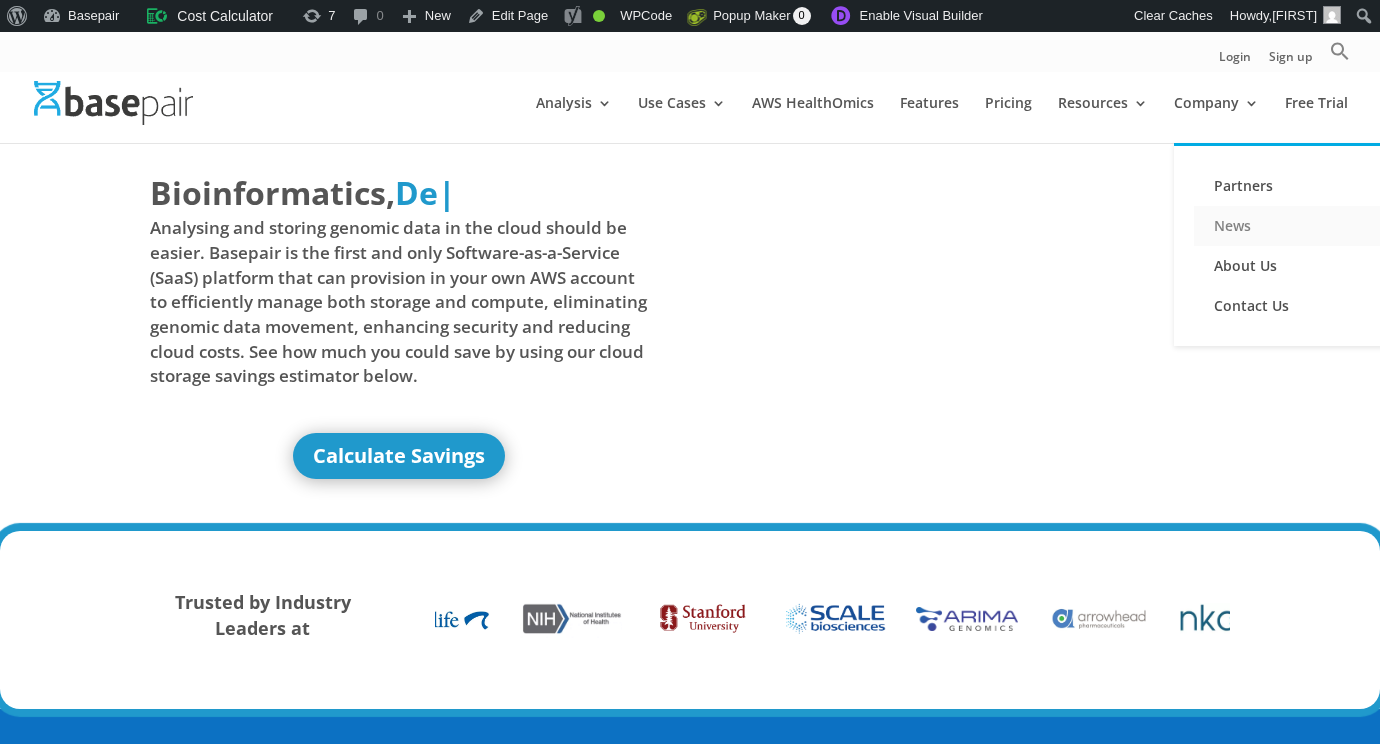 scroll, scrollTop: 0, scrollLeft: 0, axis: both 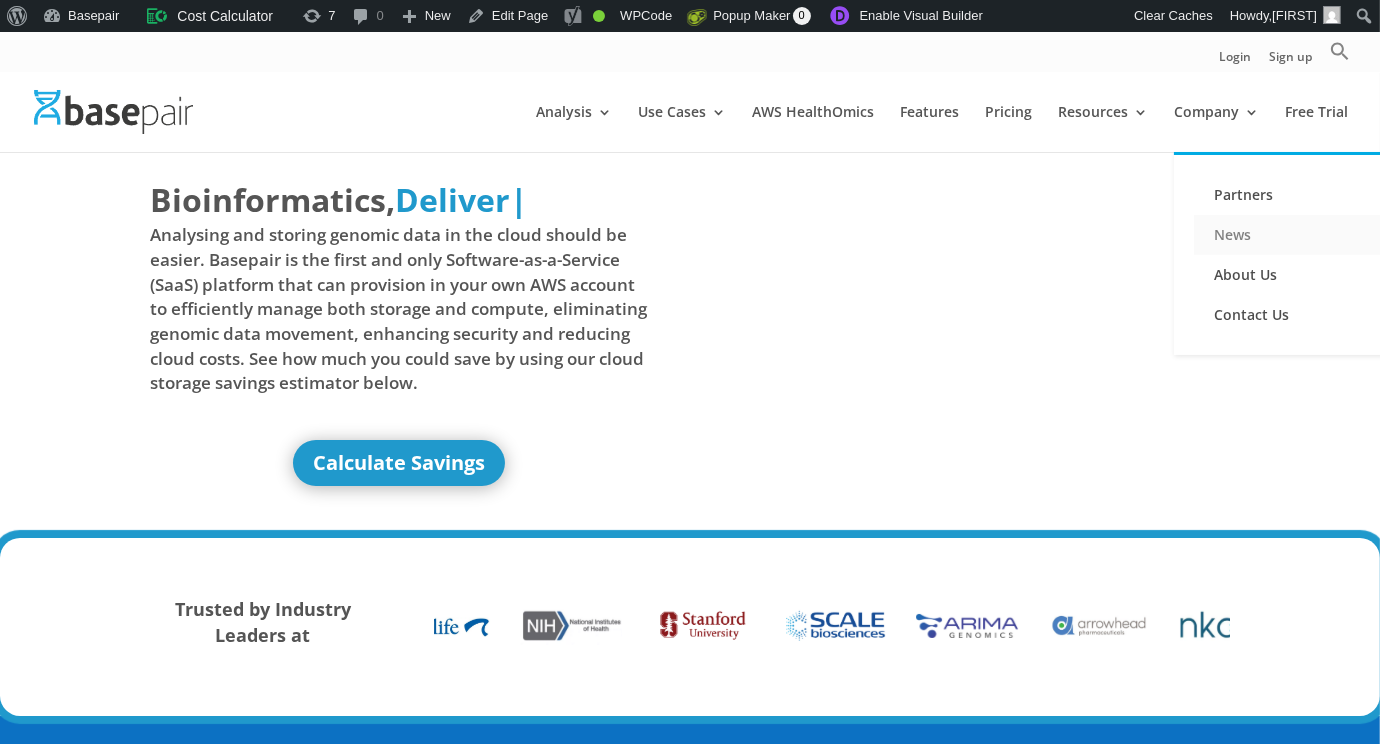 click on "News" at bounding box center (1294, 235) 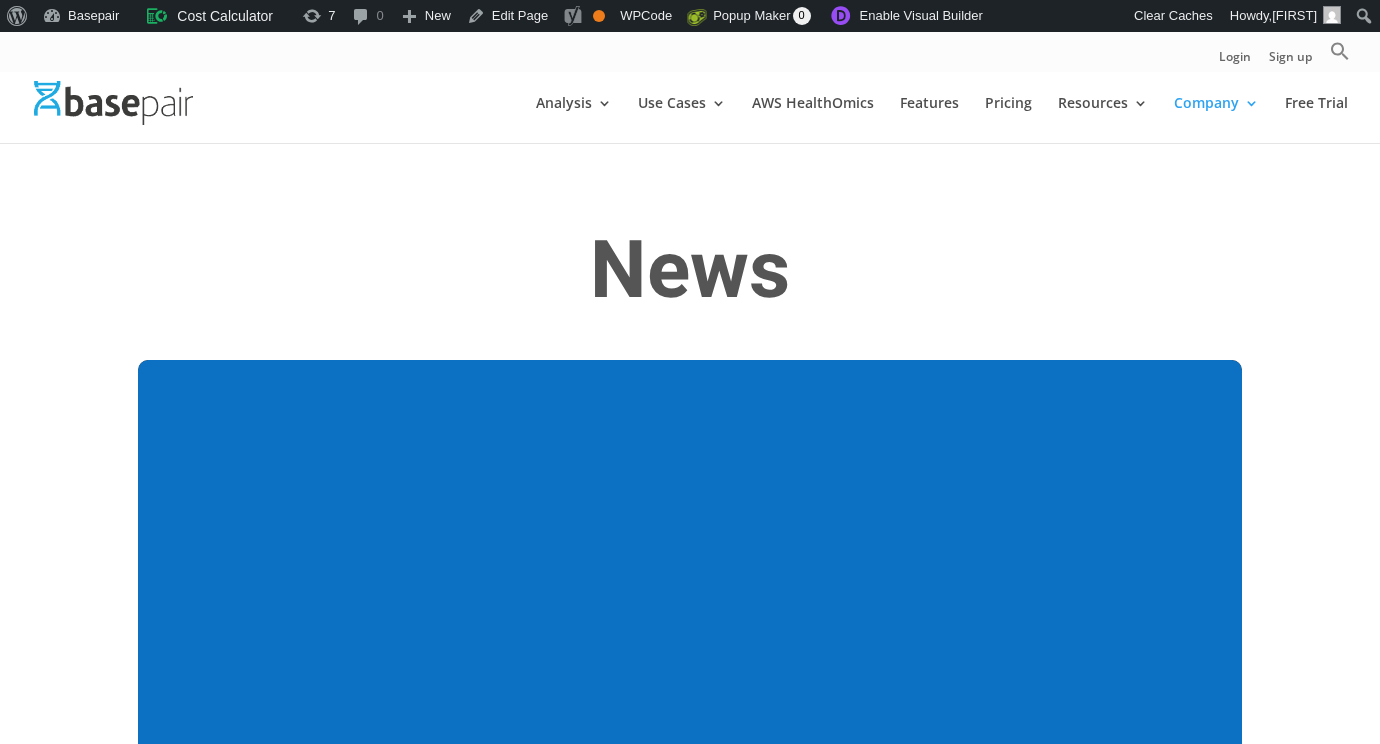 scroll, scrollTop: 0, scrollLeft: 0, axis: both 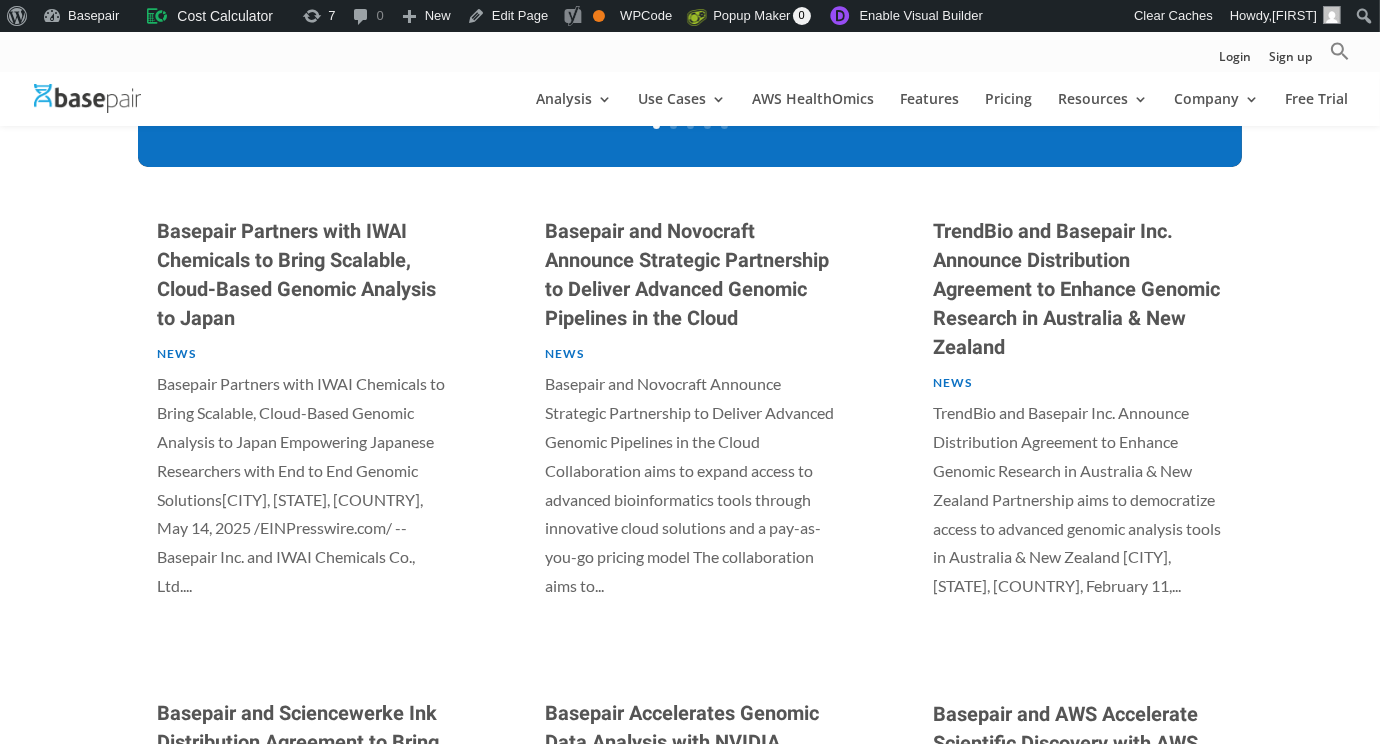 click on "News" at bounding box center [176, 353] 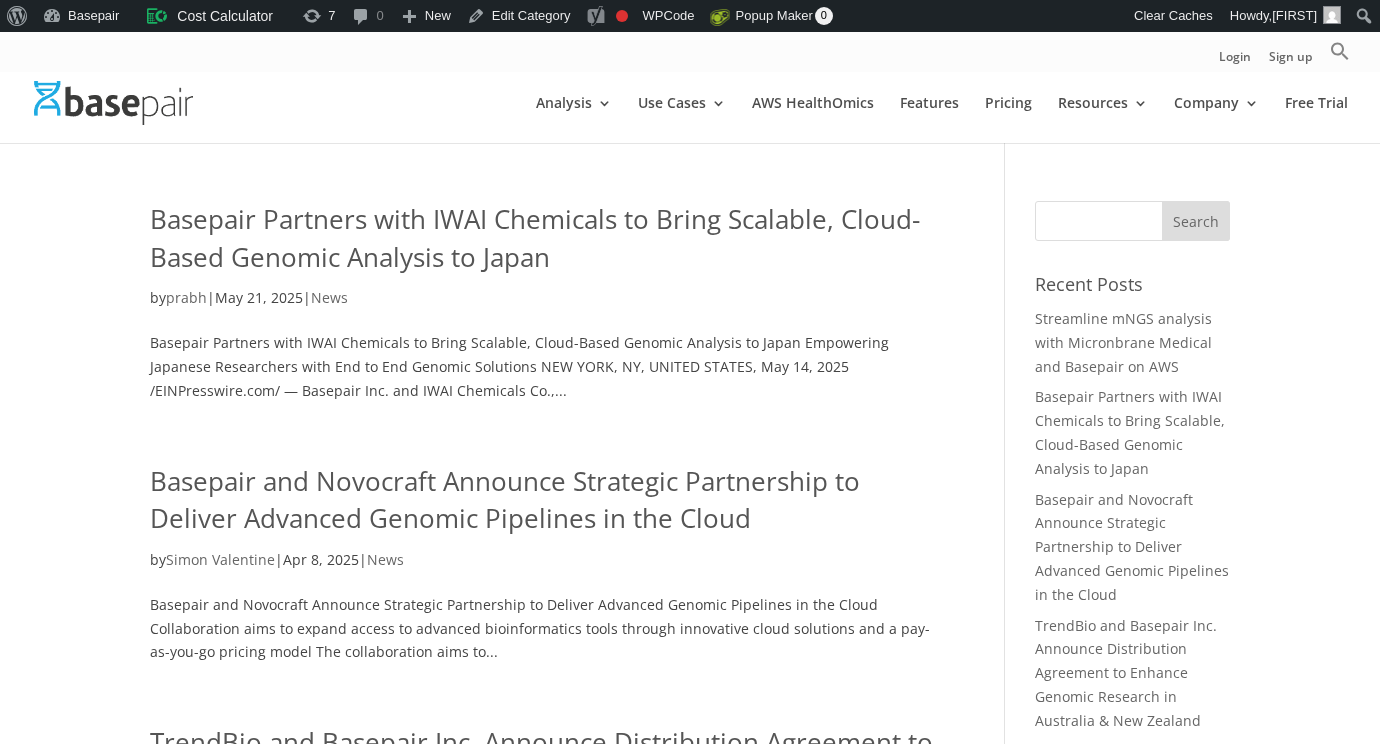 scroll, scrollTop: 0, scrollLeft: 0, axis: both 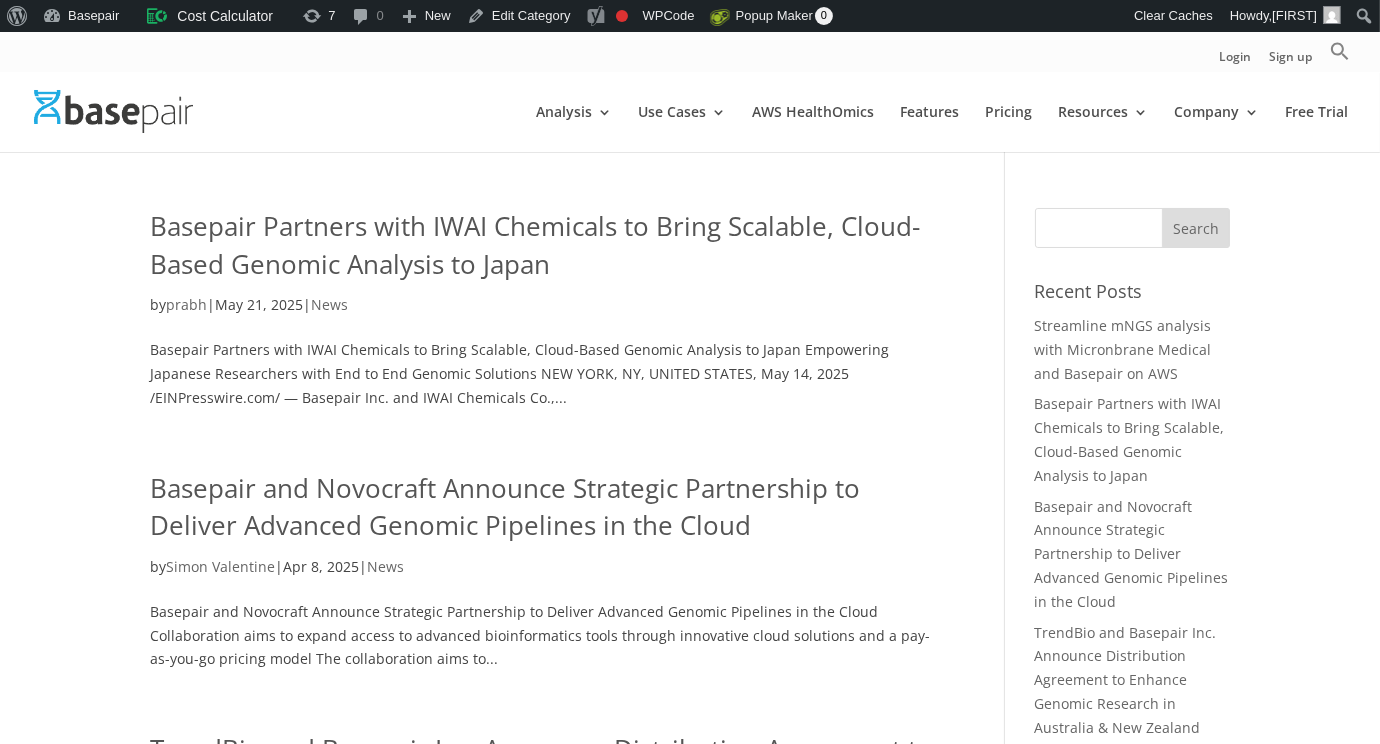 click on "Search for:" at bounding box center (1132, 228) 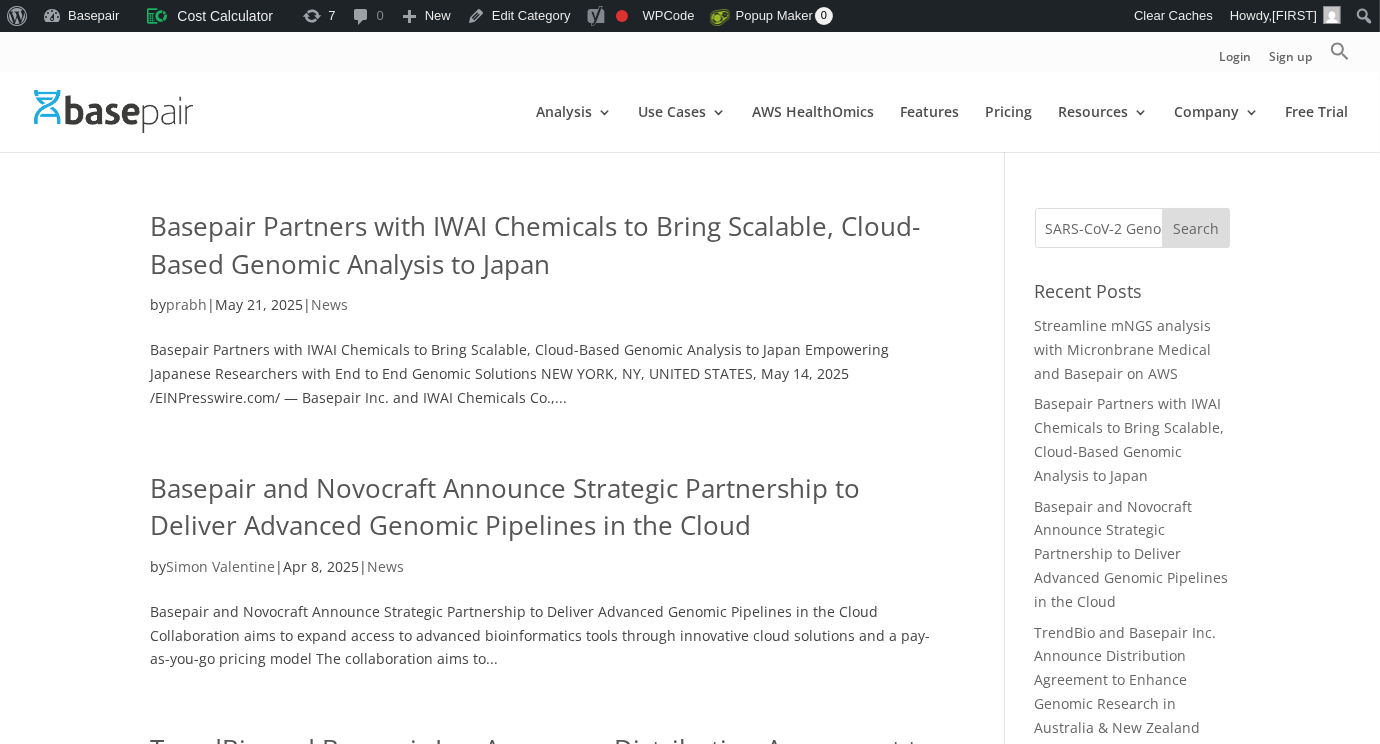 scroll, scrollTop: 0, scrollLeft: 159, axis: horizontal 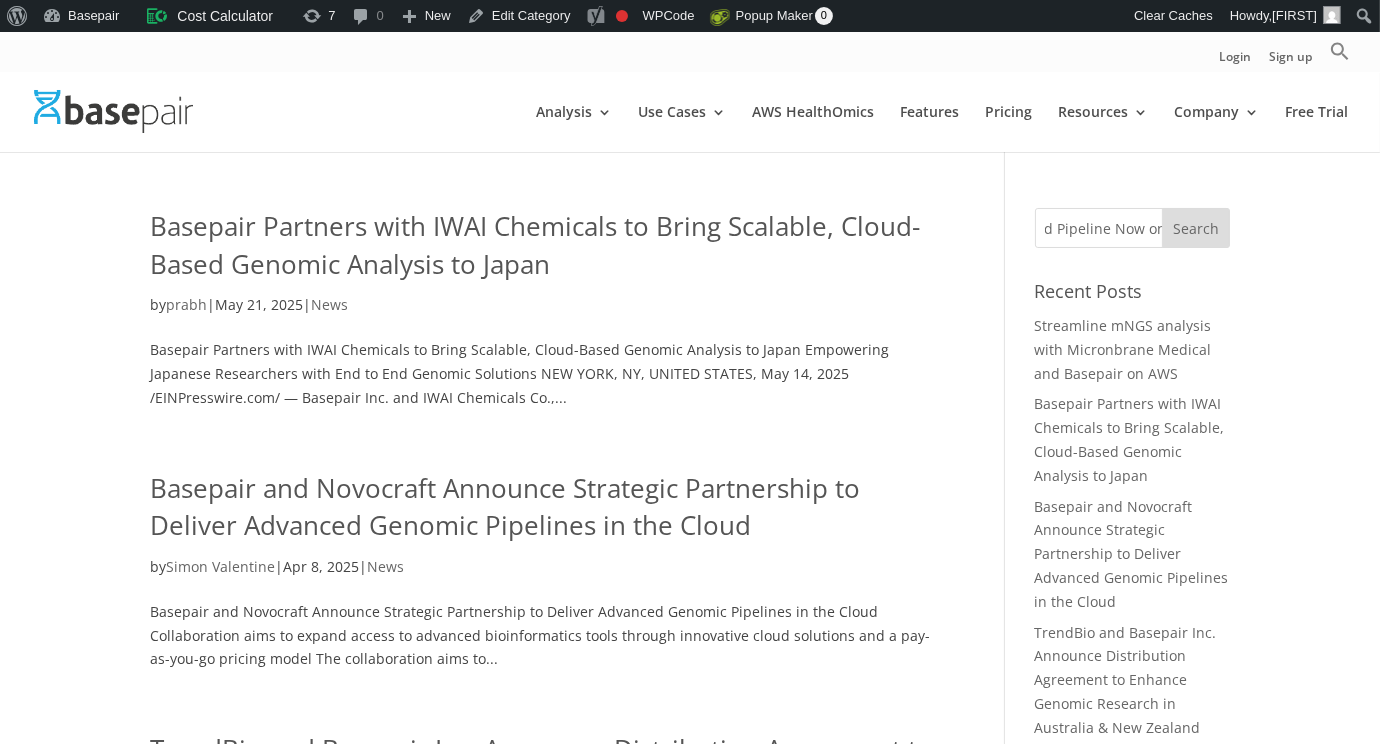 type on "SARS-CoV-2 Genome and Pipeline Now on Basepair" 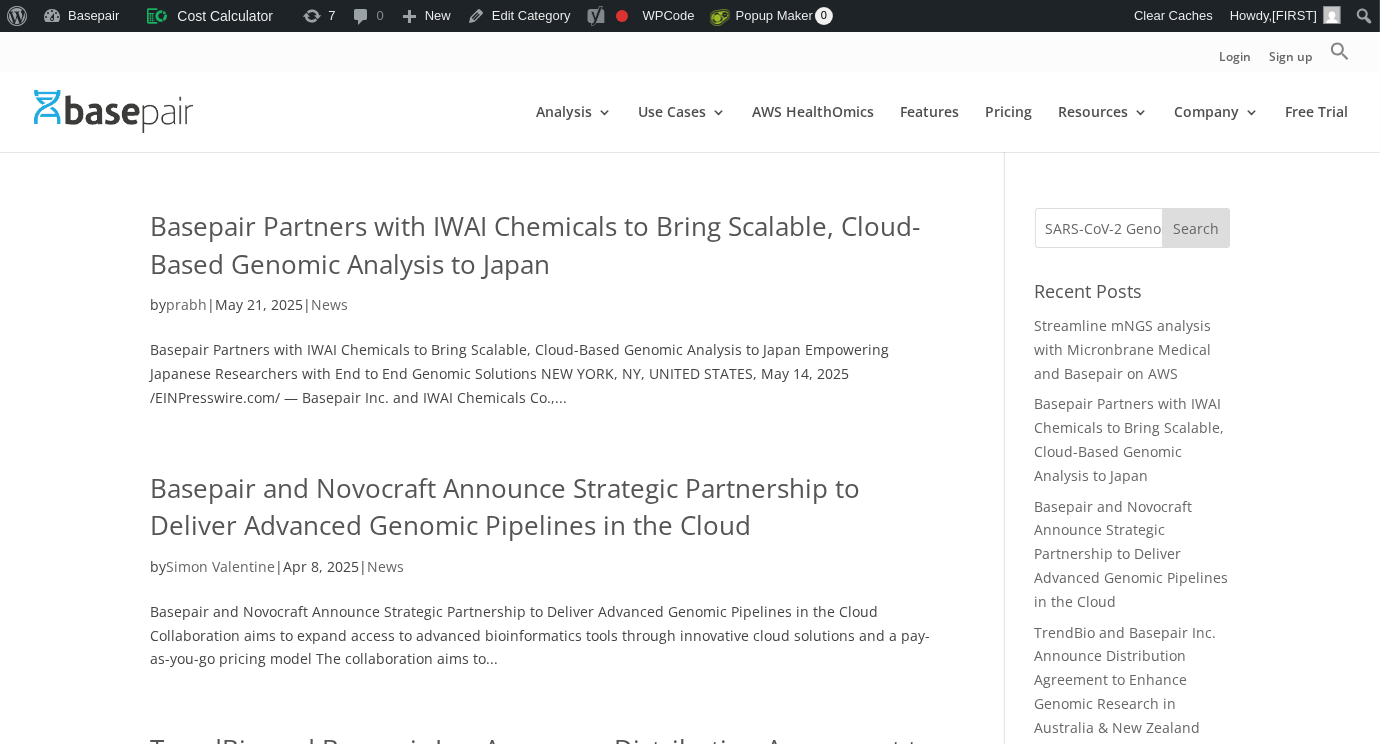 click on "Search" at bounding box center [1196, 228] 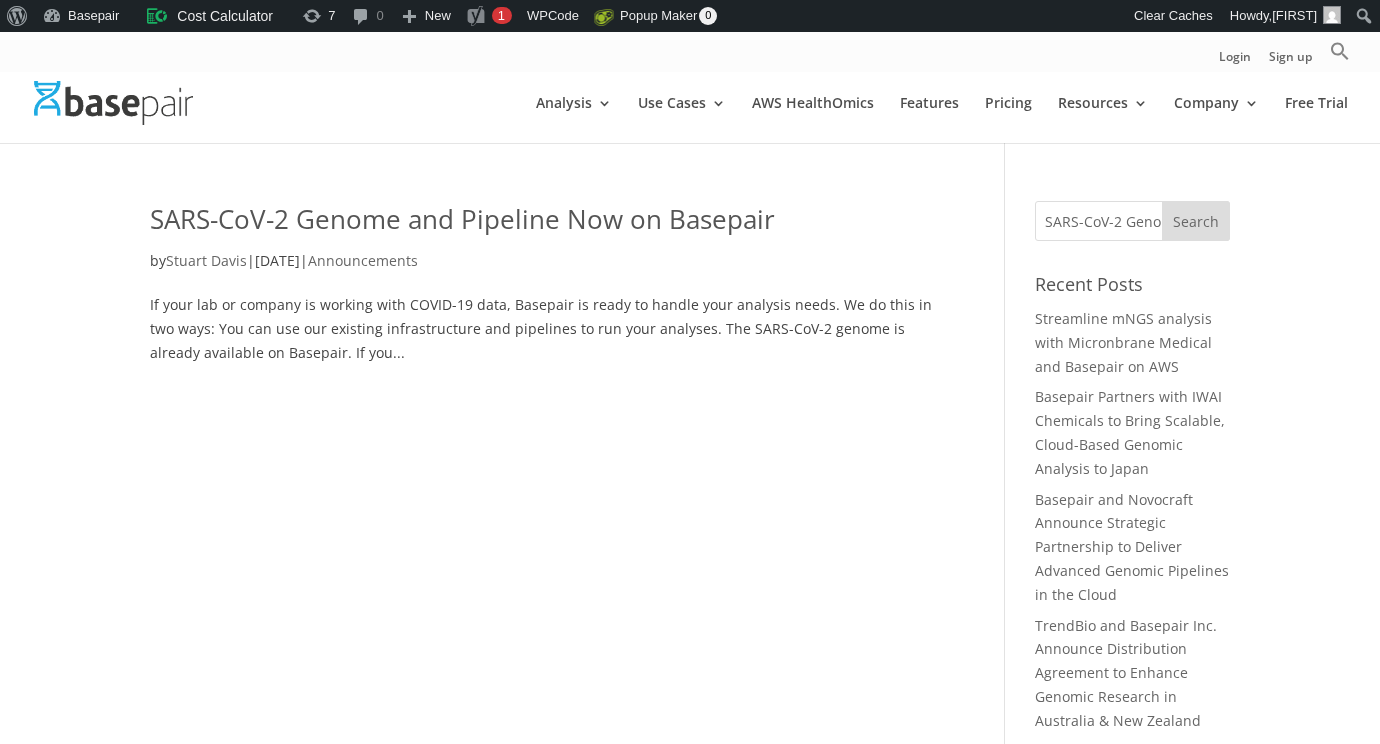 scroll, scrollTop: 0, scrollLeft: 0, axis: both 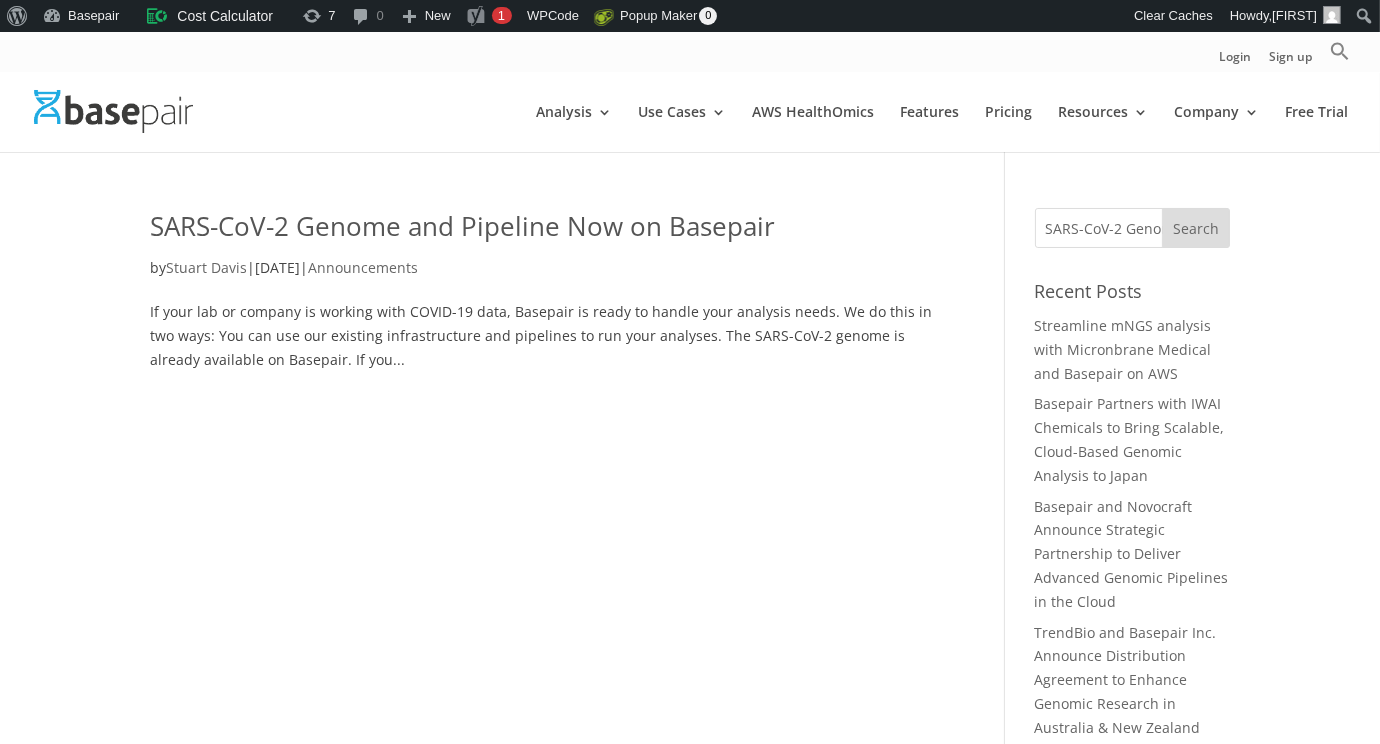 click on "SARS-CoV-2 Genome and Pipeline Now on Basepair" at bounding box center [462, 226] 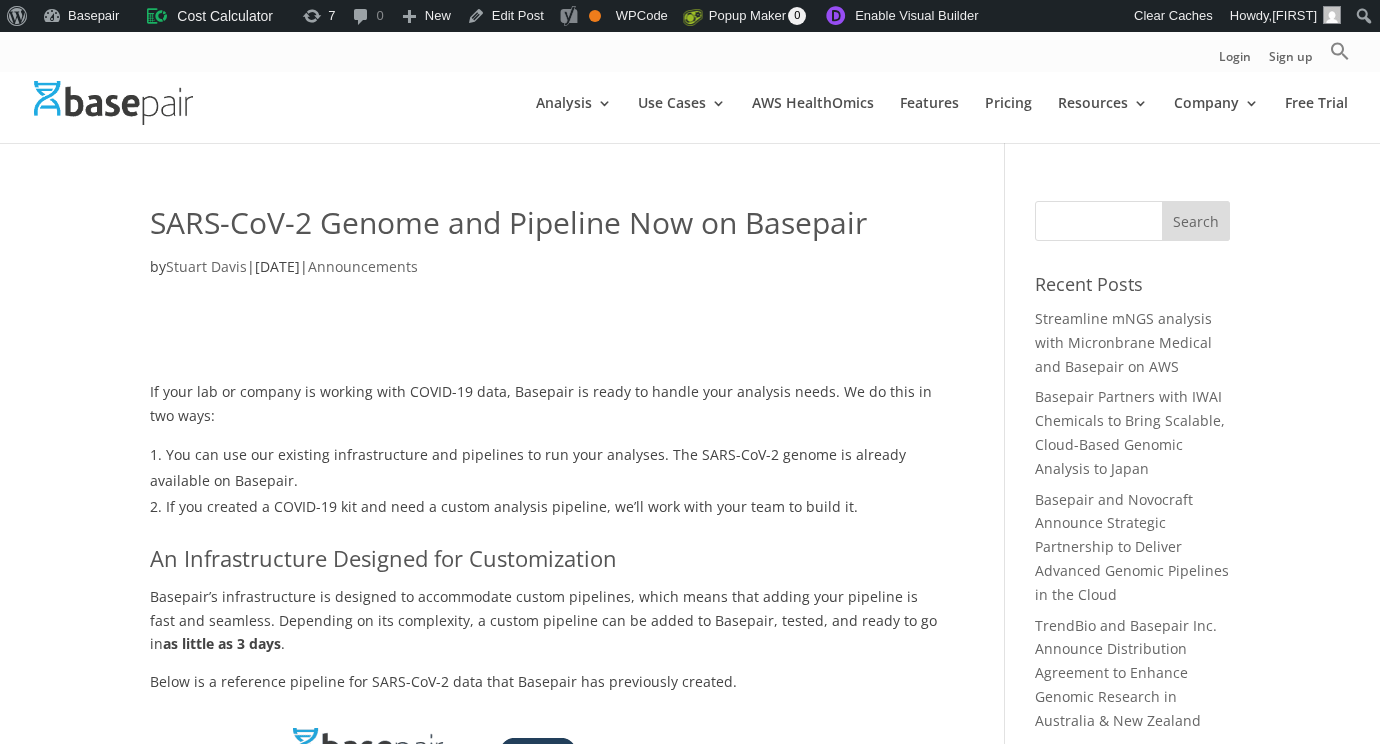 scroll, scrollTop: 0, scrollLeft: 0, axis: both 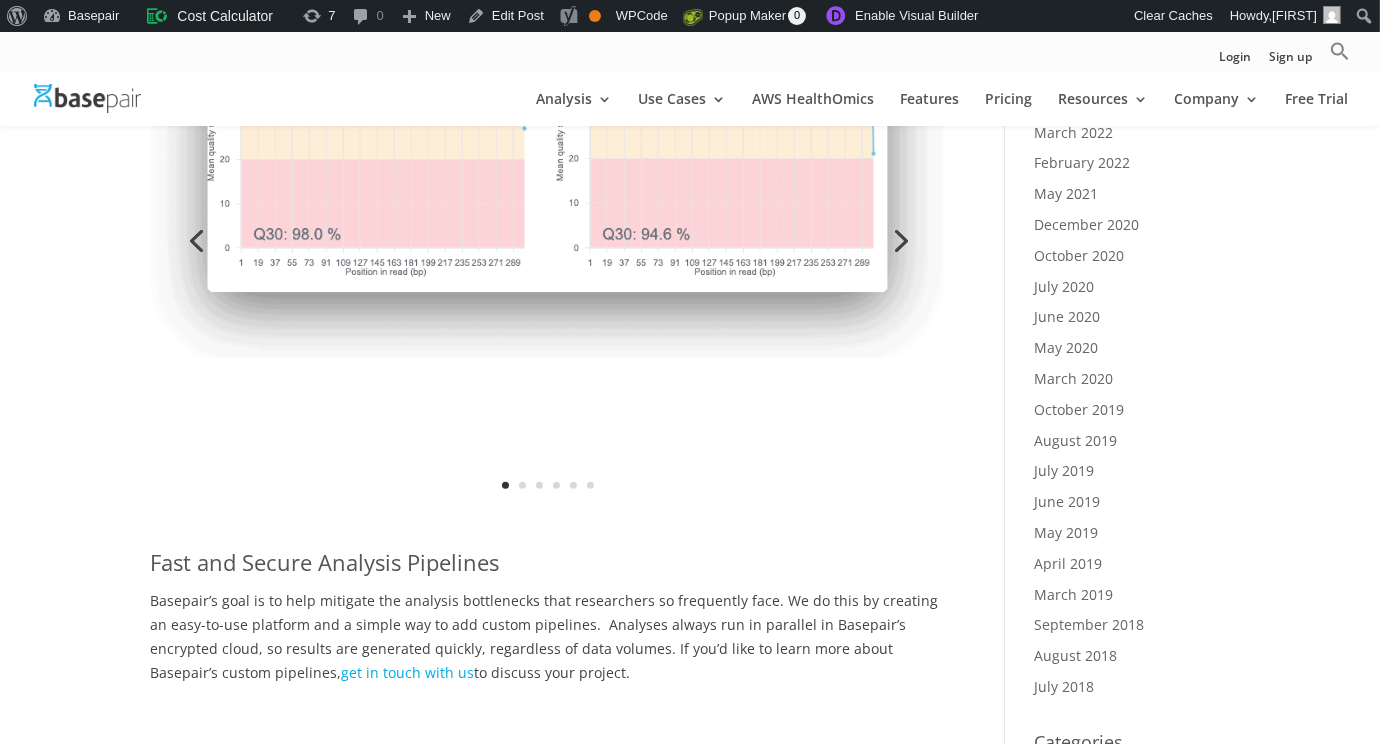 click at bounding box center (547, 155) 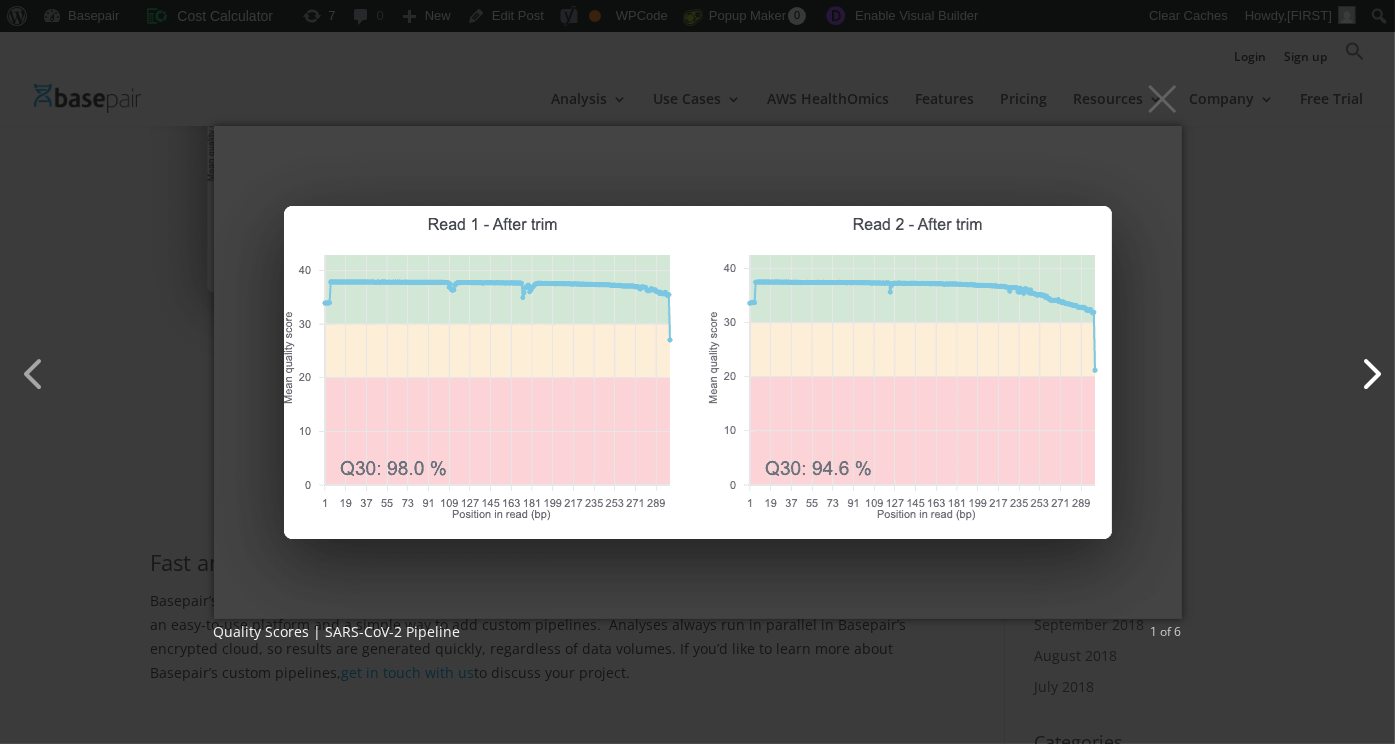 click at bounding box center [1361, 364] 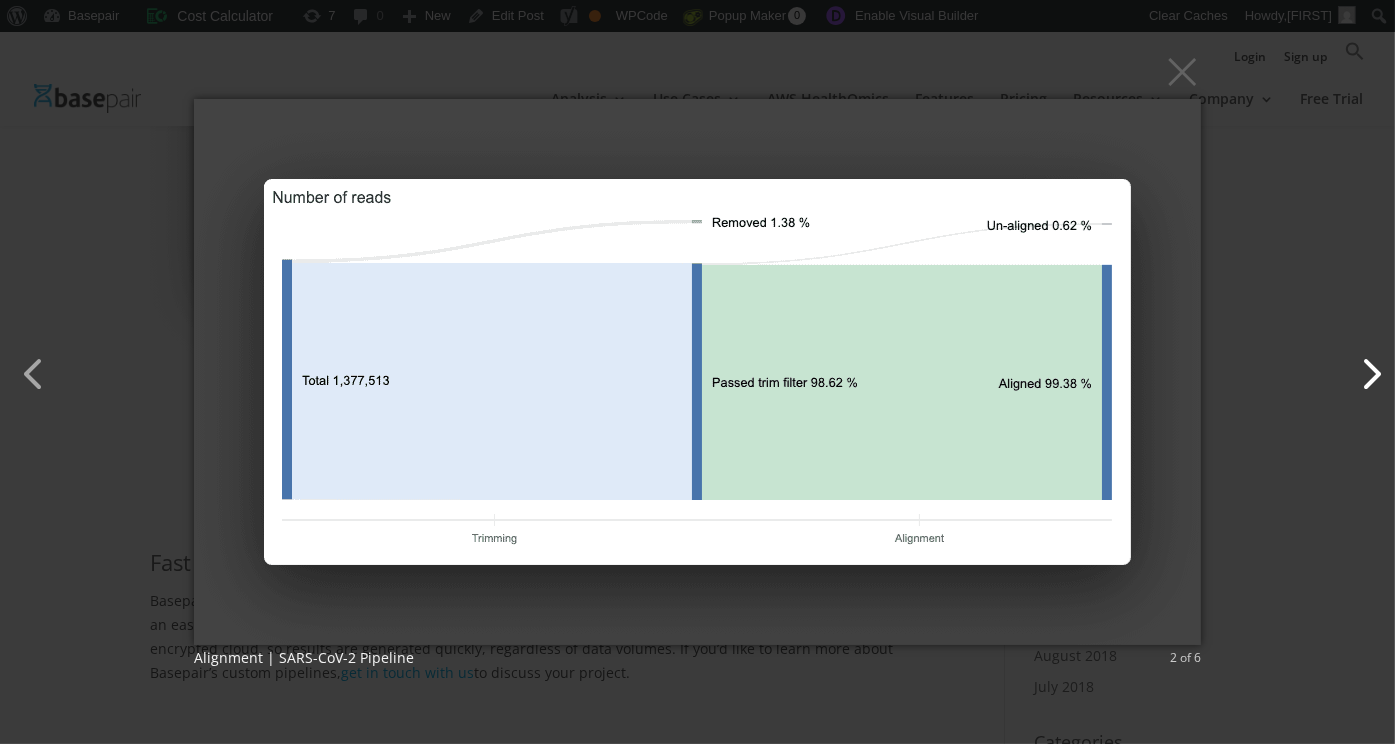 click at bounding box center (1361, 364) 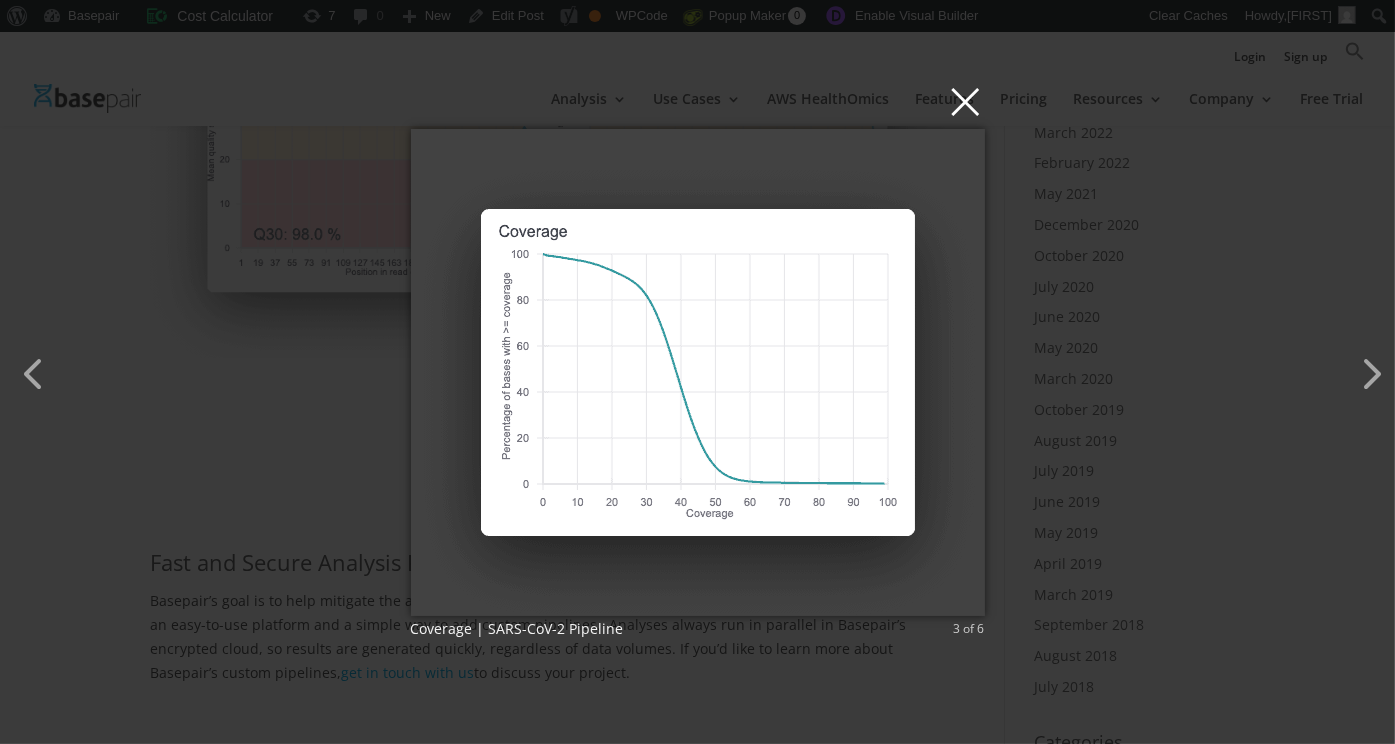 click on "×" at bounding box center [704, 101] 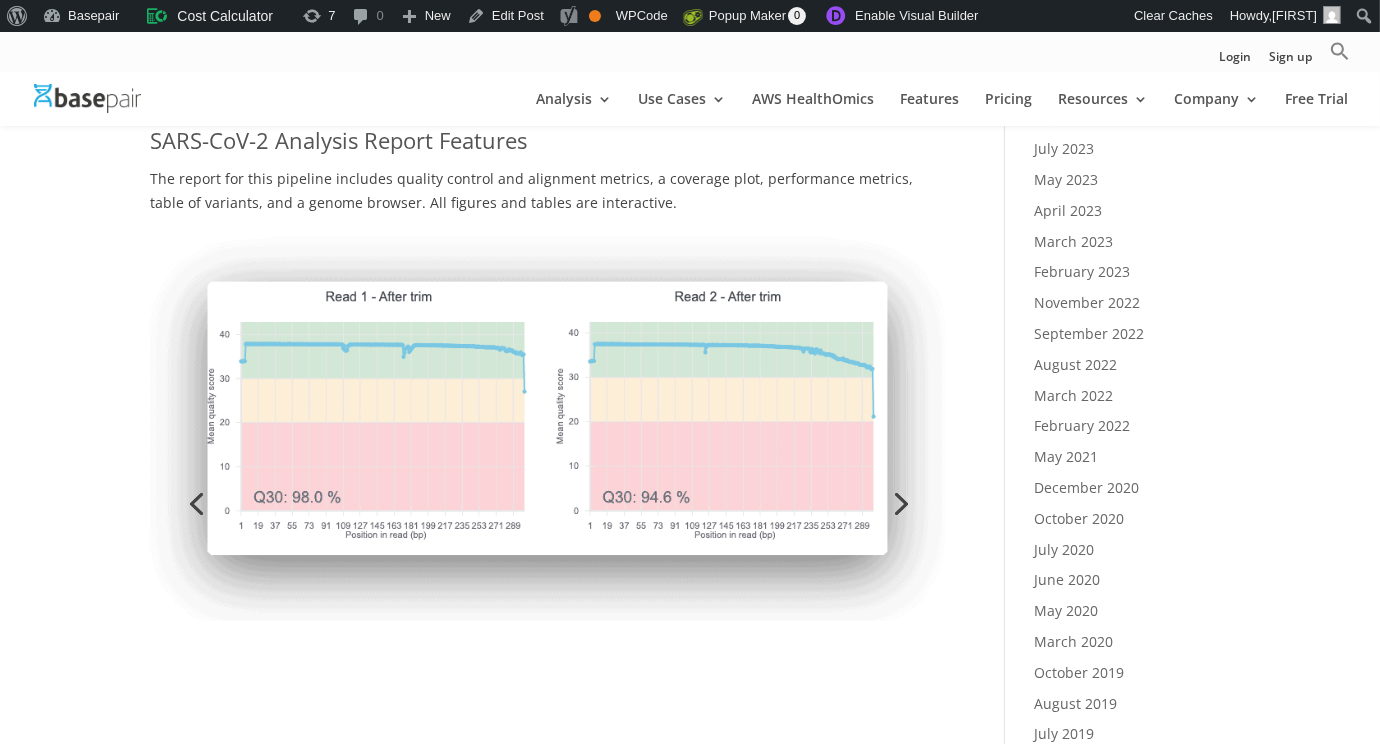 scroll, scrollTop: 1299, scrollLeft: 0, axis: vertical 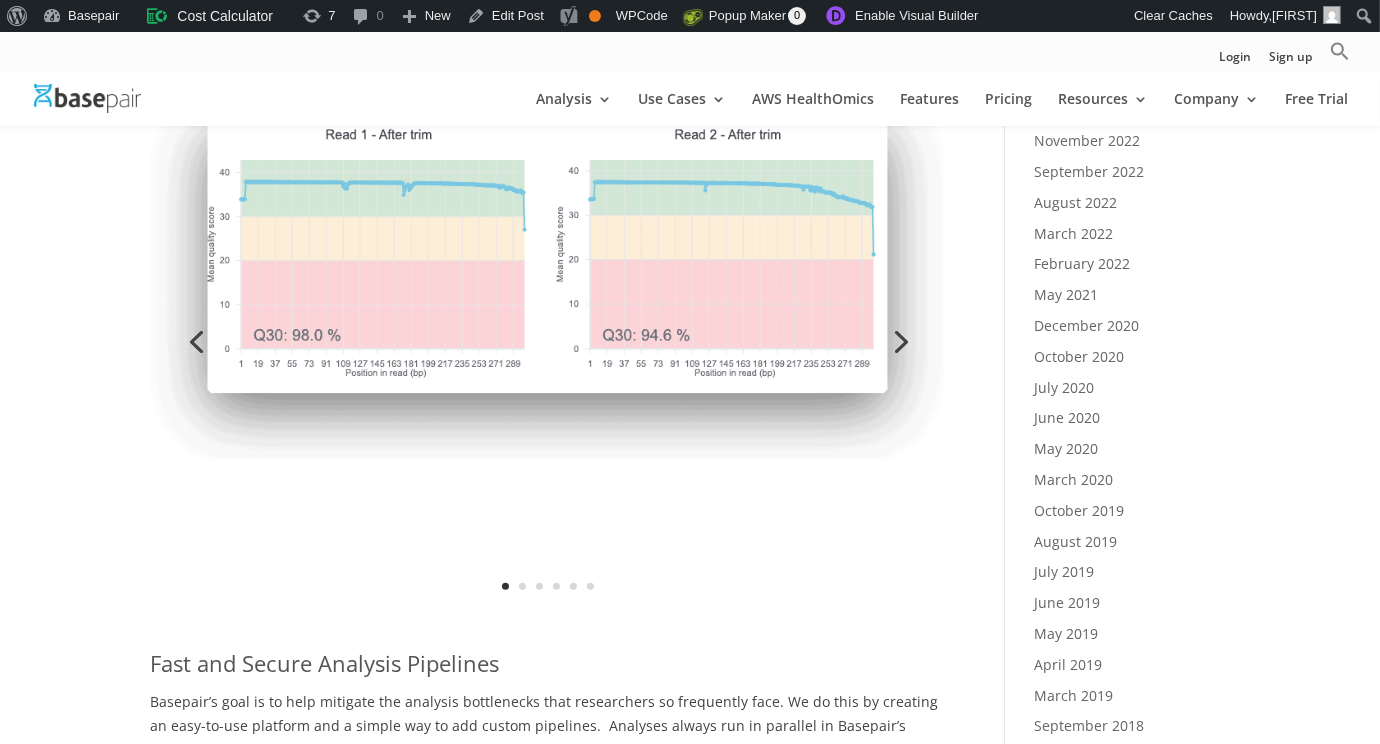 click on "Next" at bounding box center [899, 340] 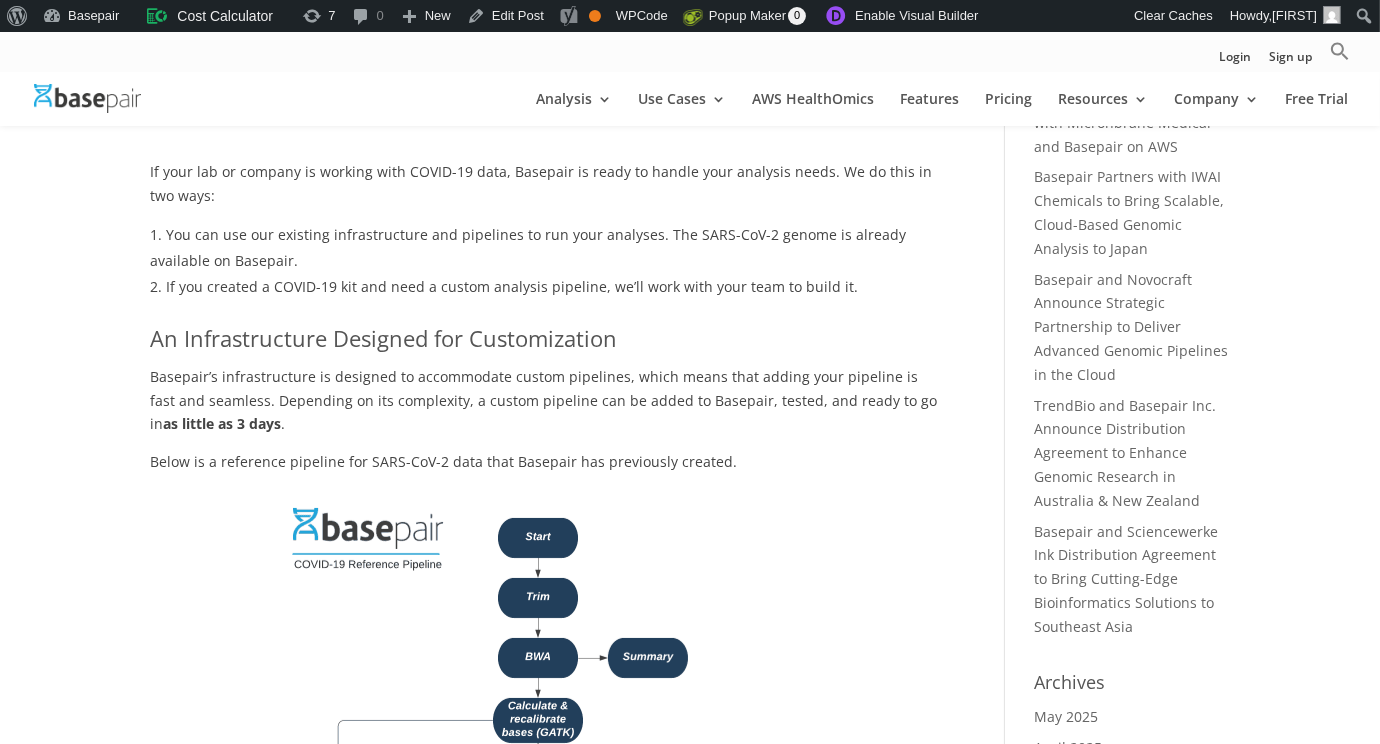 scroll, scrollTop: 0, scrollLeft: 0, axis: both 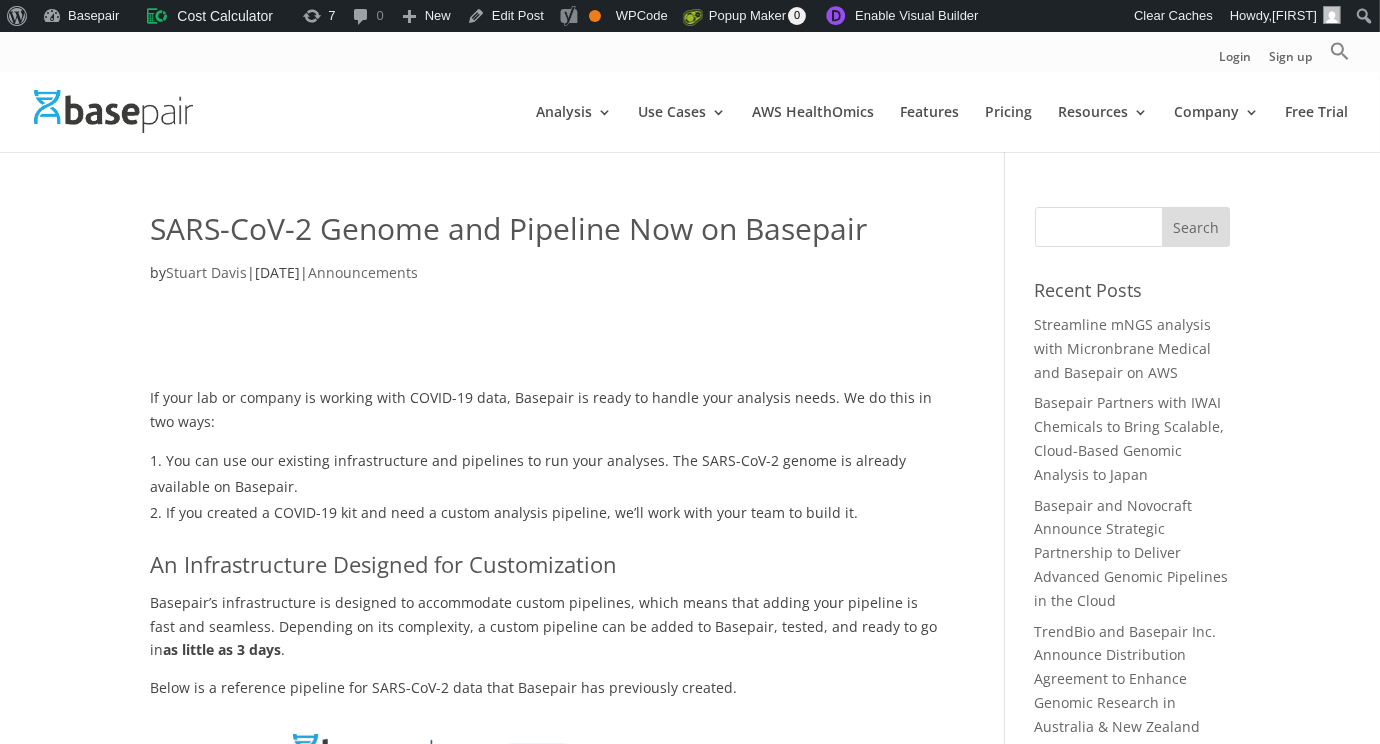 click on "Search for:" at bounding box center (1132, 227) 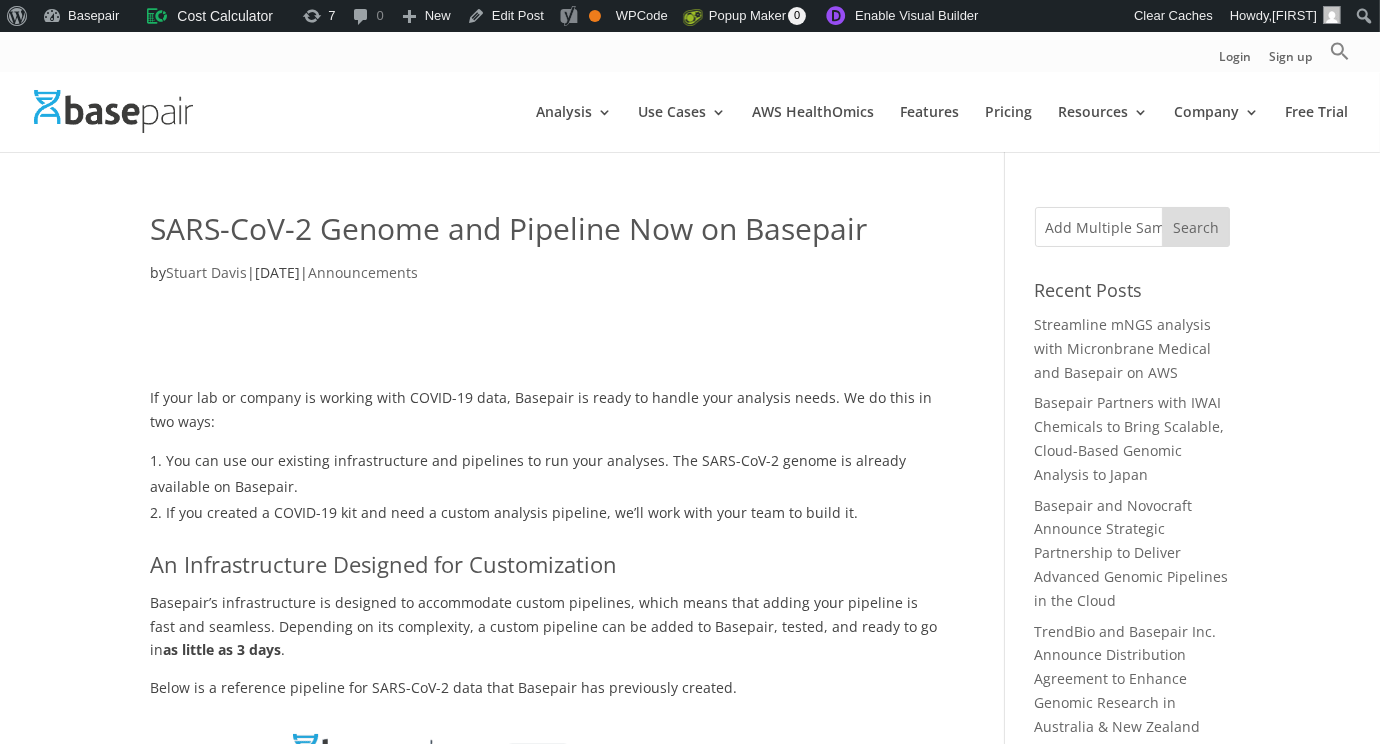 scroll, scrollTop: 0, scrollLeft: 263, axis: horizontal 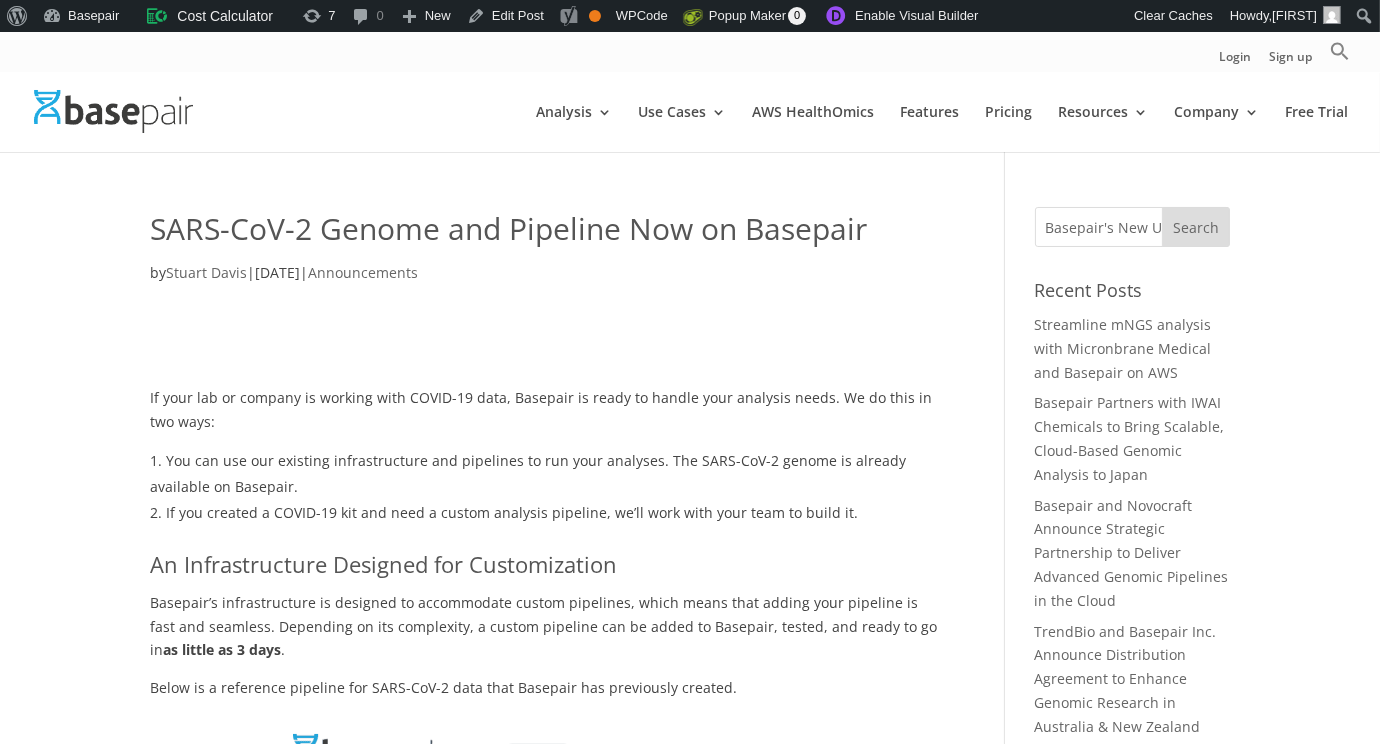 type on "Add Multiple Samples Seamlessly with Basepair's New Upload Page" 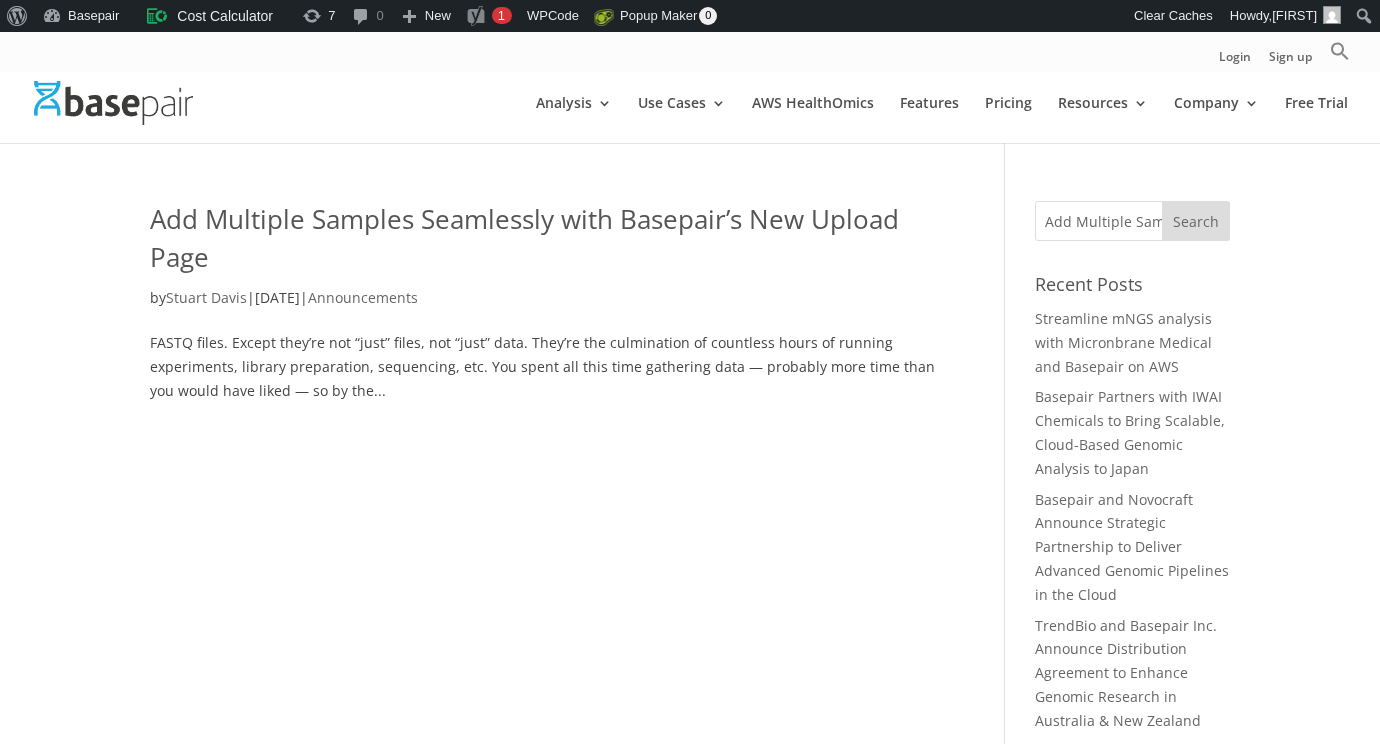 scroll, scrollTop: 0, scrollLeft: 0, axis: both 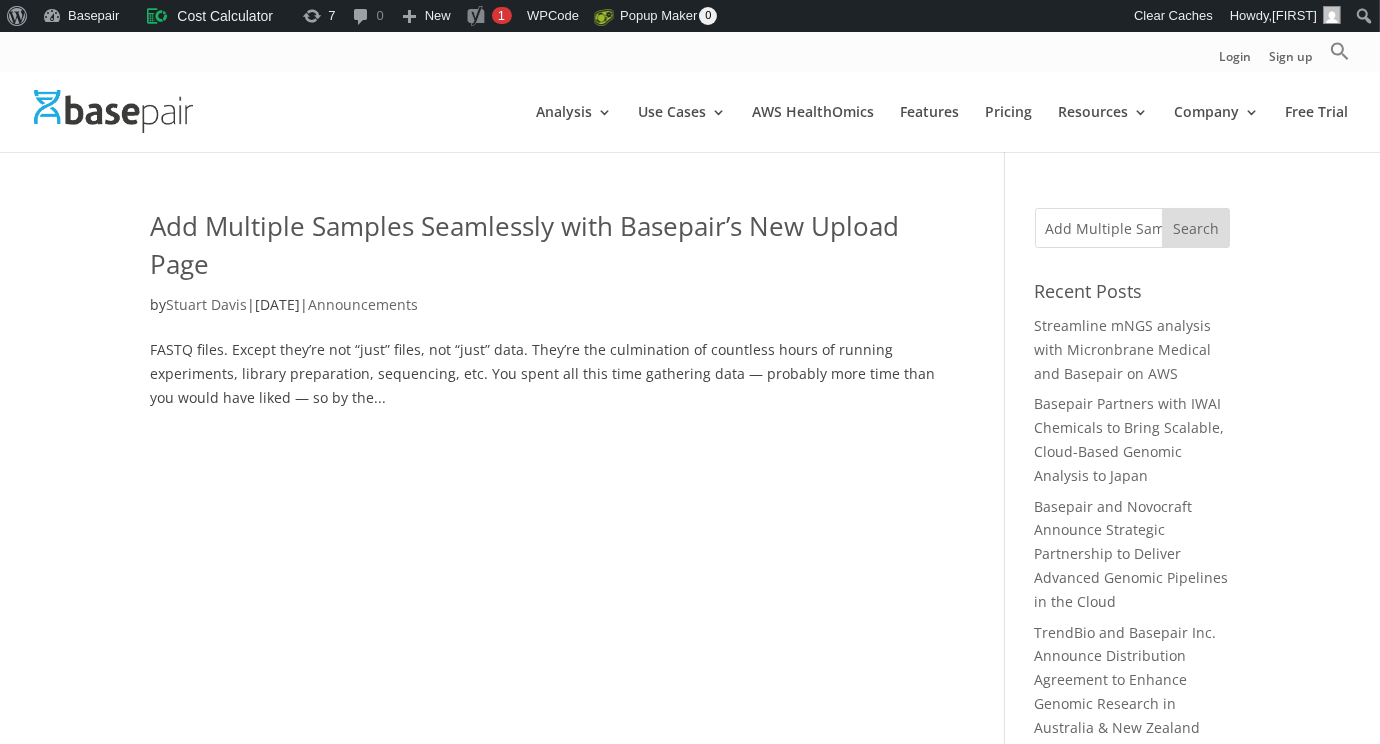 click on "Add Multiple Samples Seamlessly with Basepair’s New Upload Page" at bounding box center [524, 245] 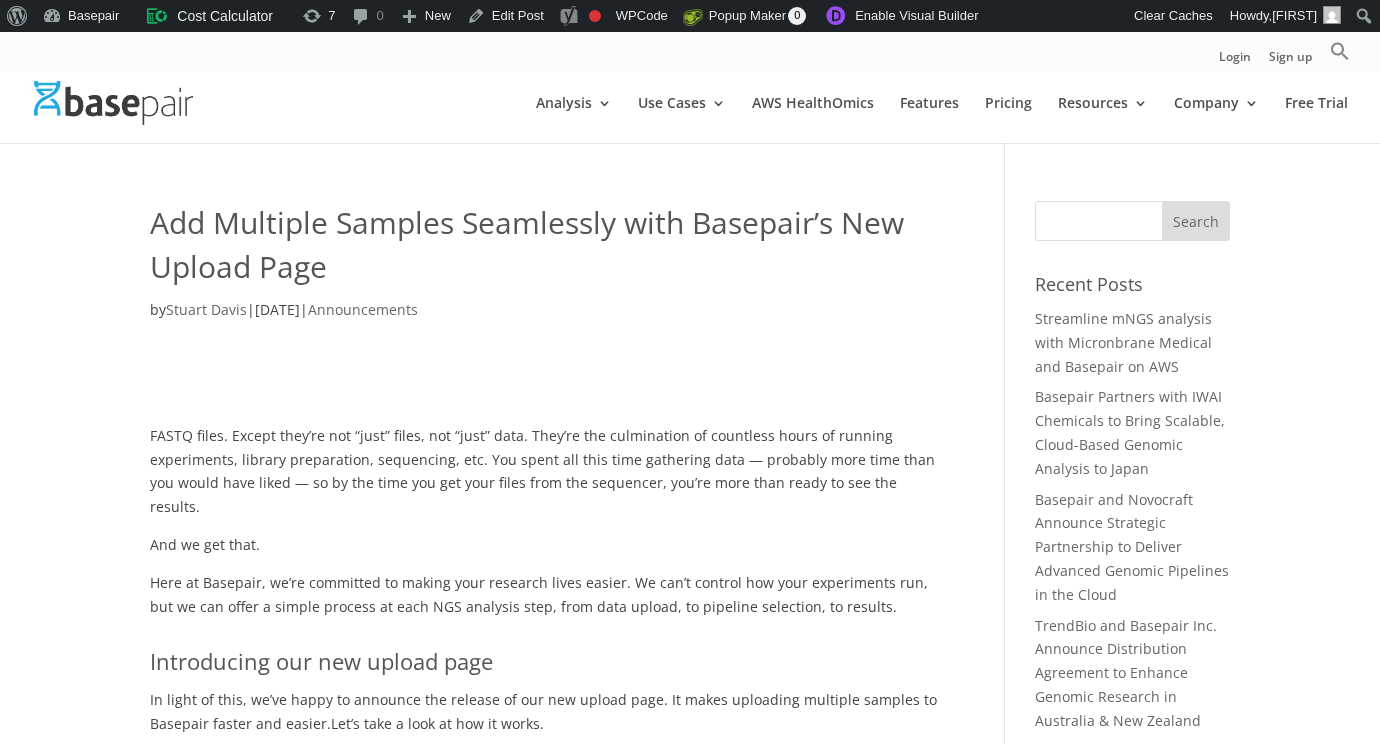 scroll, scrollTop: 0, scrollLeft: 0, axis: both 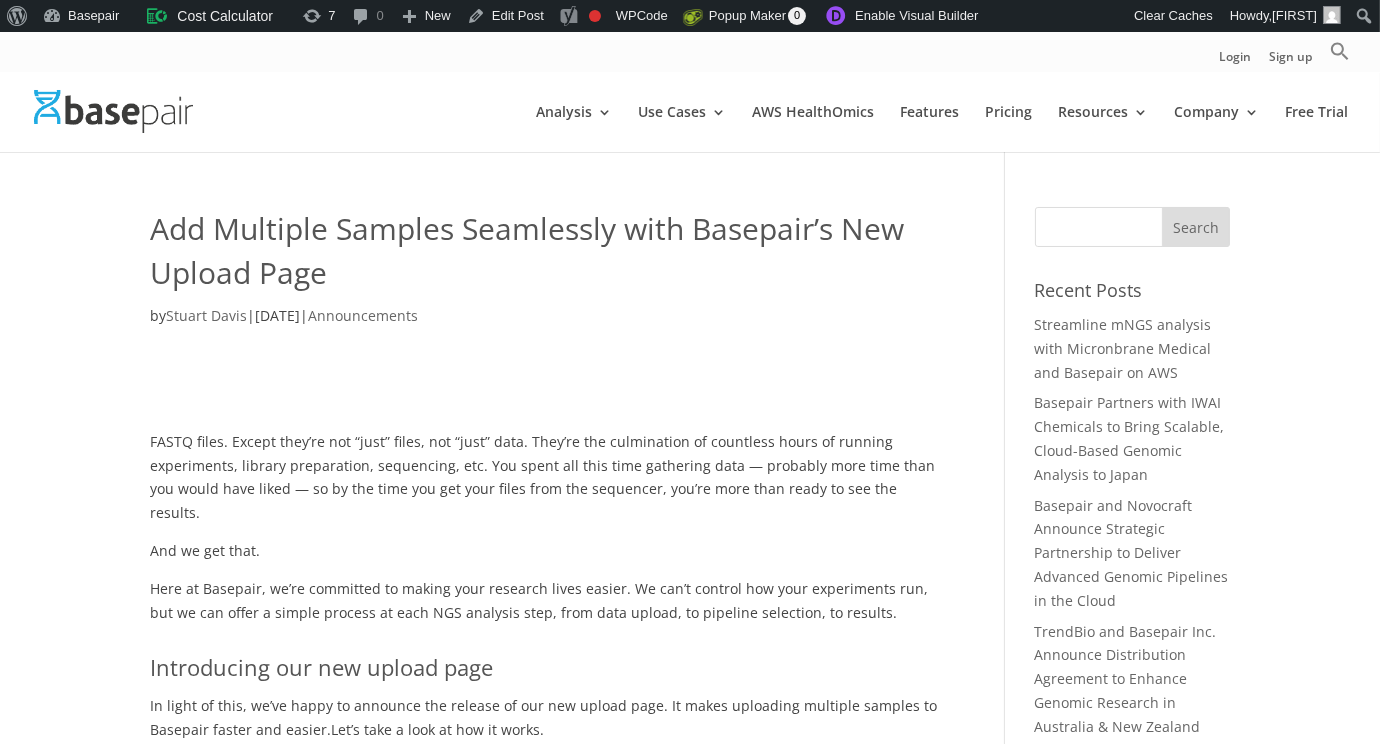 click on "Search for:" at bounding box center [1132, 227] 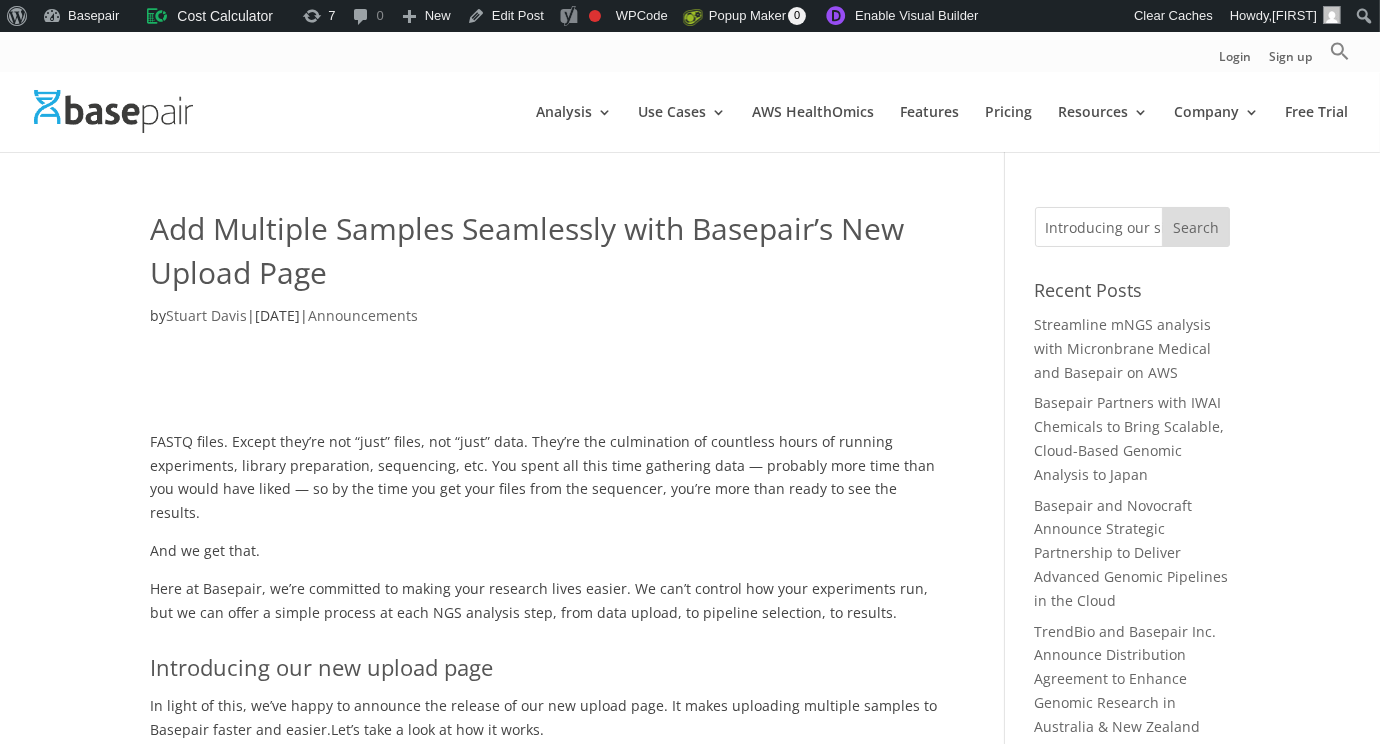 scroll, scrollTop: 0, scrollLeft: 256, axis: horizontal 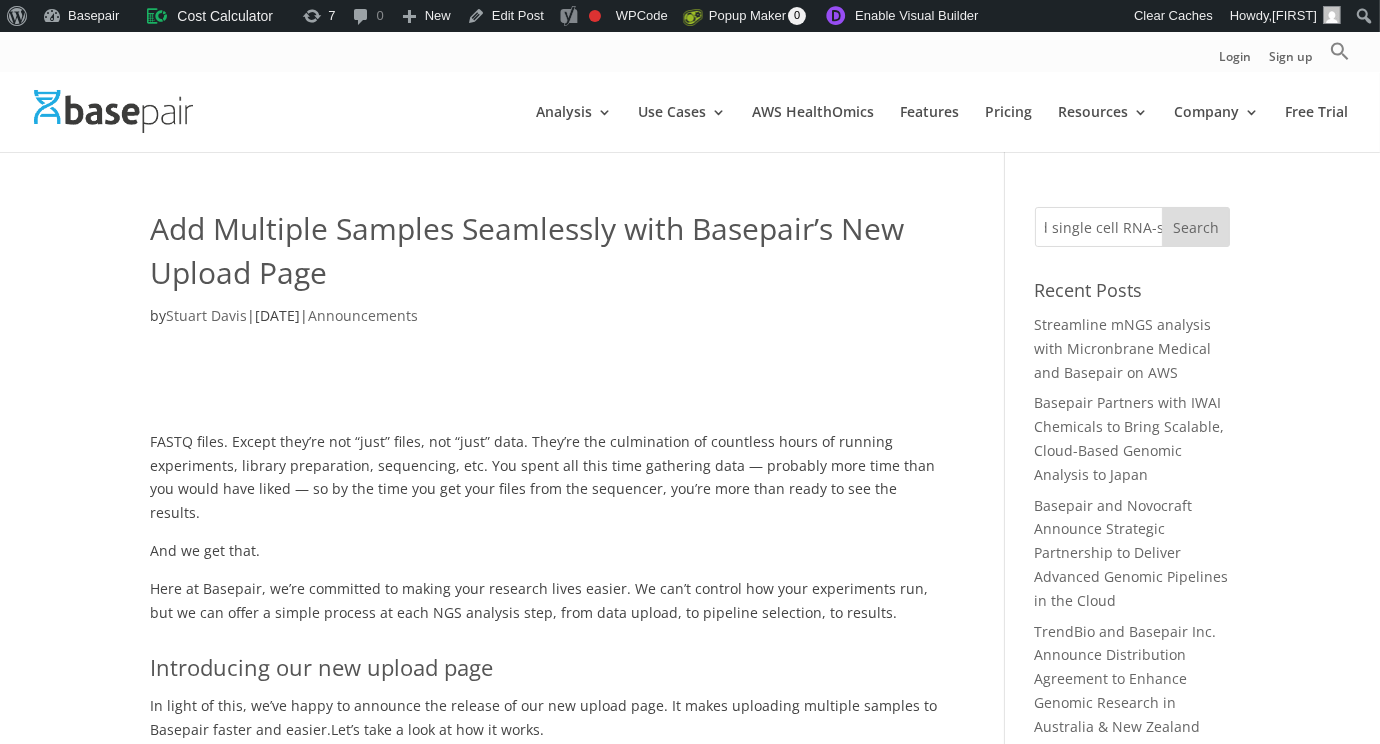 type on "Introducing our significantly upgraded single cell RNA-seq pipeline" 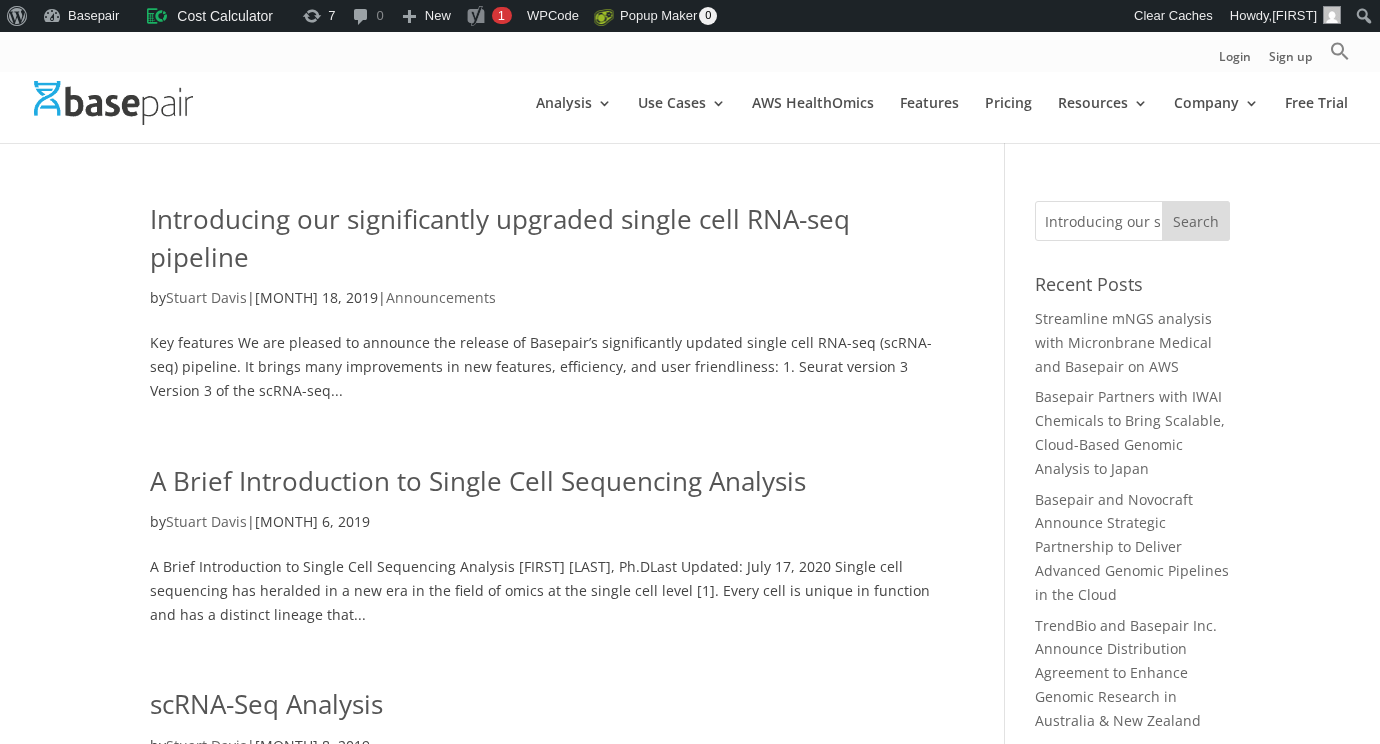 scroll, scrollTop: 0, scrollLeft: 0, axis: both 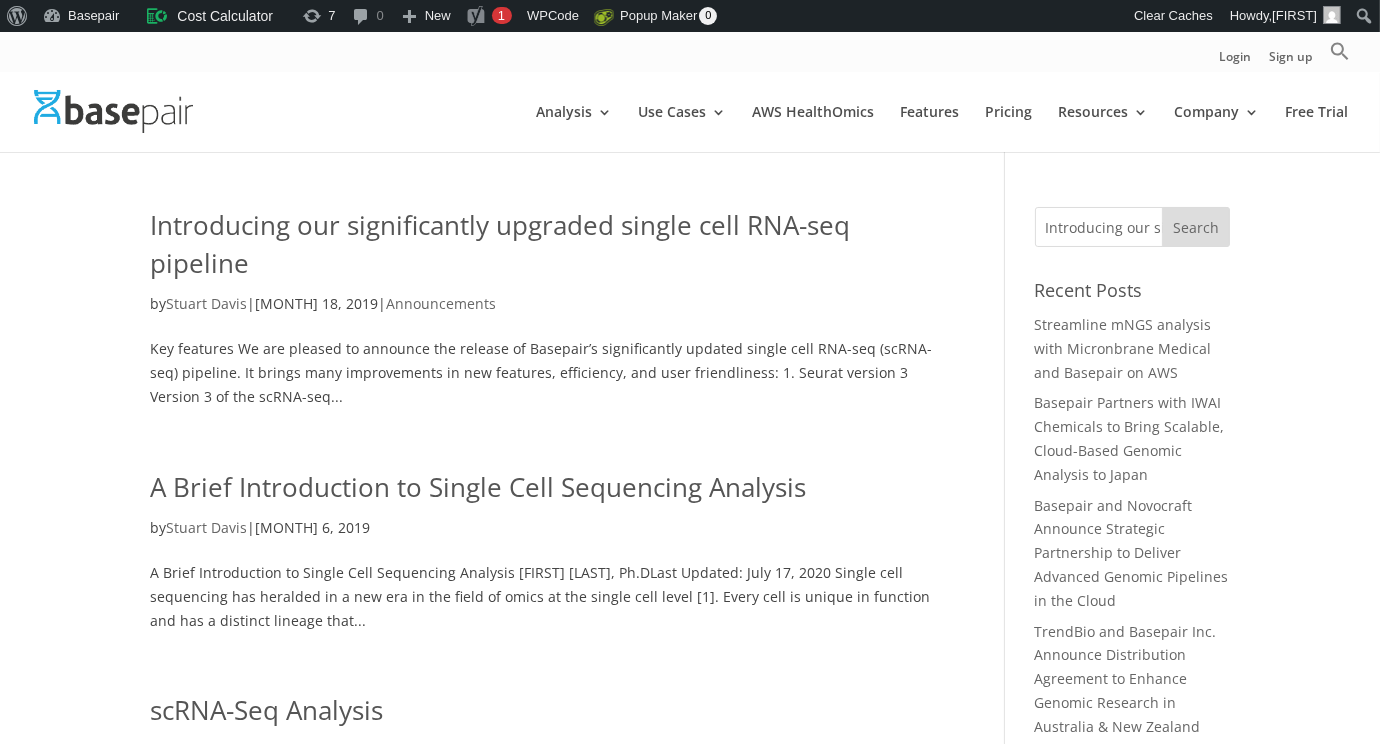 click on "Introducing our significantly upgraded single cell RNA-seq pipeline" at bounding box center [500, 244] 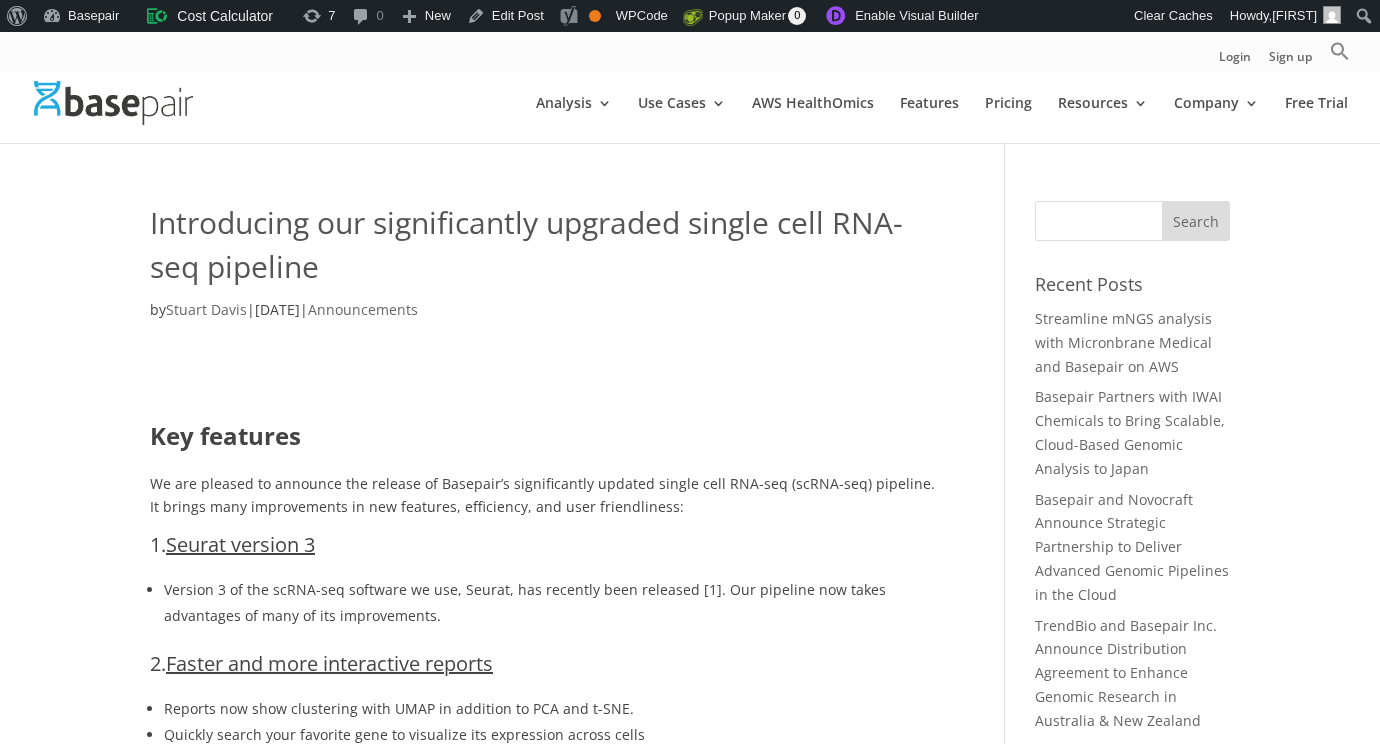 scroll, scrollTop: 0, scrollLeft: 0, axis: both 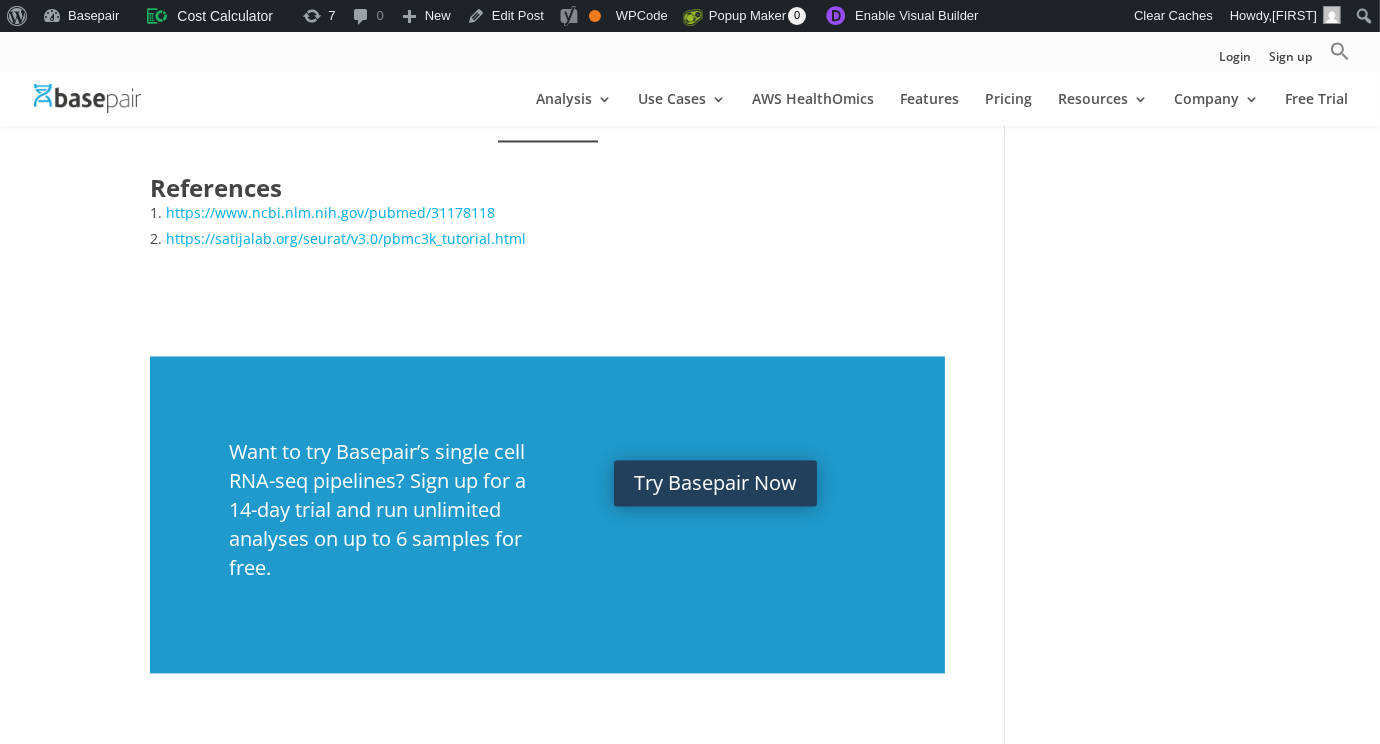 click on "Key features
We are pleased to announce the release of Basepair’s significantly updated single cell RNA-seq (scRNA-seq) pipeline. It brings many improvements in new features, efficiency, and user friendliness:
1.  Seurat version 3
Version 3 of the scRNA-seq software we use, Seurat, has recently been released [1]. Our pipeline now takes advantages of many of its improvements.
2.  Faster and more interactive reports
Reports now show clustering with UMAP in addition to PCA and t-SNE. Quickly search your favorite gene to visualize its expression across cells Sort and filter the tables of differential expression results. Click on the magnifying glass icon under the “Action” column to visualize it.
3.  Improved data quality reporting
Interact quickly with updated visualizations of read quality and mapping metrics UMI counts Genes/features detected" at bounding box center [547, -2107] 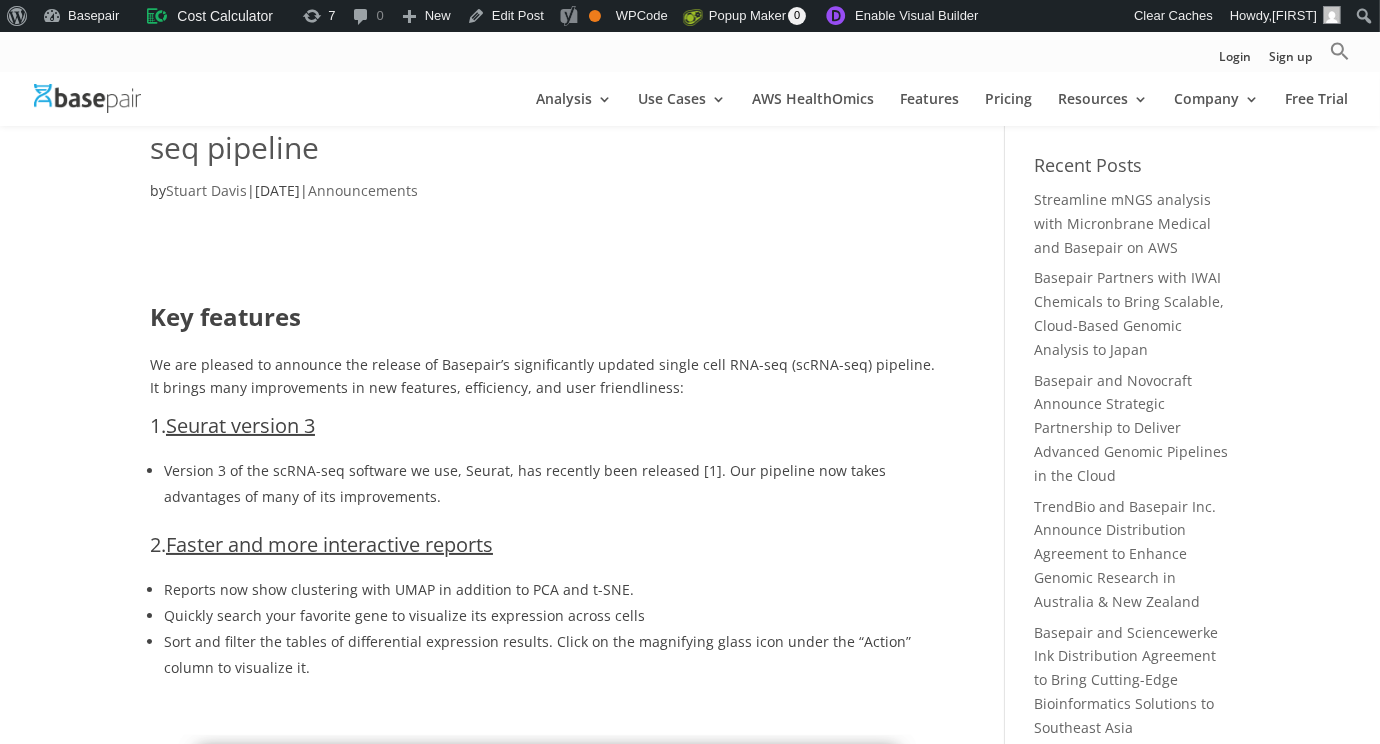 scroll, scrollTop: 0, scrollLeft: 0, axis: both 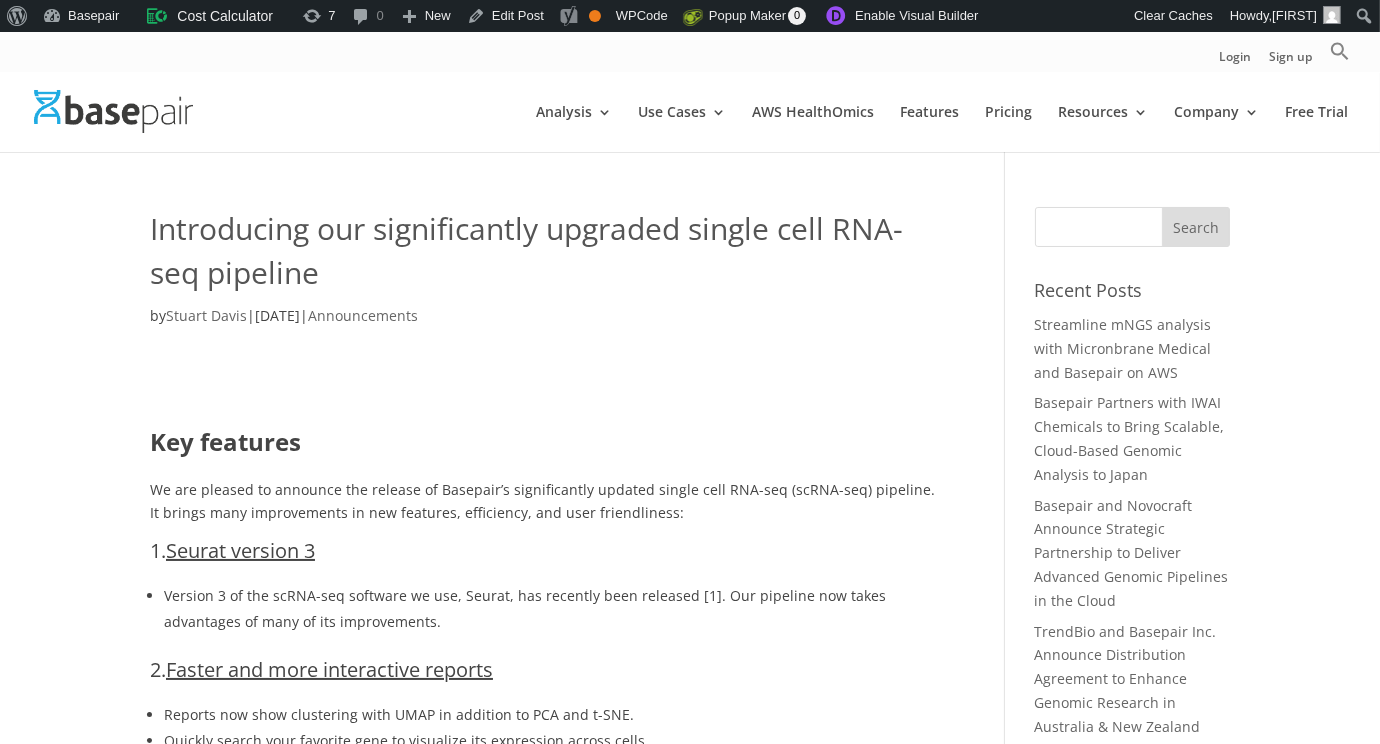 click on "Search for:" at bounding box center (1132, 227) 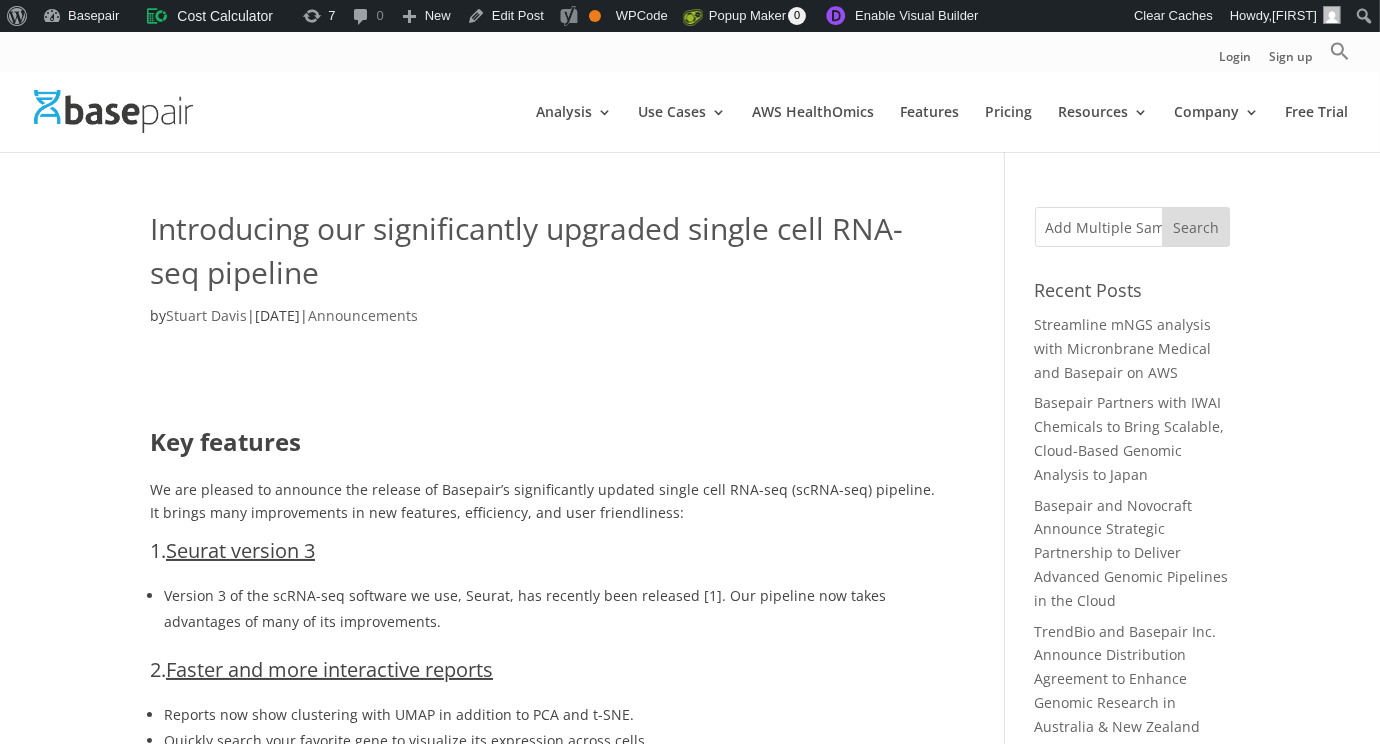 scroll, scrollTop: 0, scrollLeft: 263, axis: horizontal 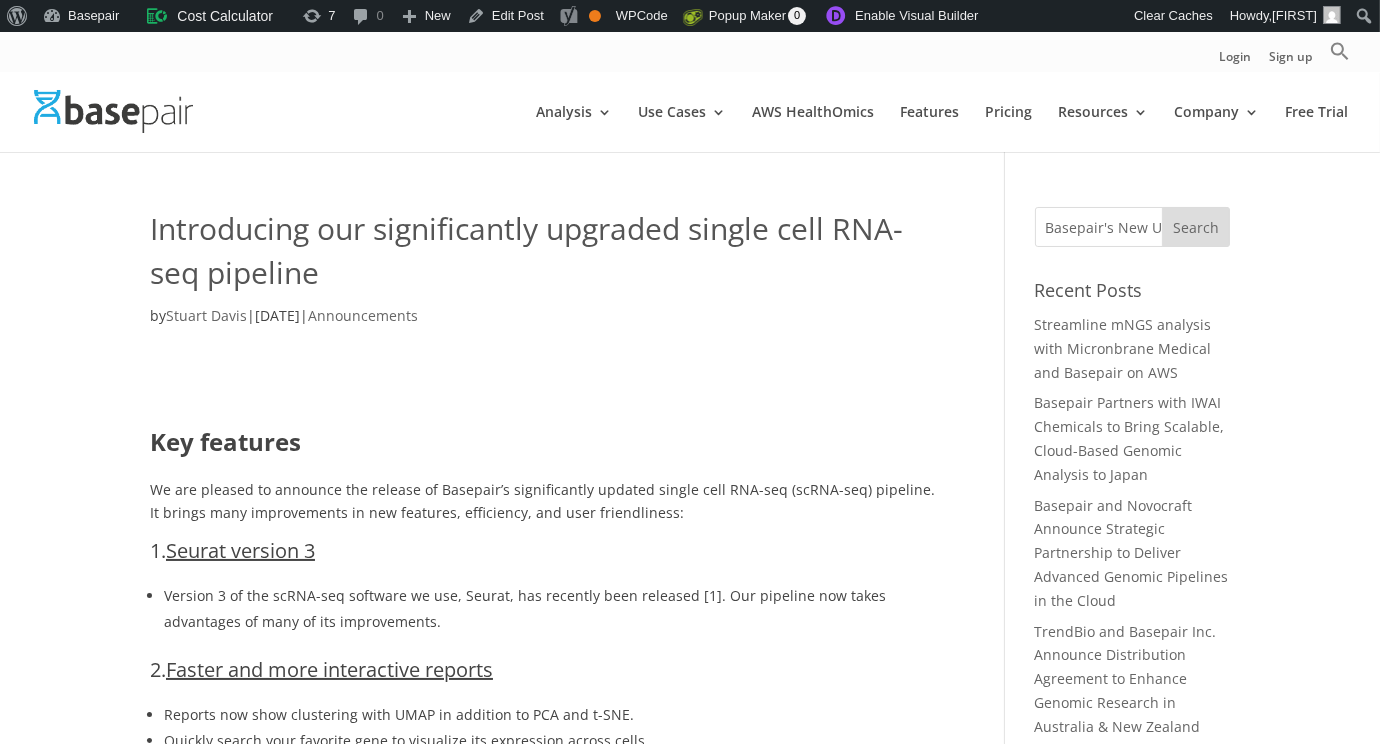 type on "Add Multiple Samples Seamlessly with Basepair's New Upload Page" 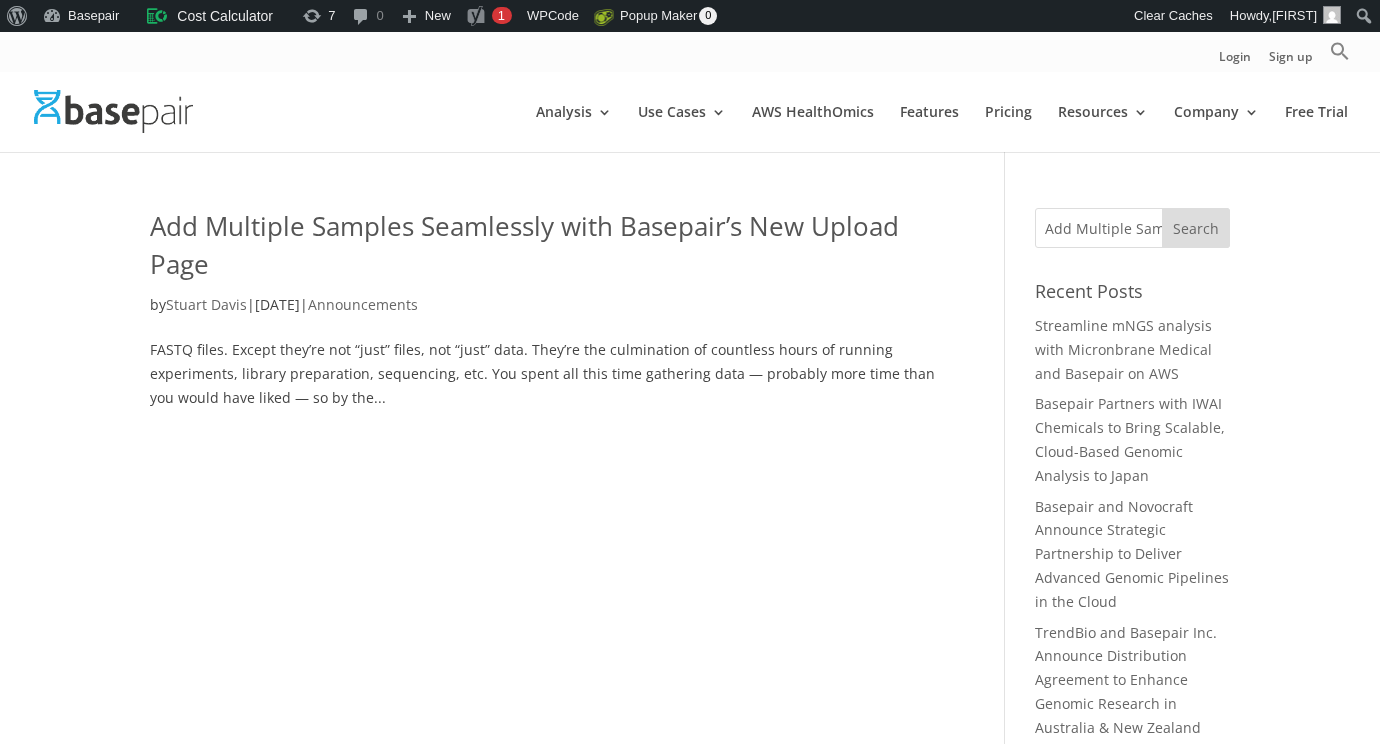 scroll, scrollTop: 0, scrollLeft: 0, axis: both 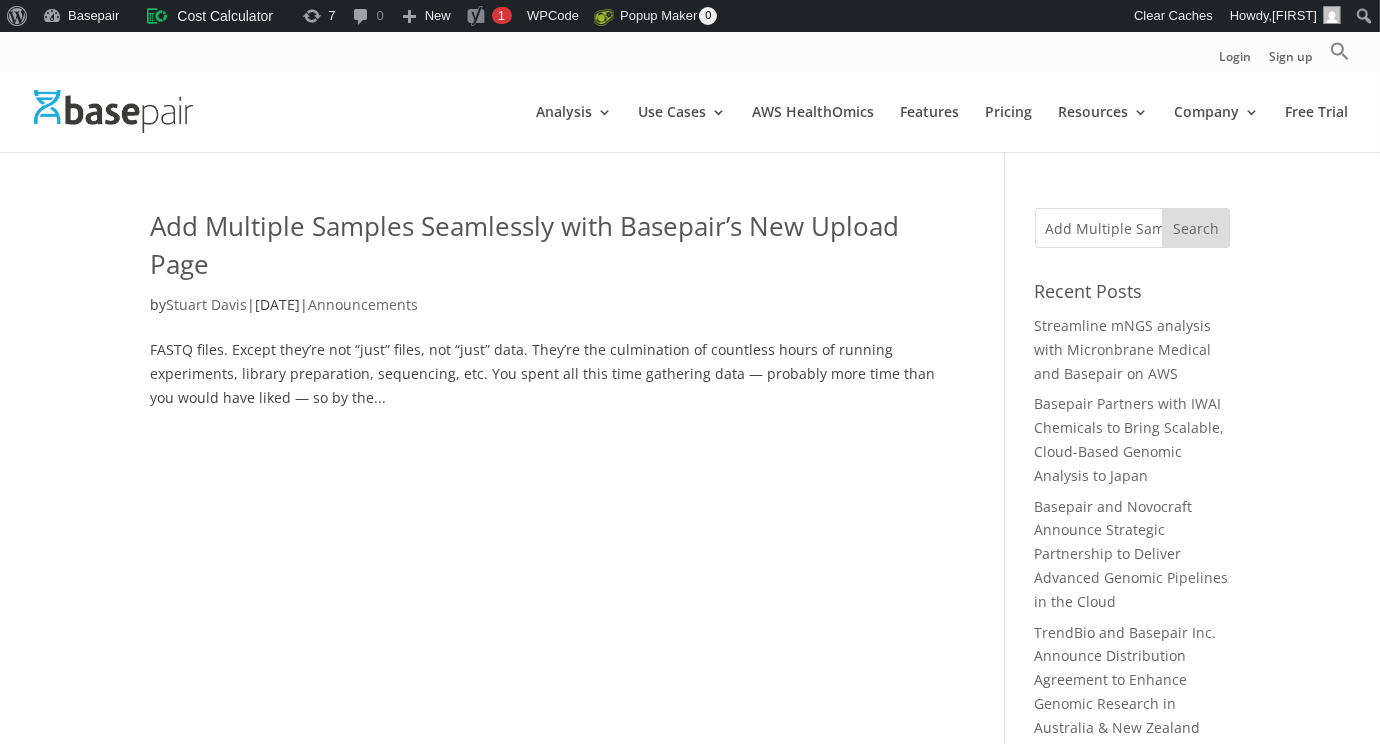 click on "Add Multiple Samples Seamlessly with Basepair’s New Upload Page" at bounding box center (524, 245) 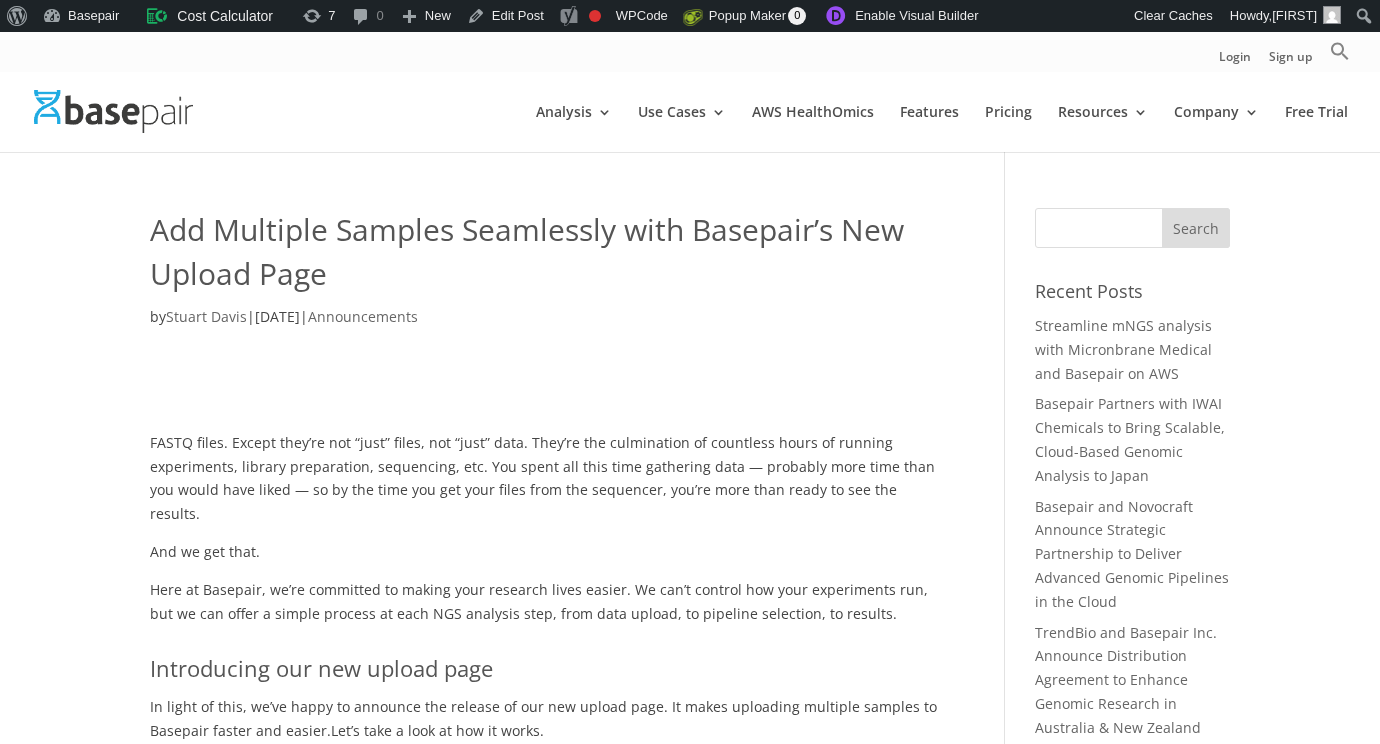 scroll, scrollTop: 0, scrollLeft: 0, axis: both 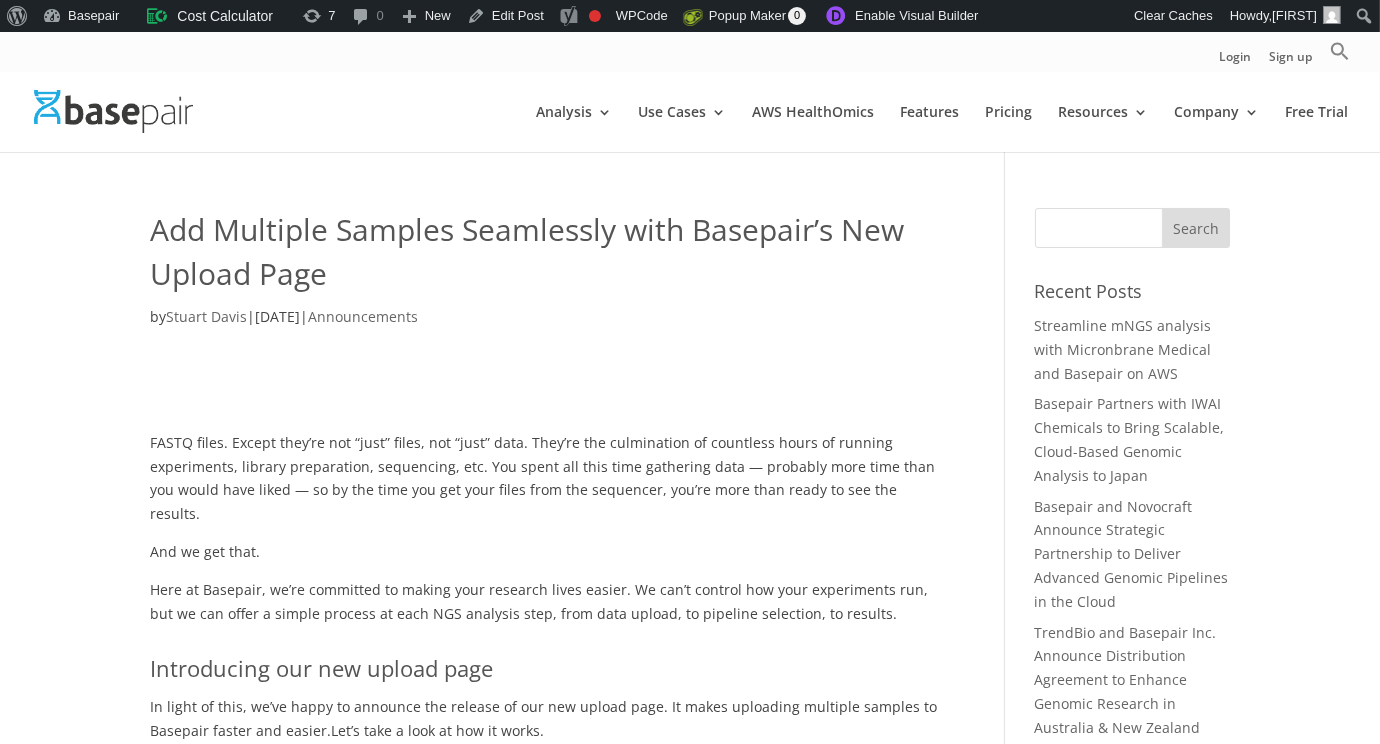 click on "Search for:" at bounding box center [1132, 228] 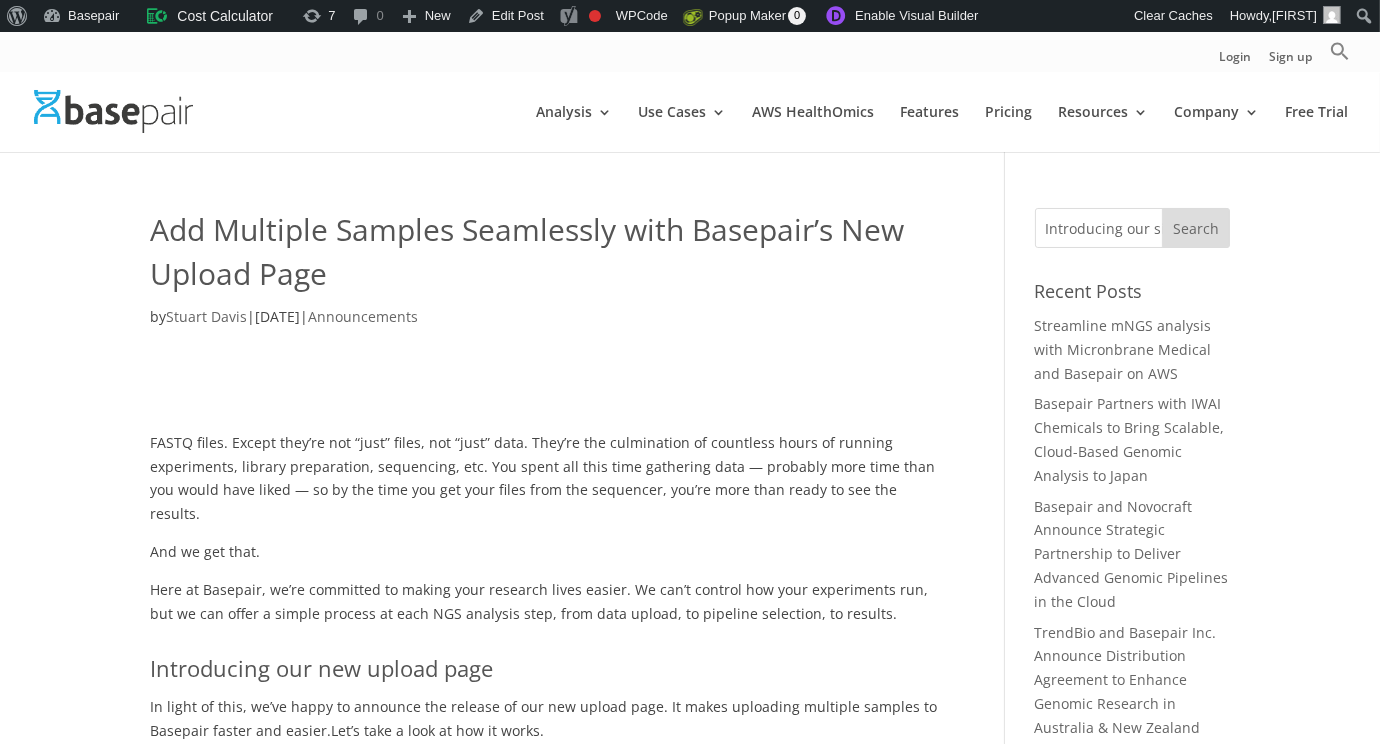 scroll, scrollTop: 0, scrollLeft: 256, axis: horizontal 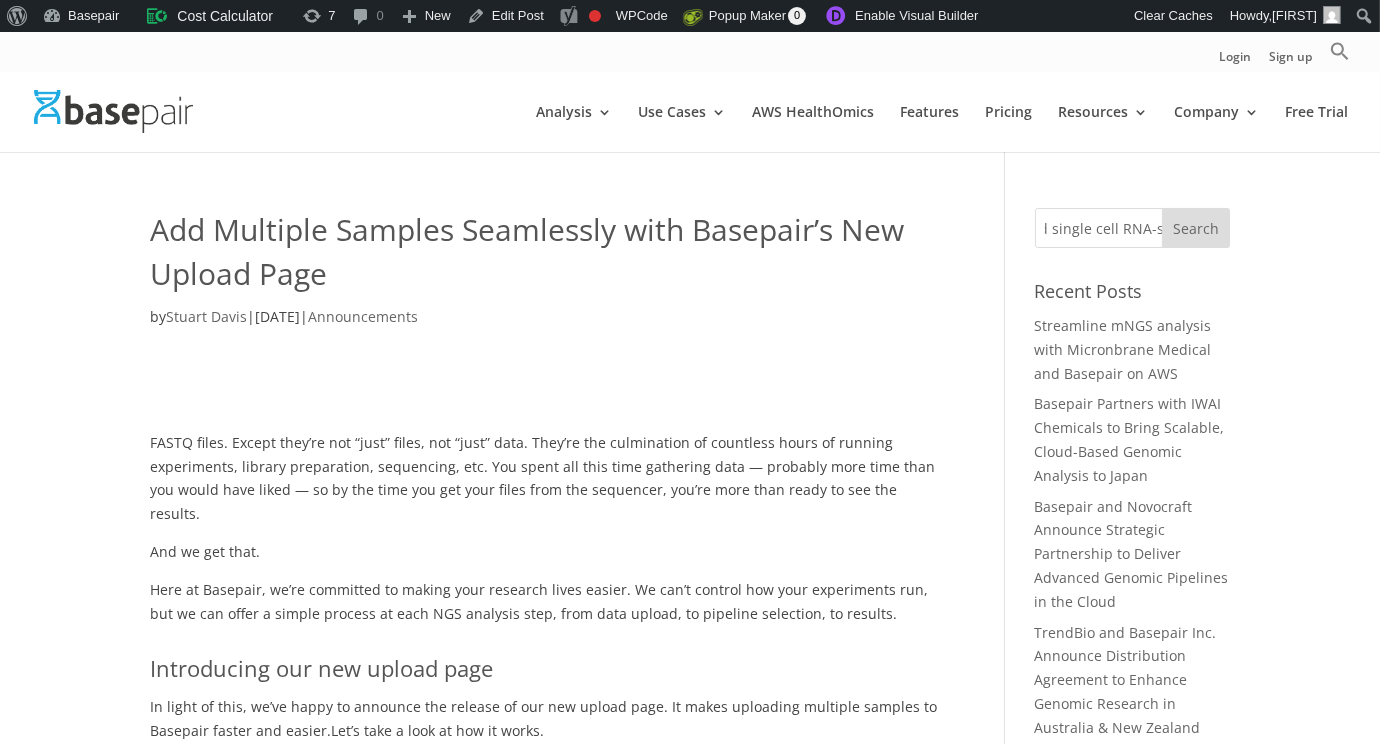 type on "Introducing our significantly upgraded single cell RNA-seq pipeline" 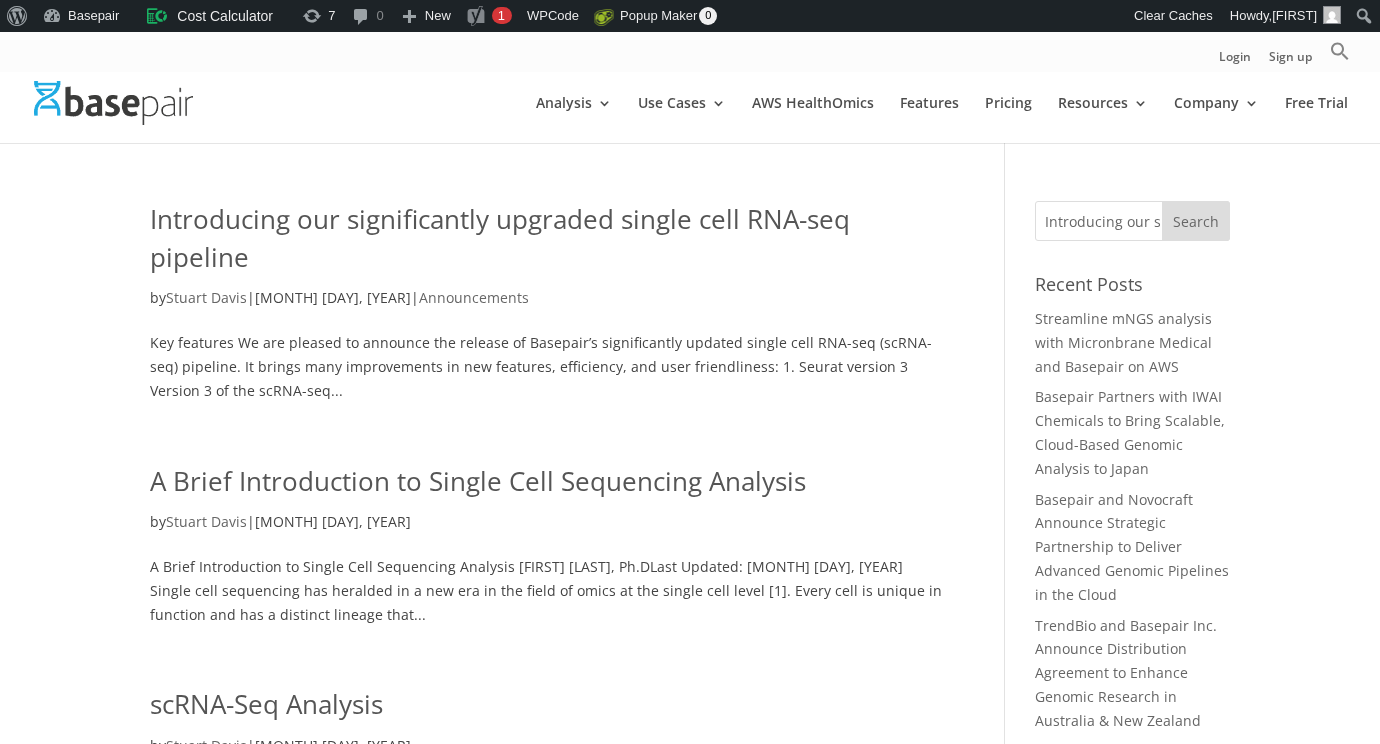 scroll, scrollTop: 0, scrollLeft: 0, axis: both 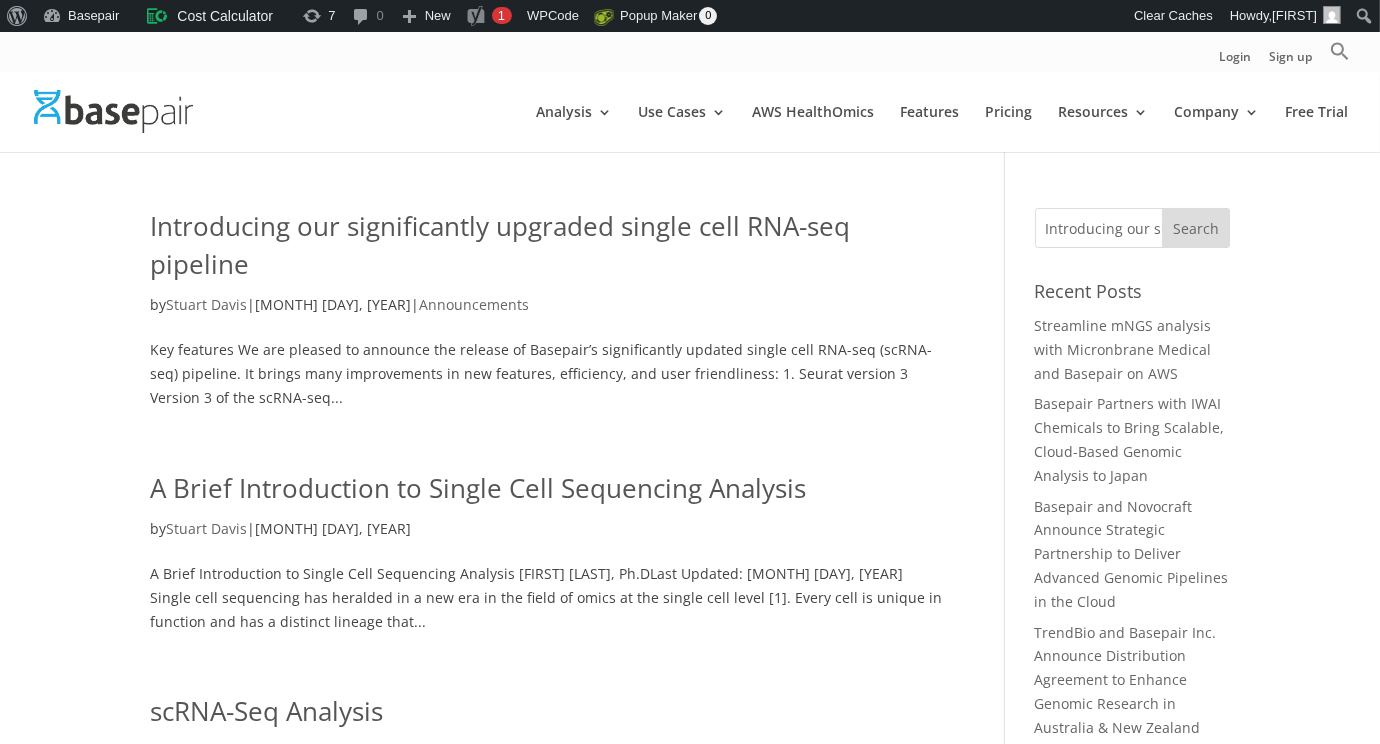 click on "Introducing our significantly upgraded single cell RNA-seq pipeline" at bounding box center (1132, 228) 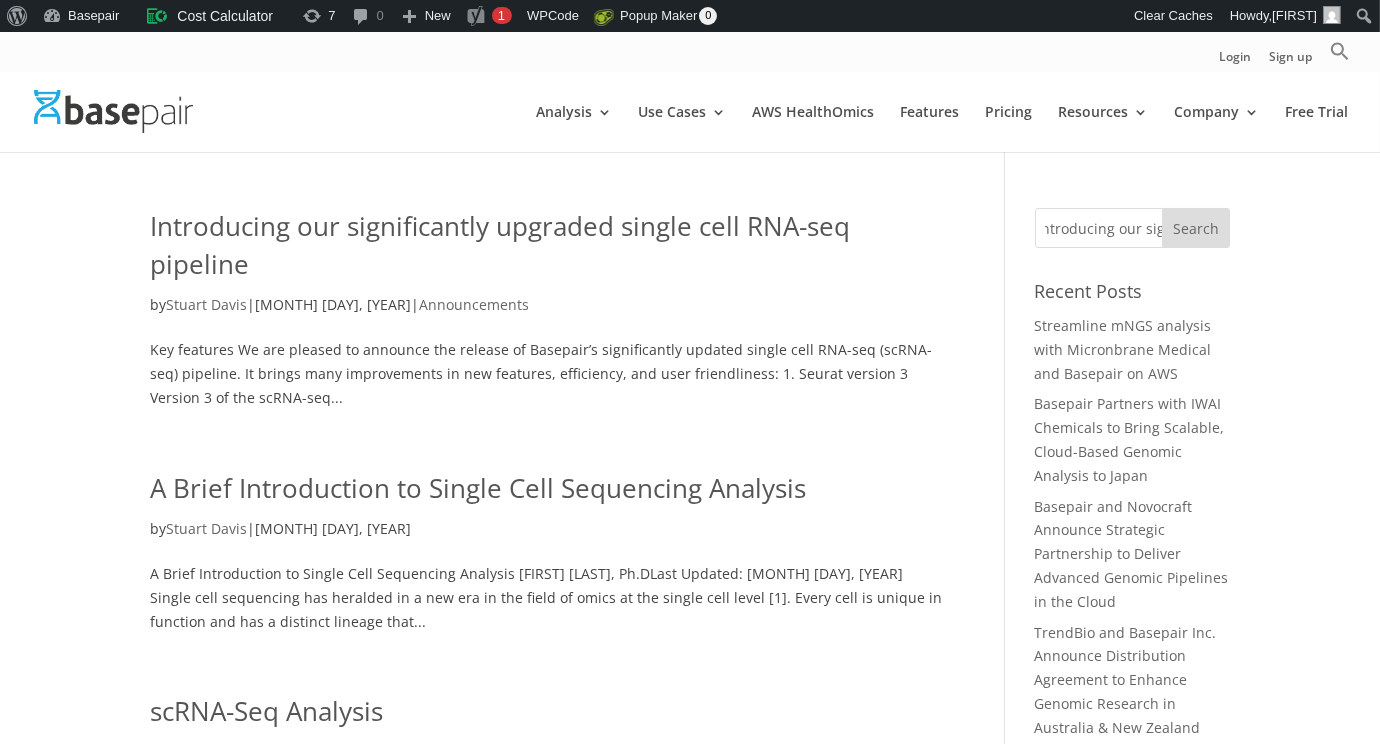 scroll, scrollTop: 0, scrollLeft: 0, axis: both 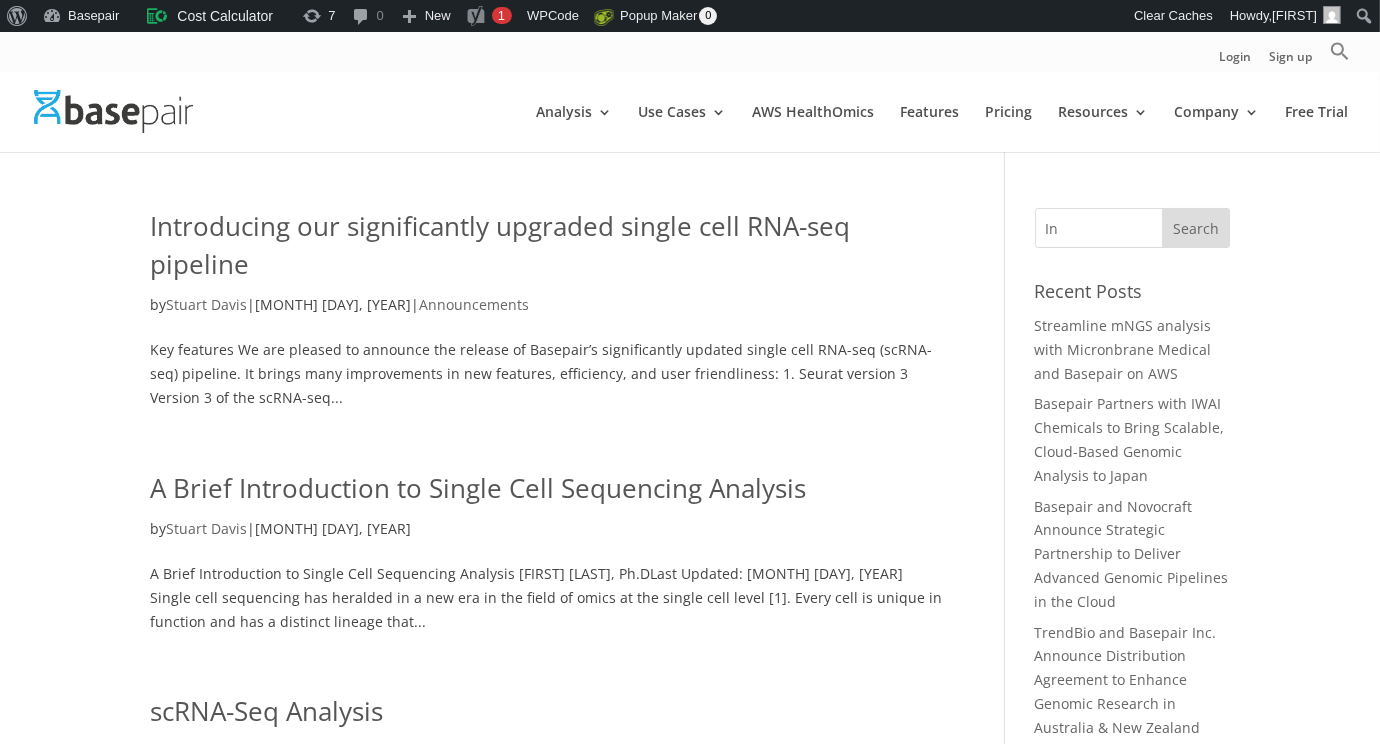 type on "I" 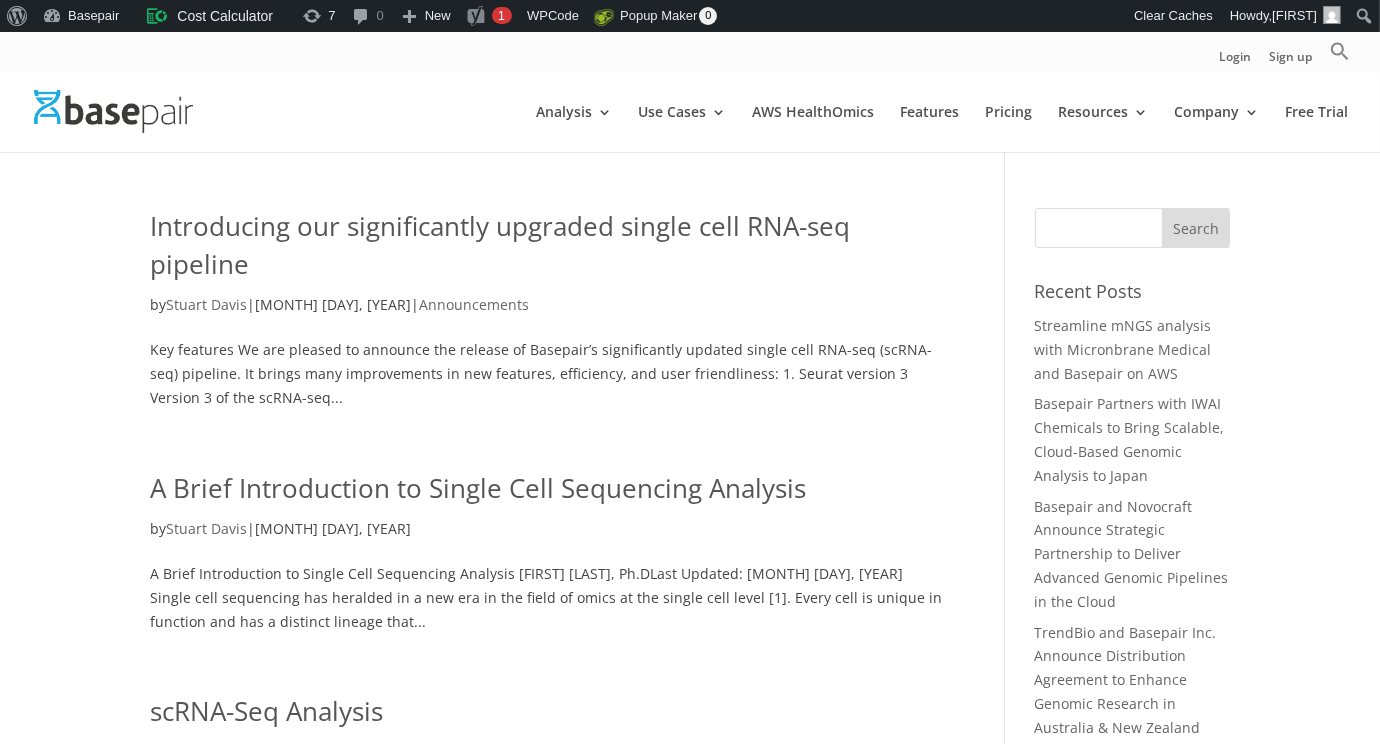paste on "How Basepair Enables Labs to Work and Collaborate Remotely" 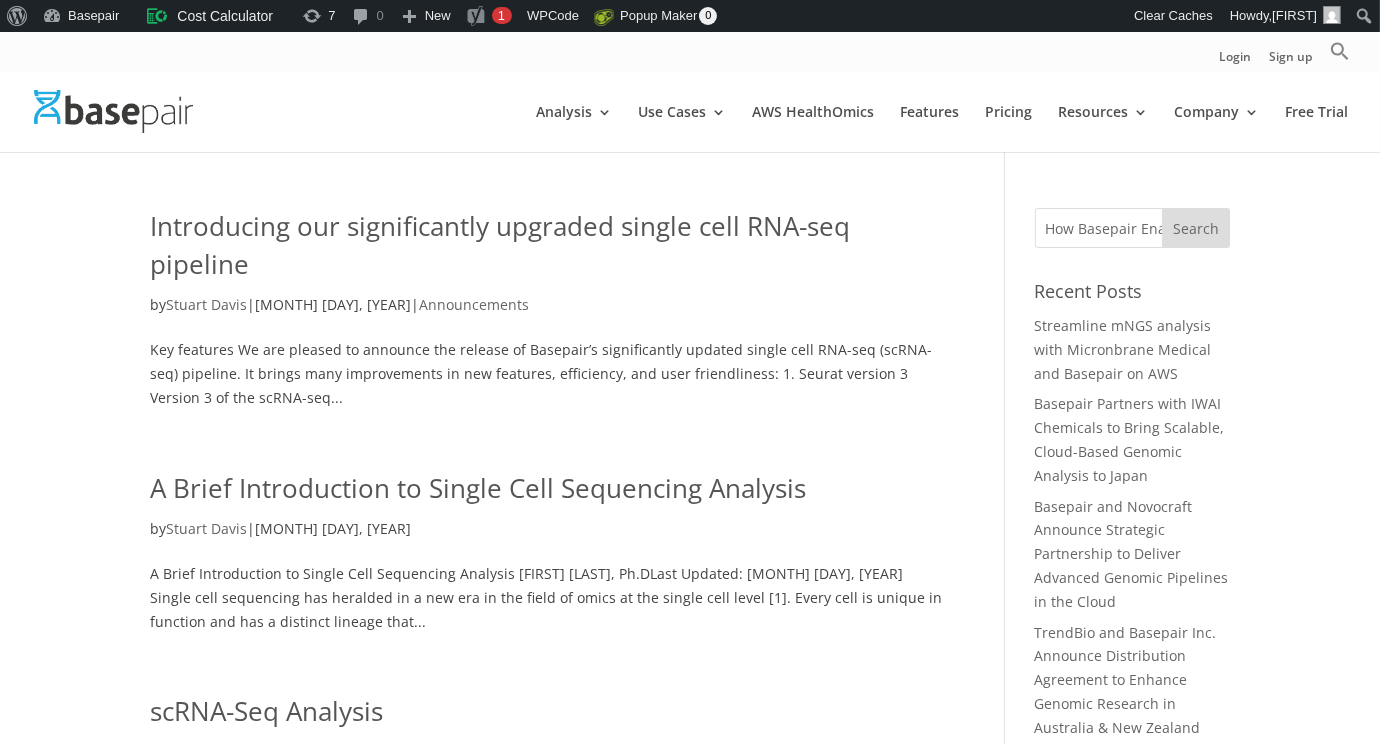 scroll, scrollTop: 0, scrollLeft: 231, axis: horizontal 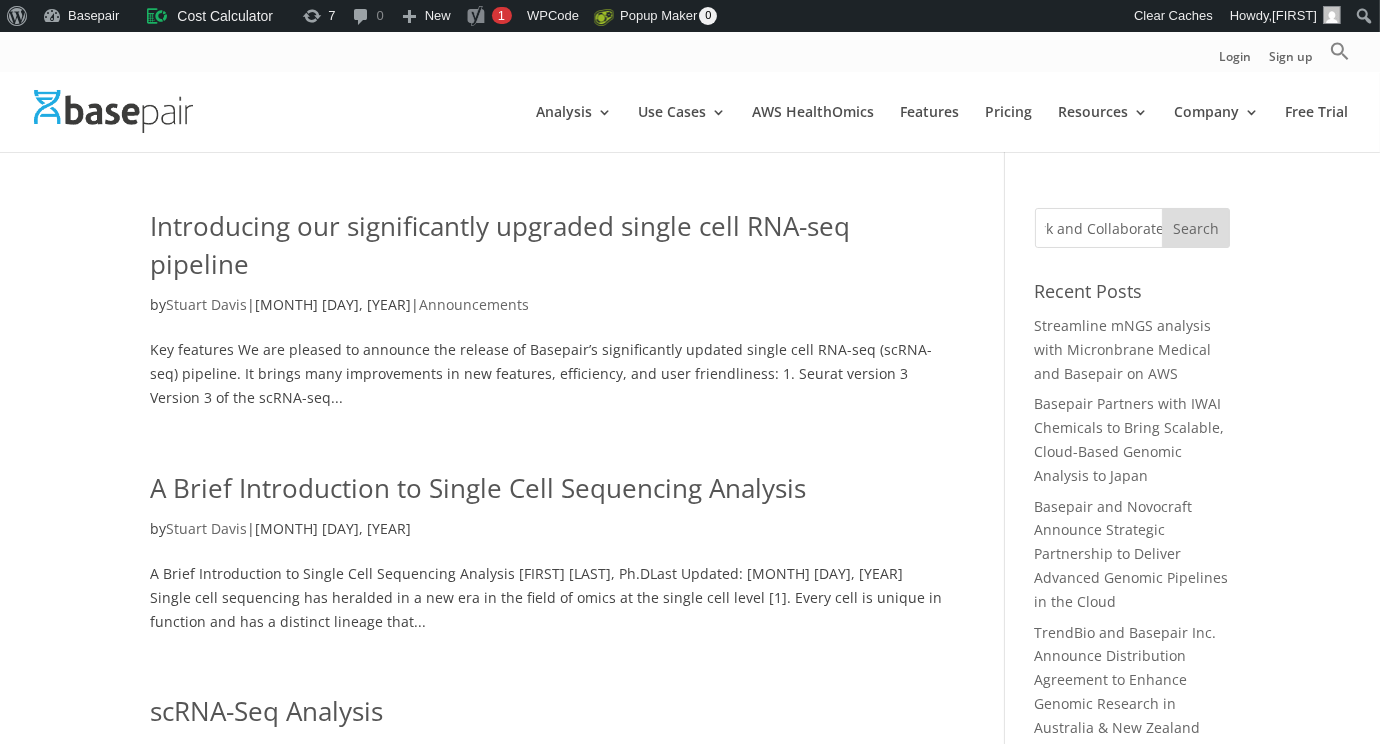 type on "How Basepair Enables Labs to Work and Collaborate Remotely" 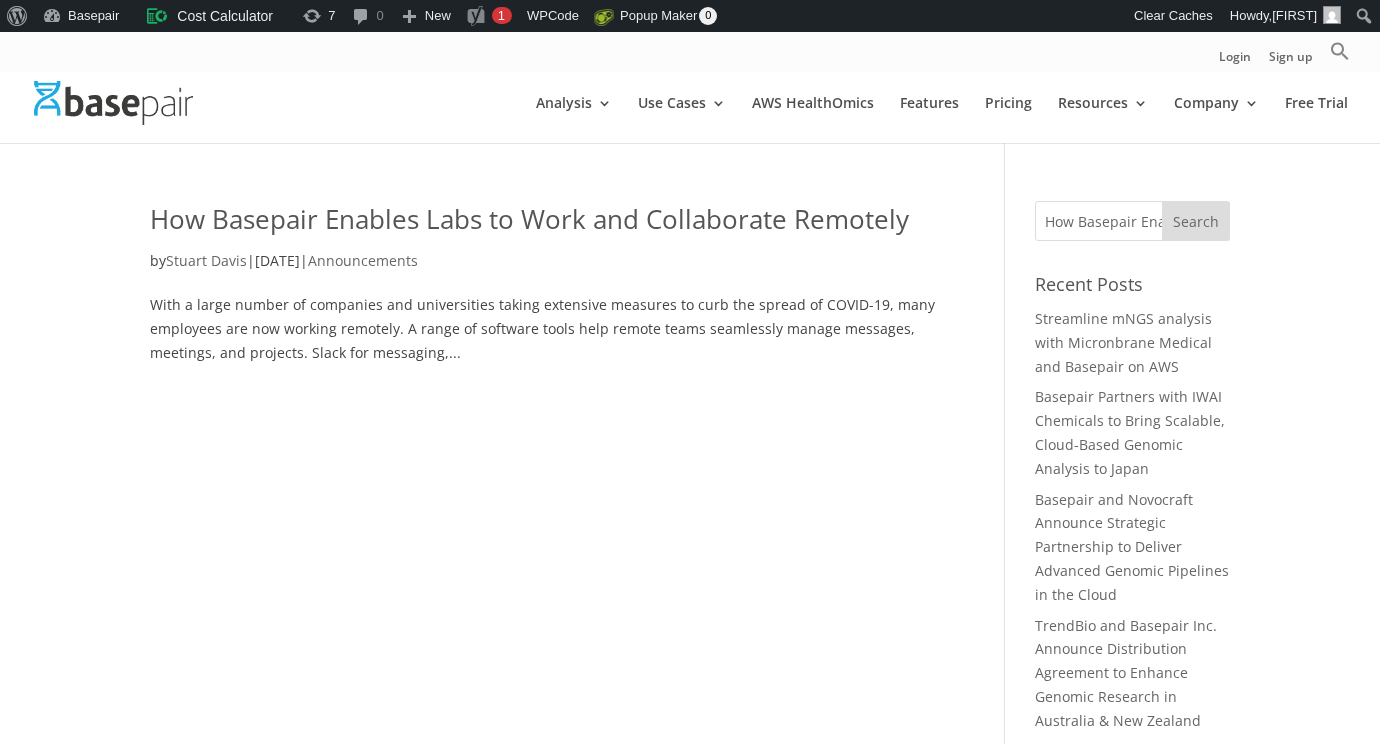 scroll, scrollTop: 0, scrollLeft: 0, axis: both 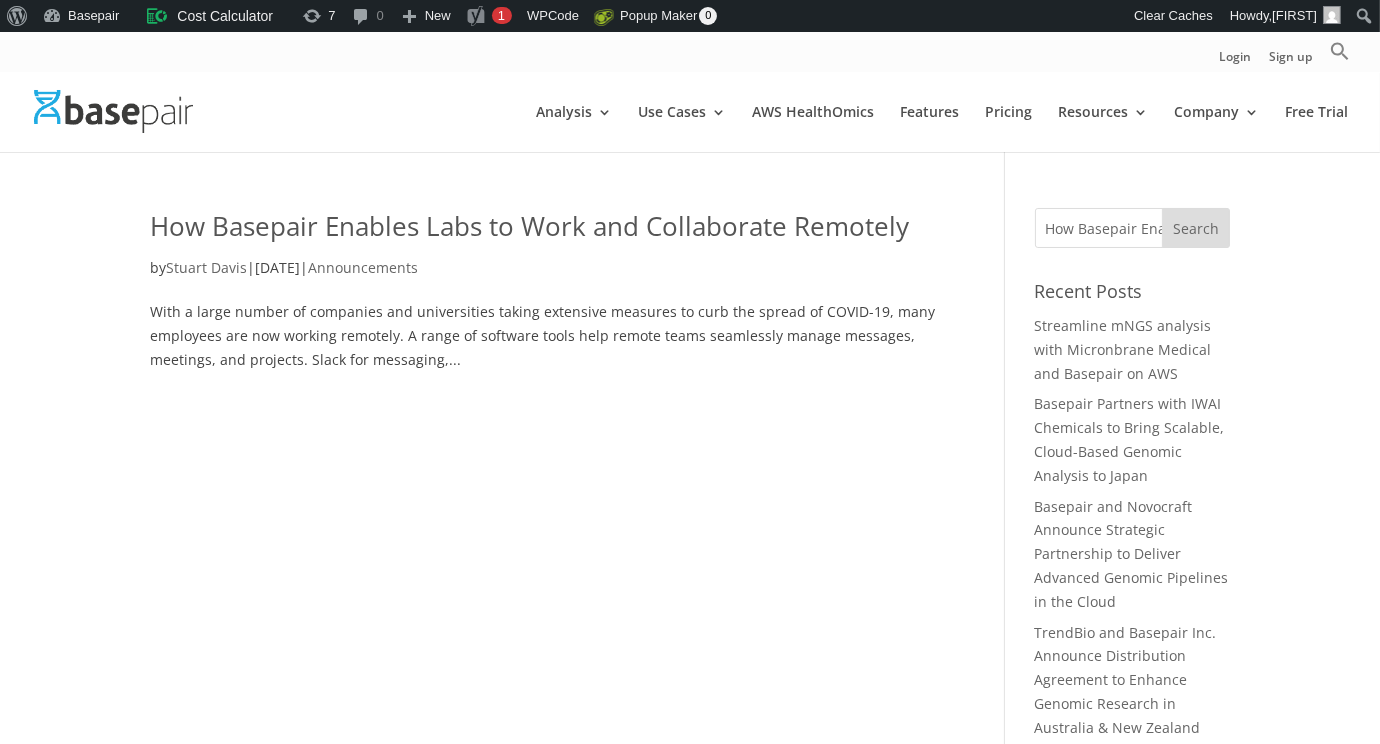 click on "How Basepair Enables Labs to Work and Collaborate Remotely" at bounding box center [529, 226] 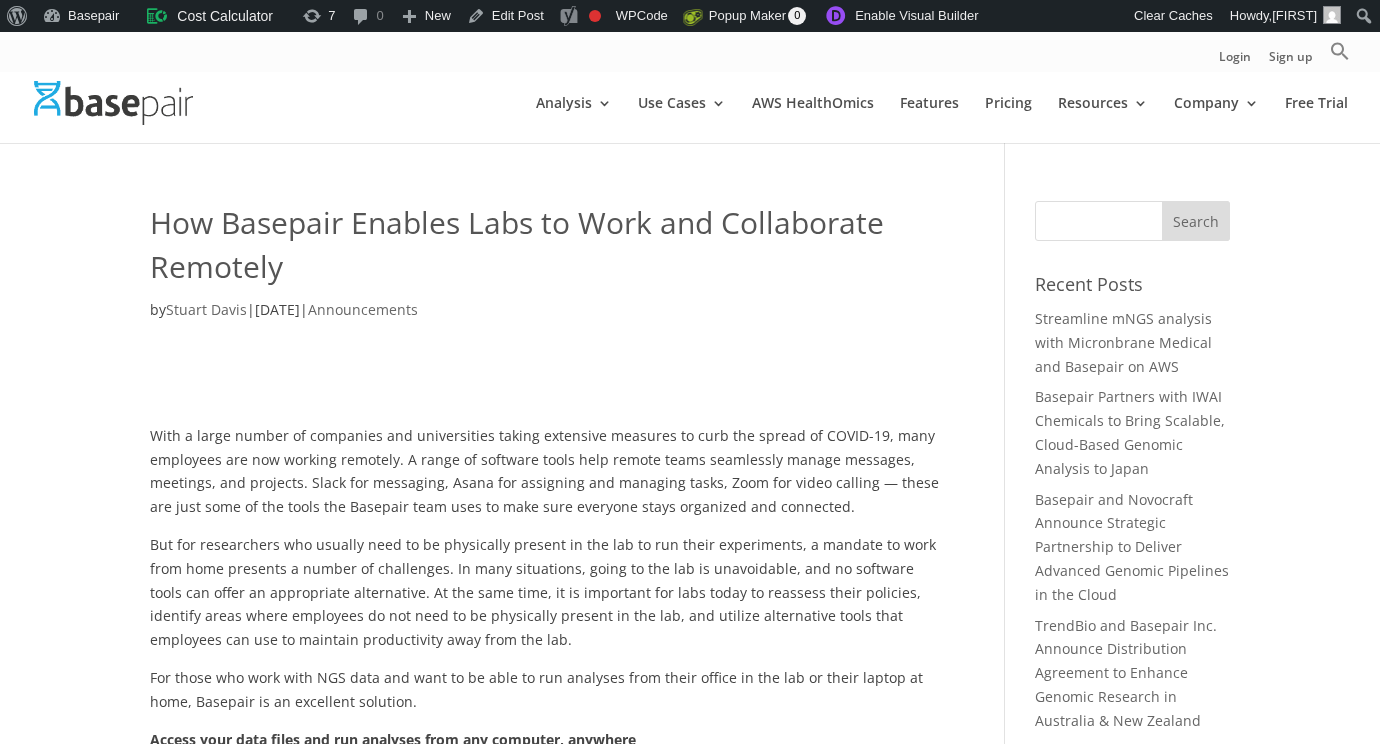 scroll, scrollTop: 299, scrollLeft: 0, axis: vertical 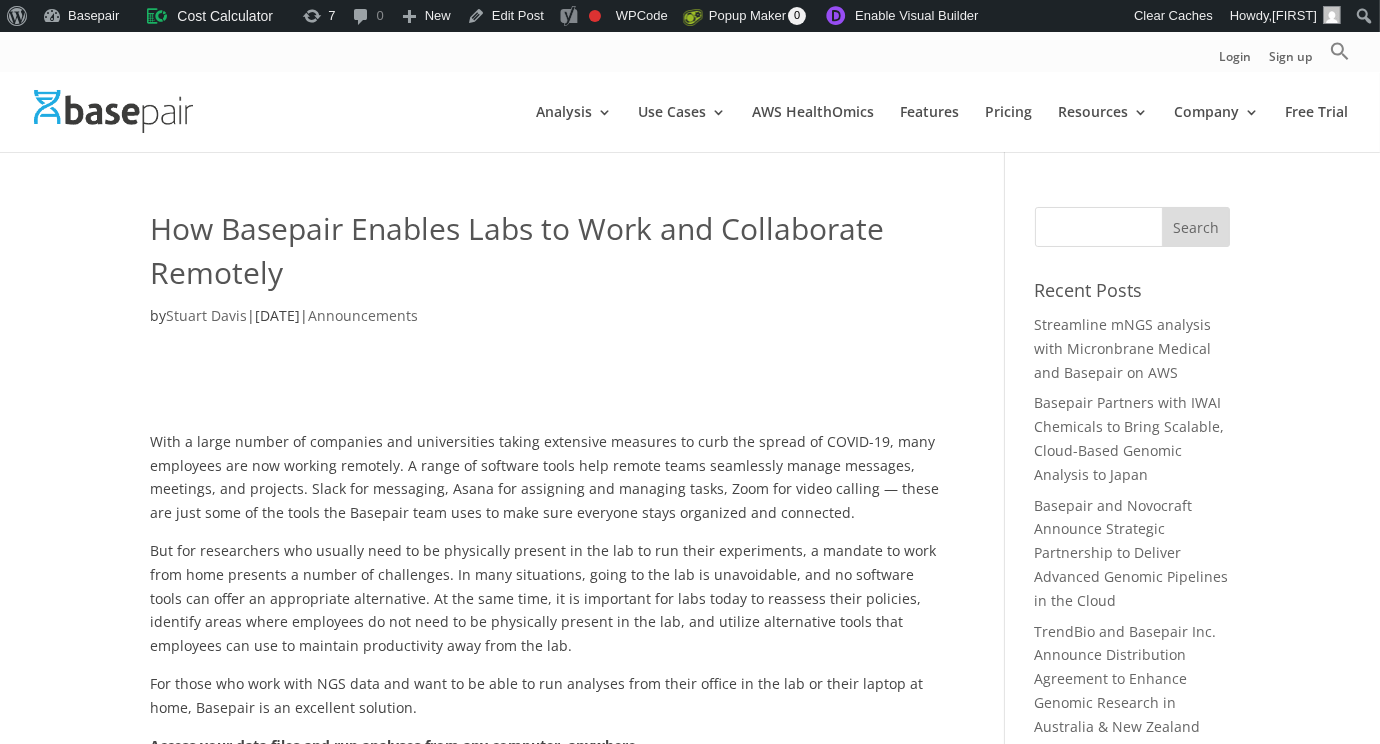 click on "Search for:" at bounding box center (1132, 227) 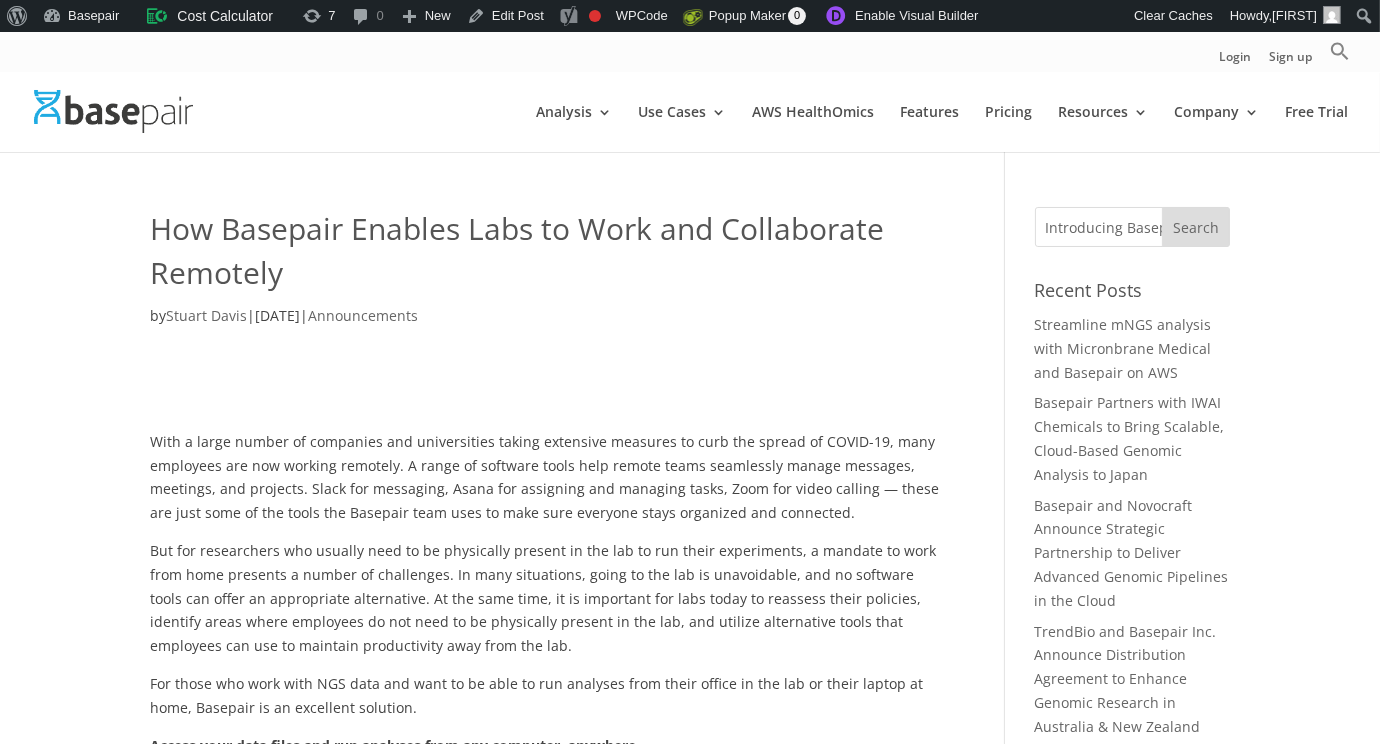 scroll, scrollTop: 0, scrollLeft: 227, axis: horizontal 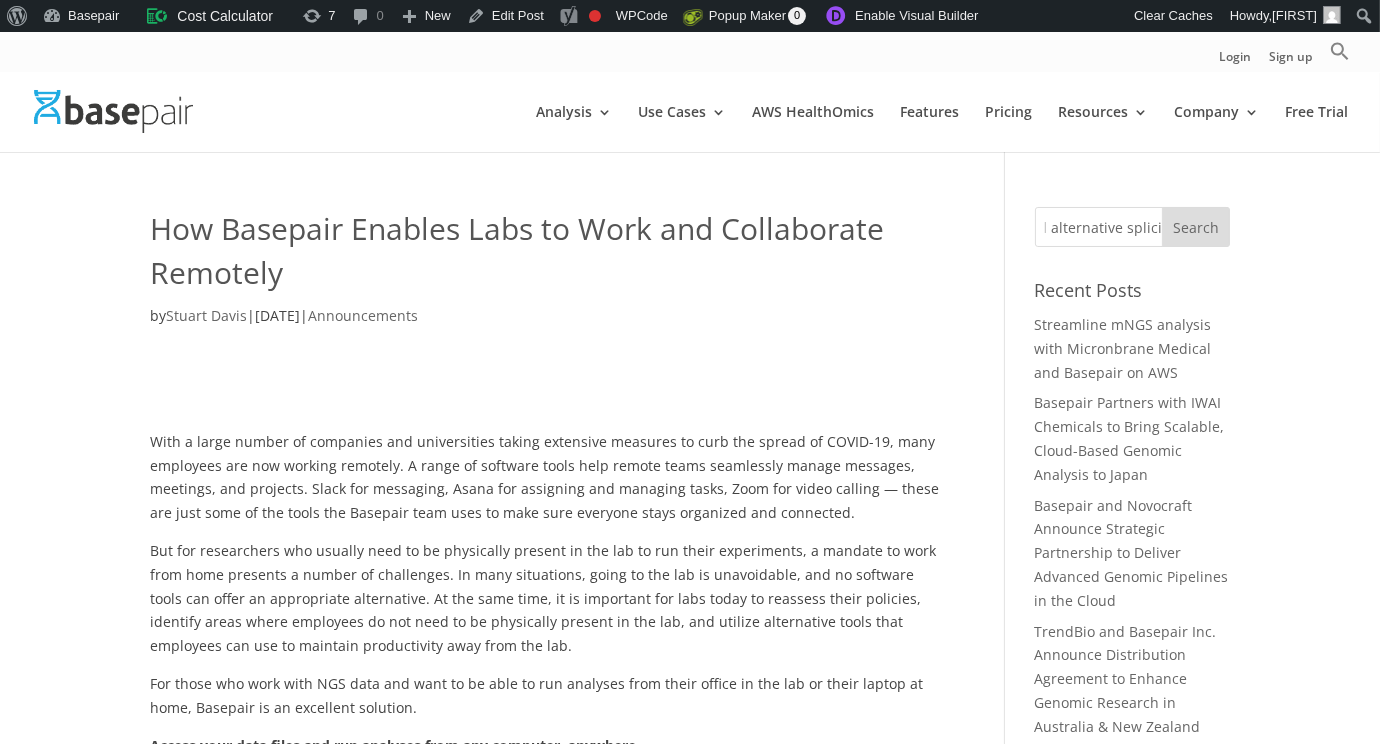 type on "Introducing Basepair's differential alternative splicing pipeline" 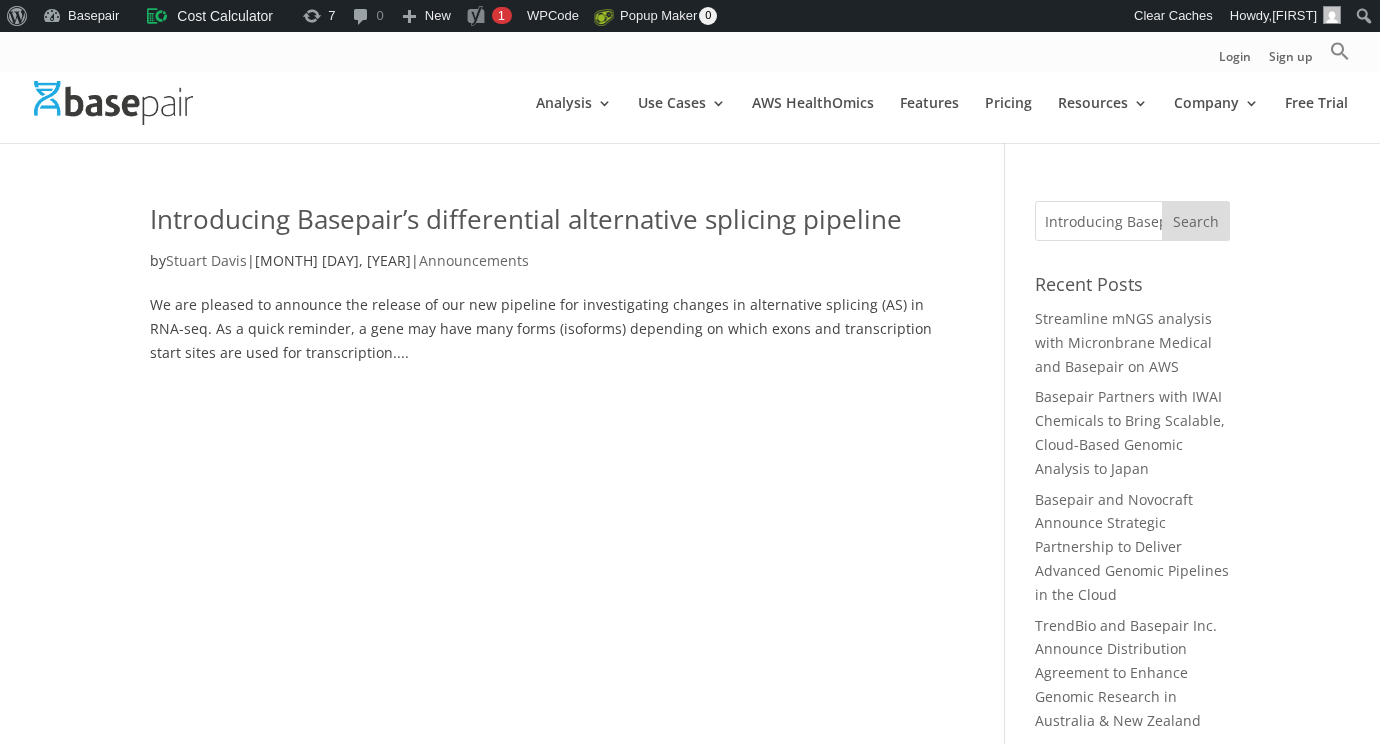 scroll, scrollTop: 0, scrollLeft: 0, axis: both 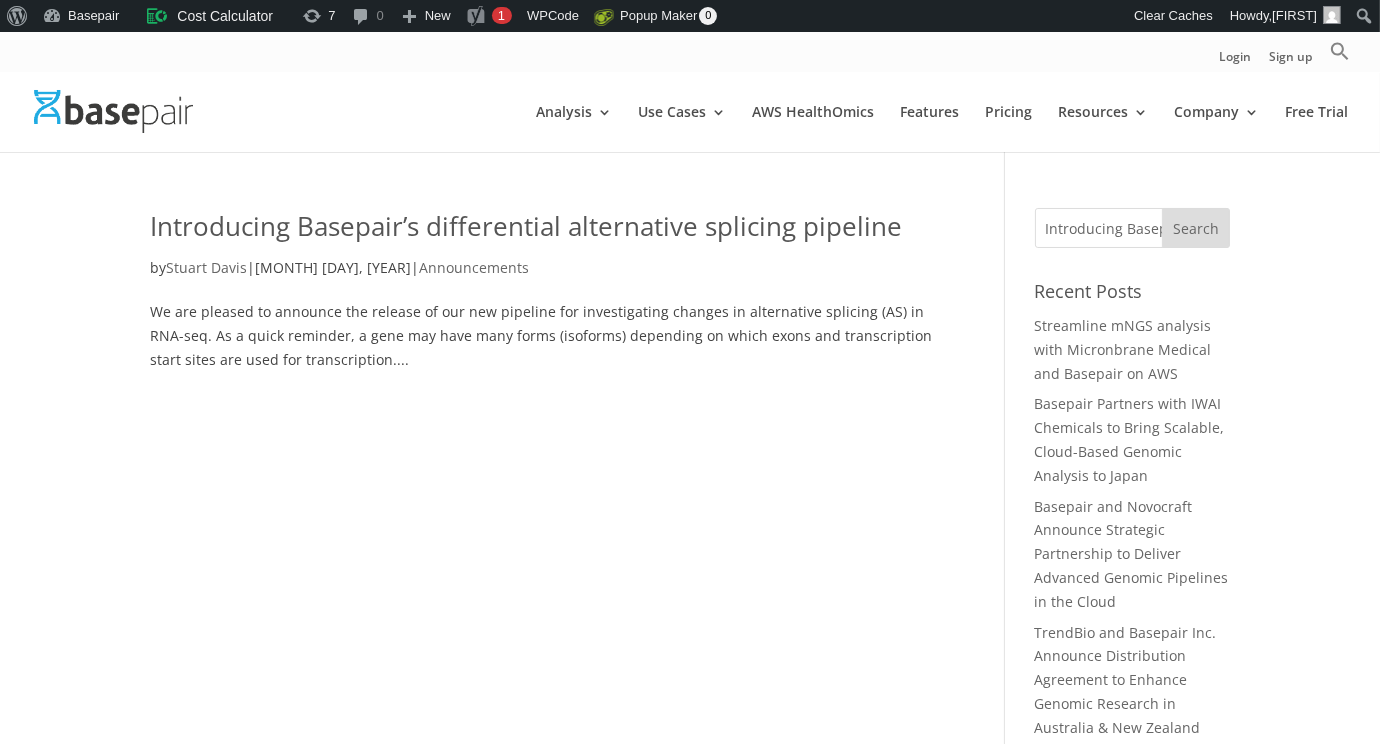 click on "Introducing Basepair’s differential alternative splicing pipeline" at bounding box center [526, 226] 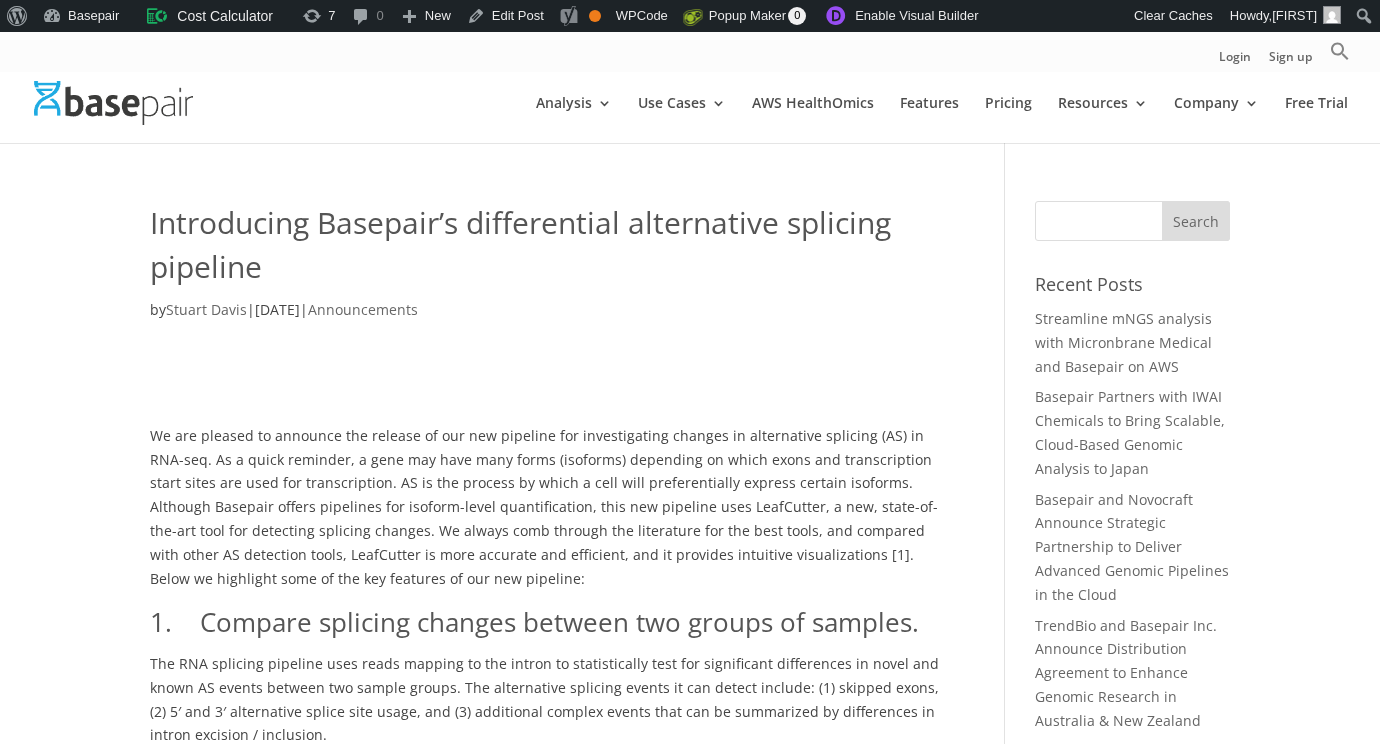 scroll, scrollTop: 0, scrollLeft: 0, axis: both 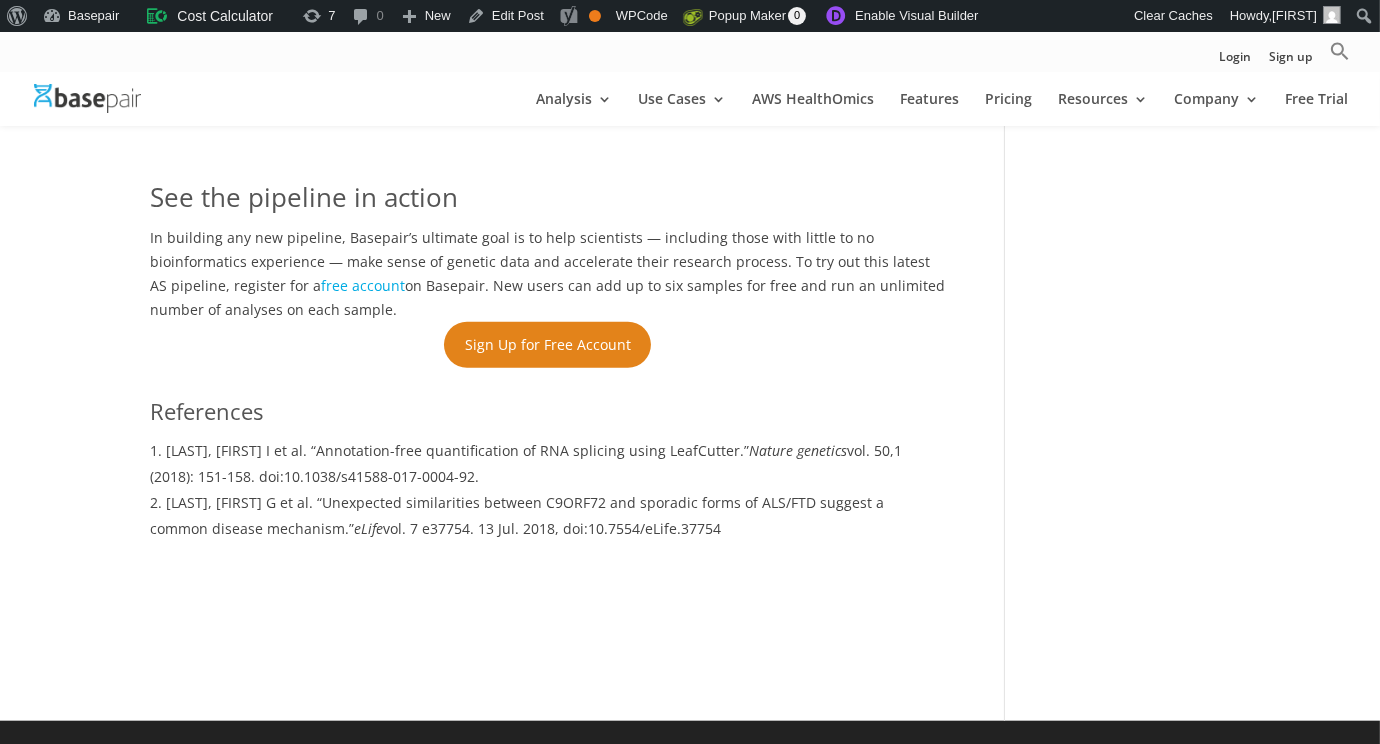 click on "Sign Up for Free Account" at bounding box center (547, 345) 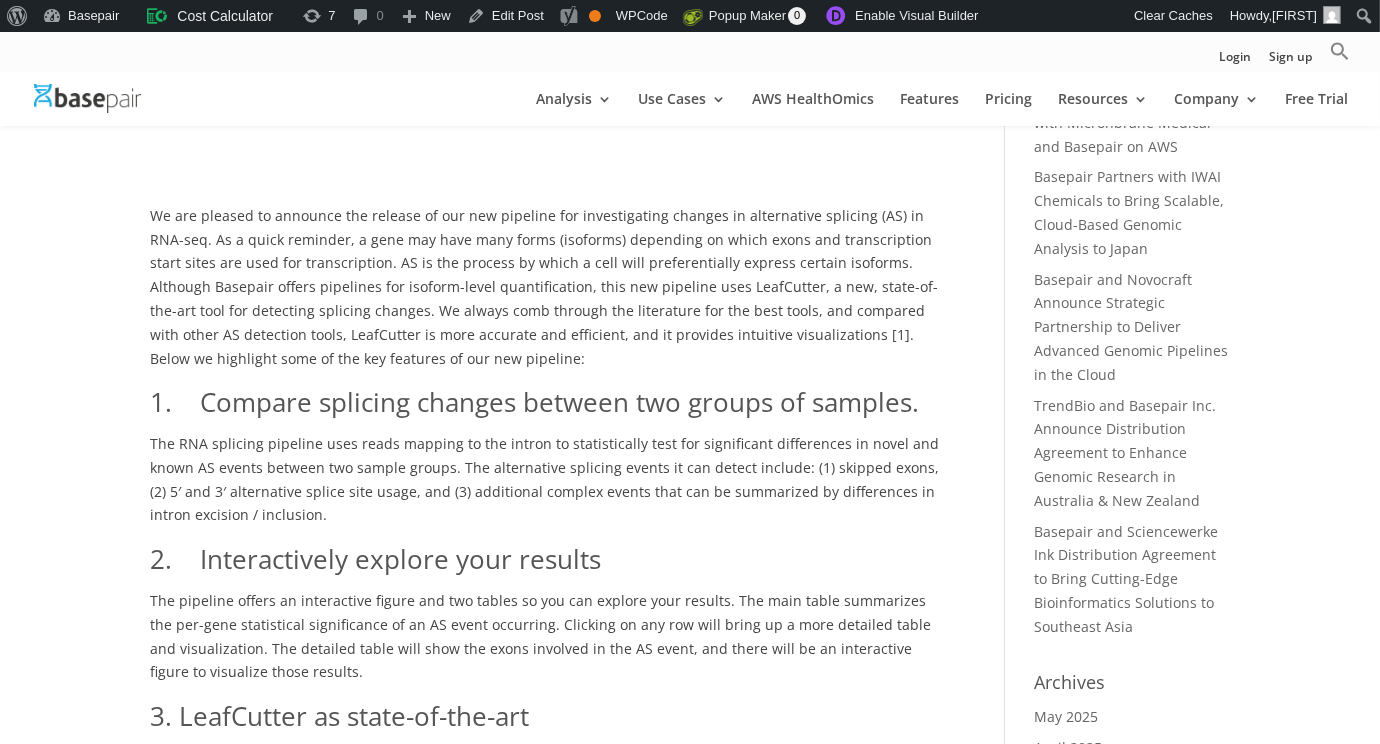 scroll, scrollTop: 0, scrollLeft: 0, axis: both 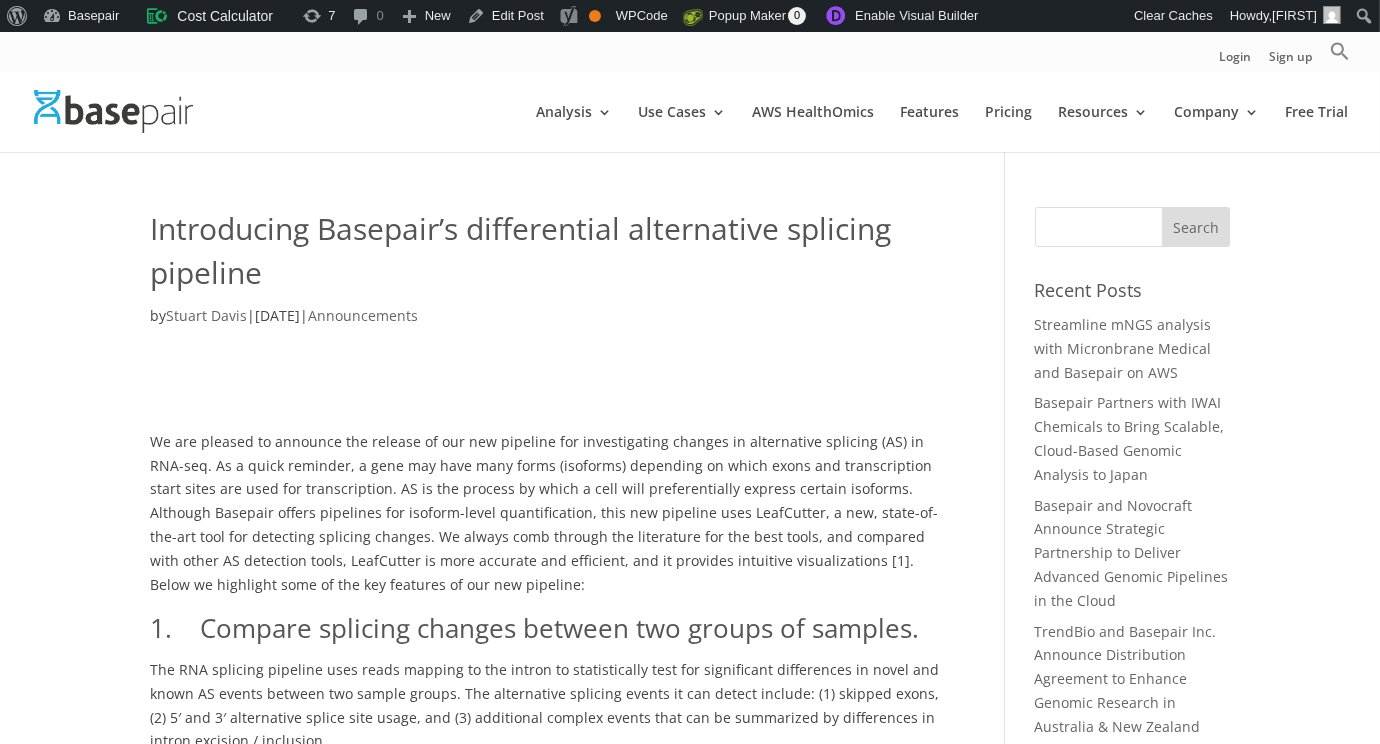 click on "Search for:" at bounding box center [1132, 227] 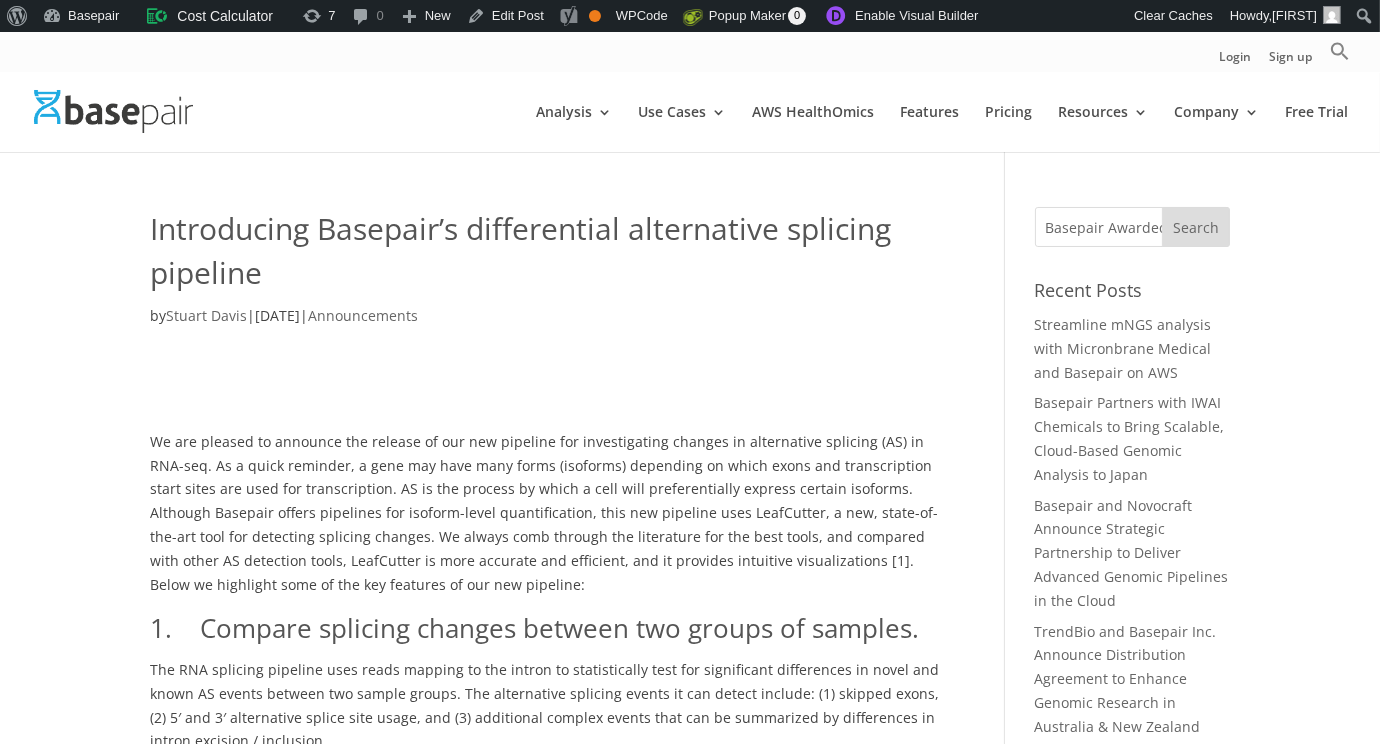 scroll, scrollTop: 0, scrollLeft: 541, axis: horizontal 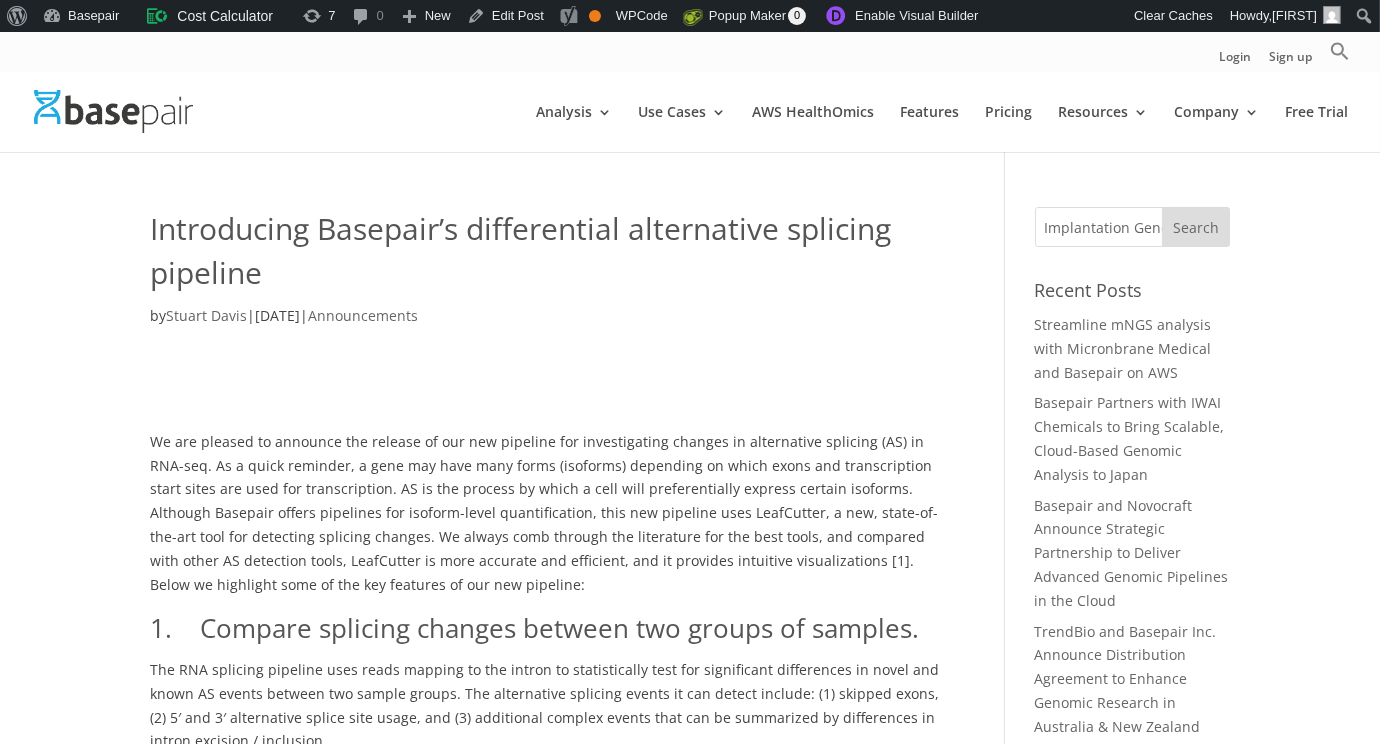type on "Basepair Awarded $300,000 Grant for Development of Software Platform for Pre-Implantation Genetic Testing" 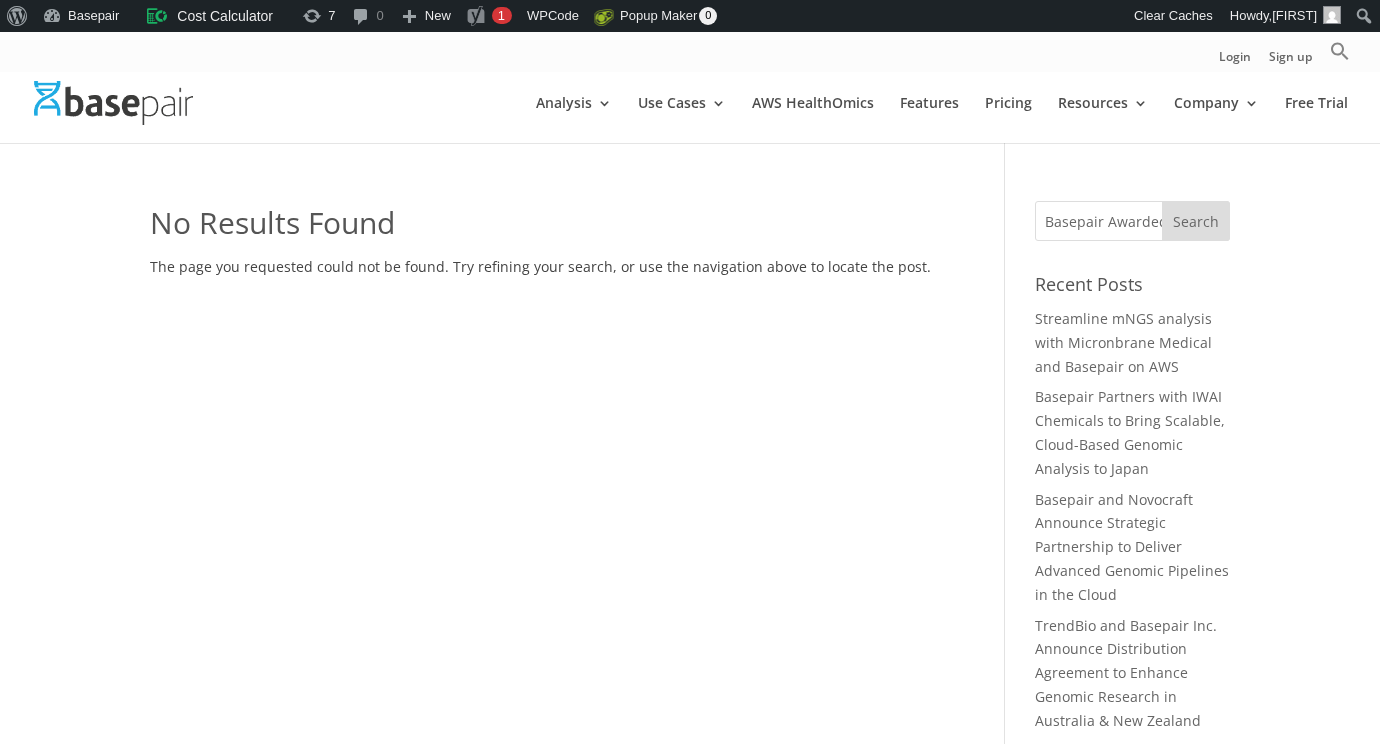 scroll, scrollTop: 0, scrollLeft: 0, axis: both 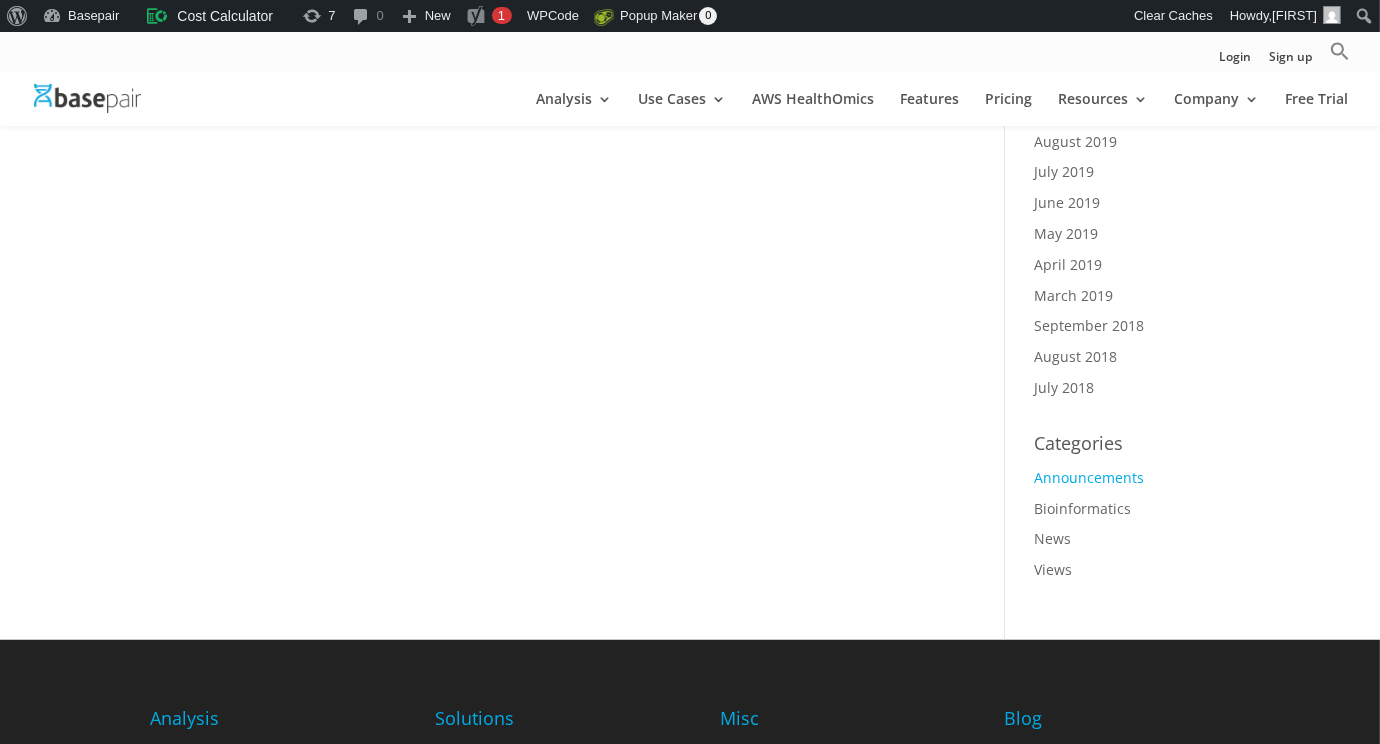 click on "Announcements" at bounding box center [1090, 477] 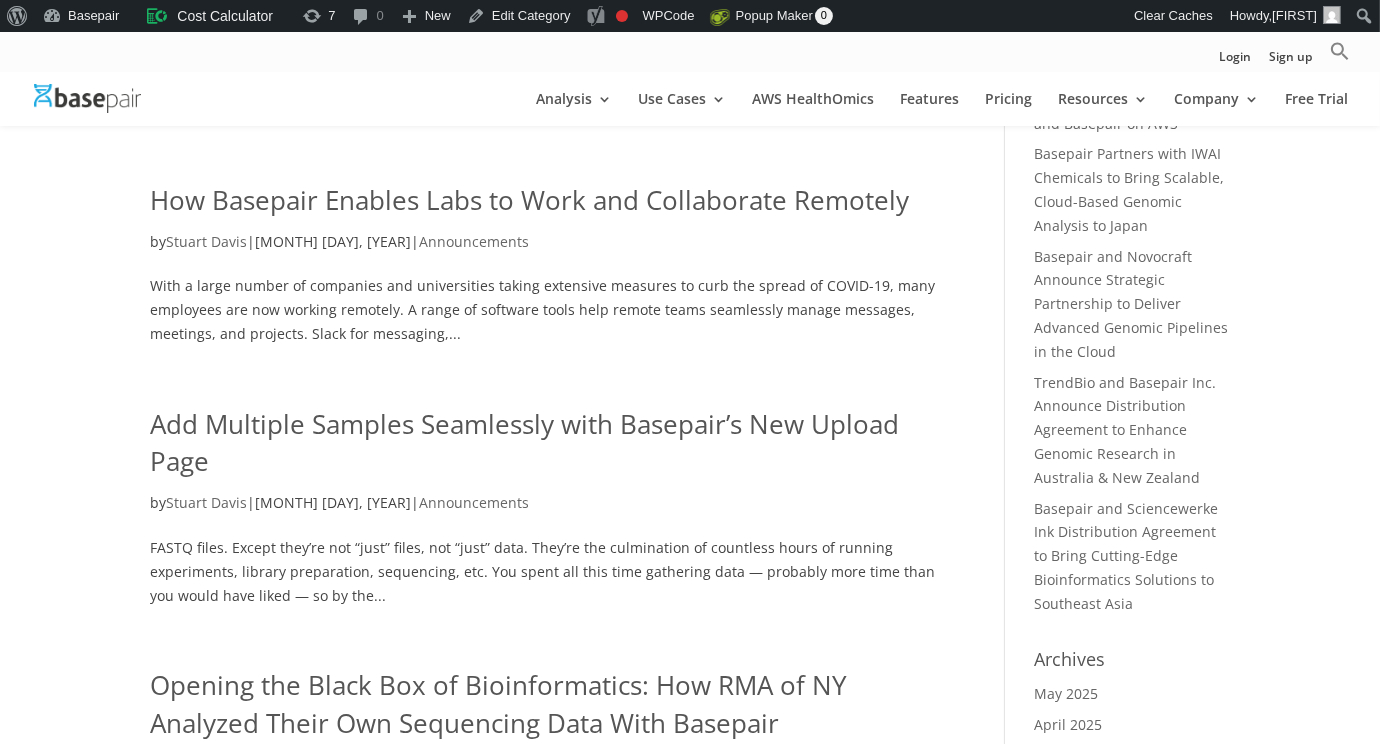 scroll, scrollTop: 600, scrollLeft: 0, axis: vertical 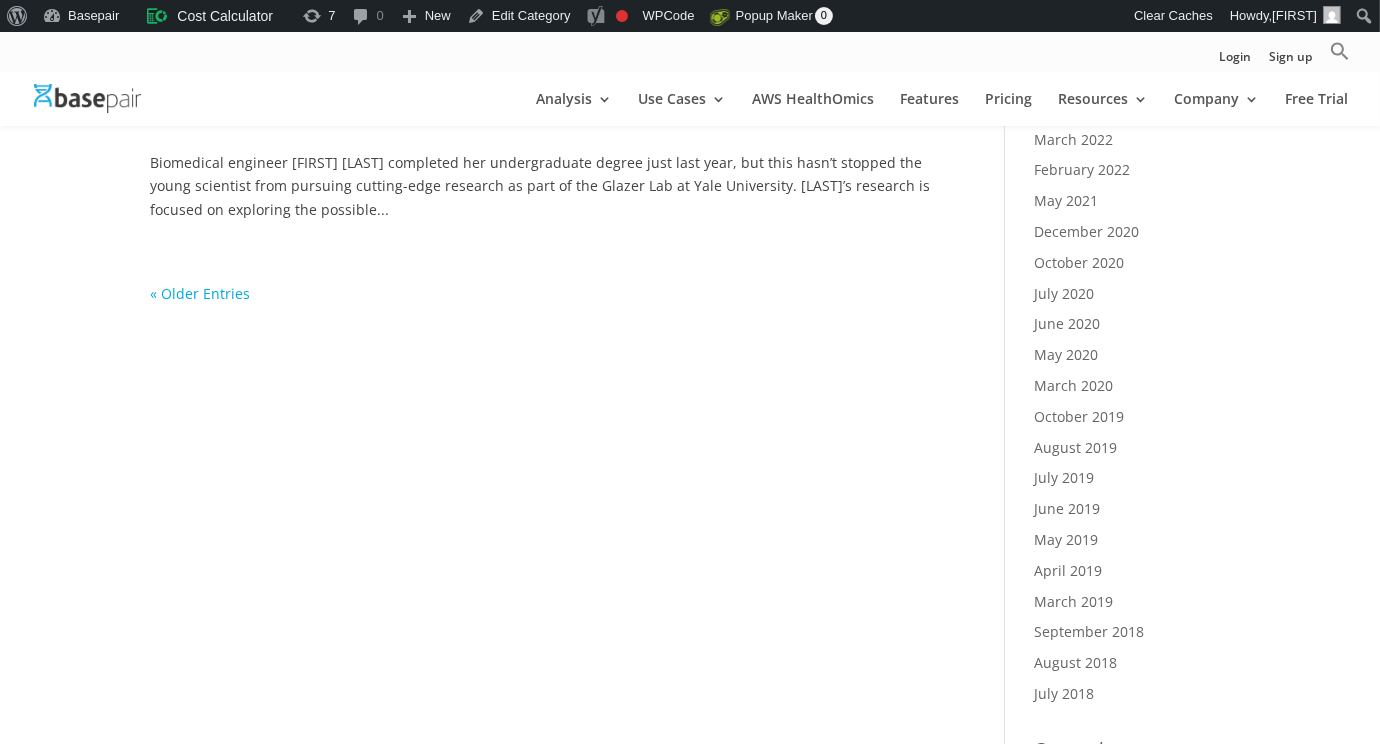 click on "« Older Entries" at bounding box center [200, 293] 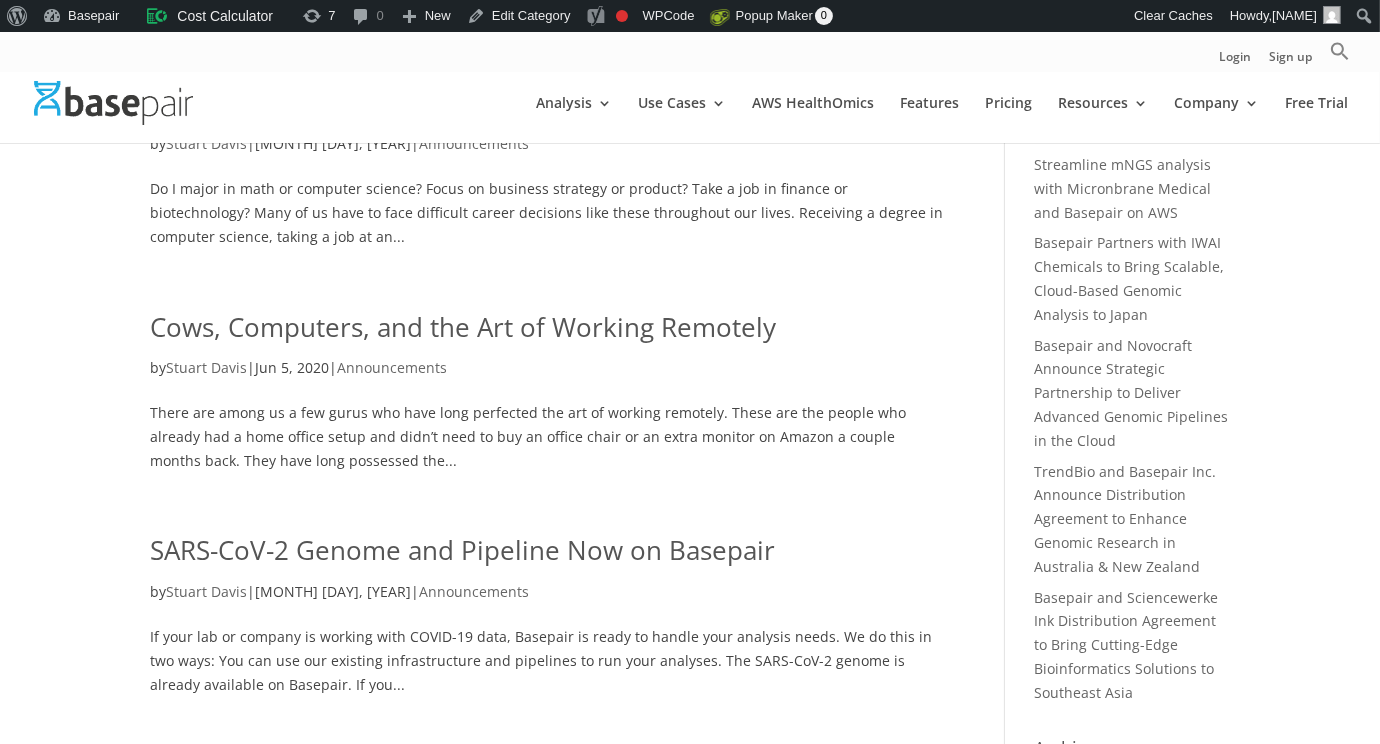 scroll, scrollTop: 0, scrollLeft: 0, axis: both 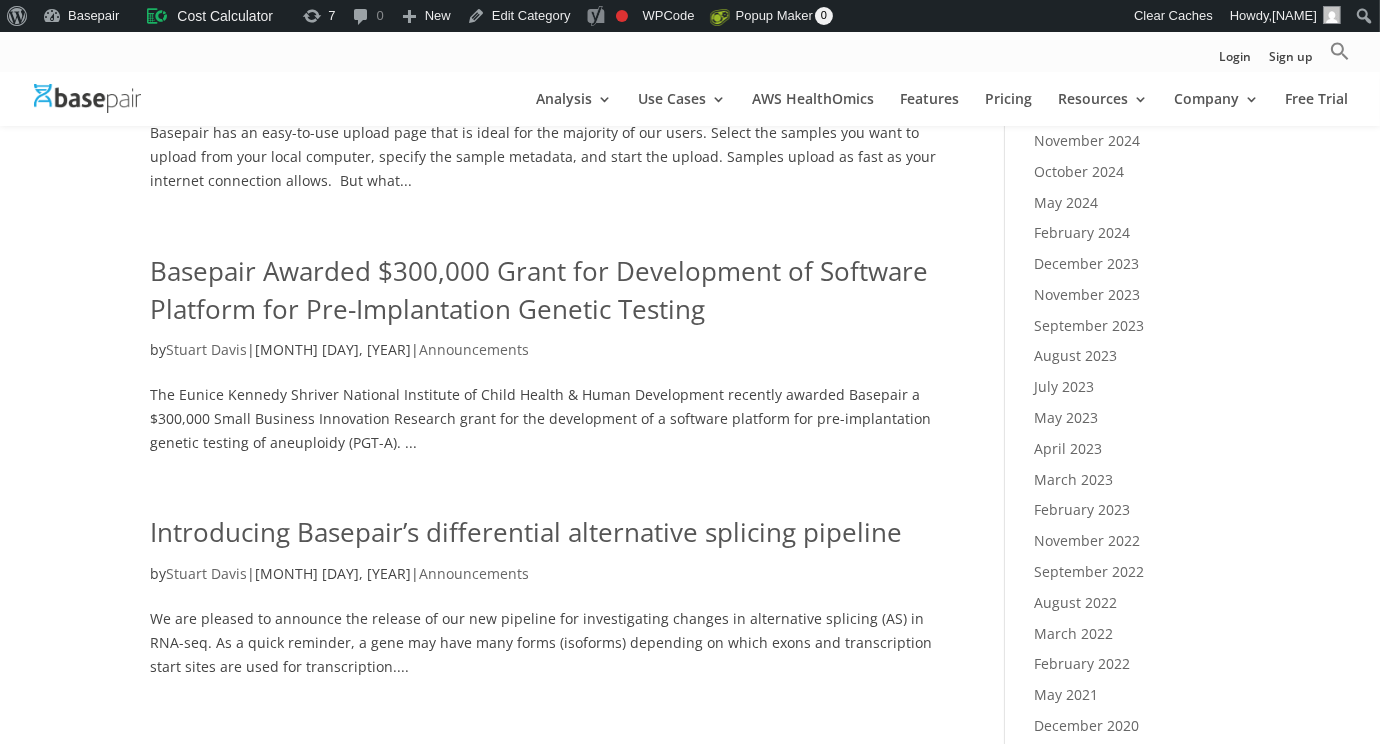 click on "Basepair Awarded $300,000 Grant for Development of Software Platform for Pre-Implantation Genetic Testing" at bounding box center [539, 290] 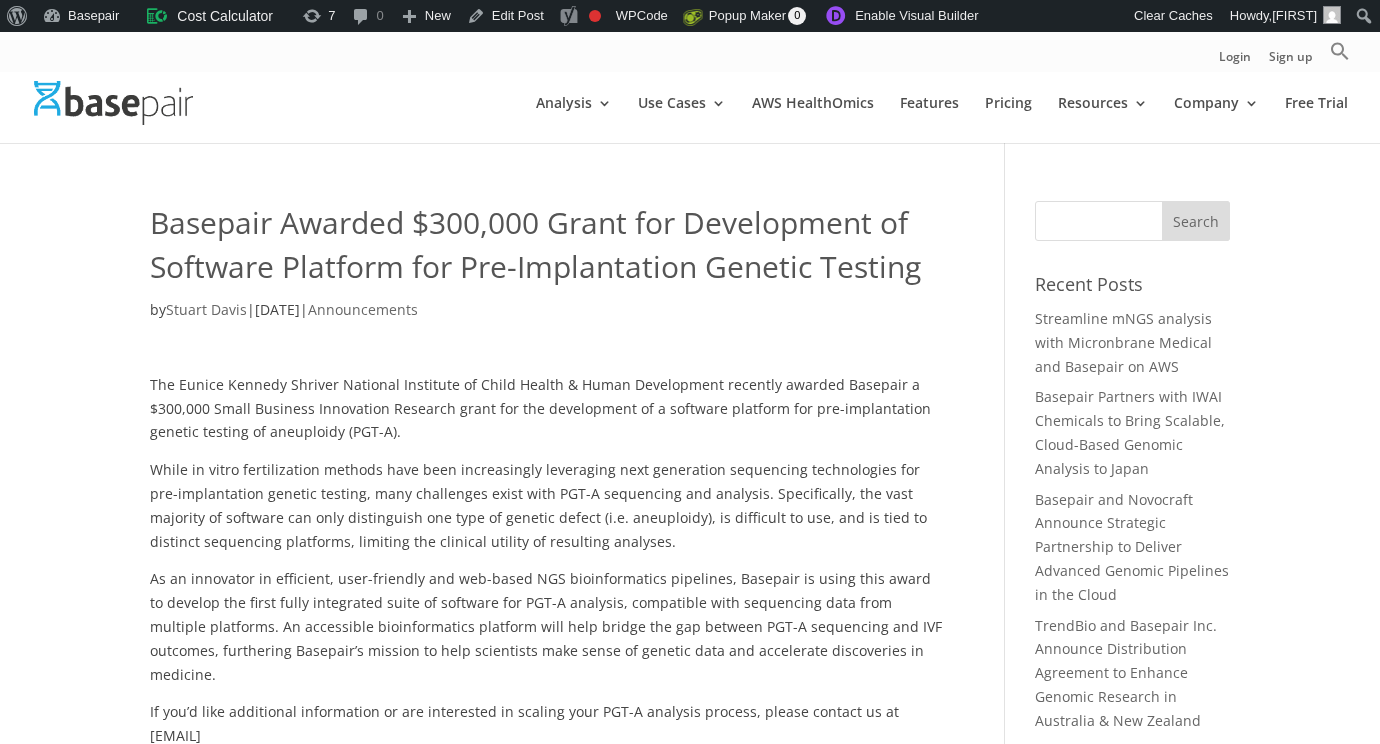 scroll, scrollTop: 0, scrollLeft: 0, axis: both 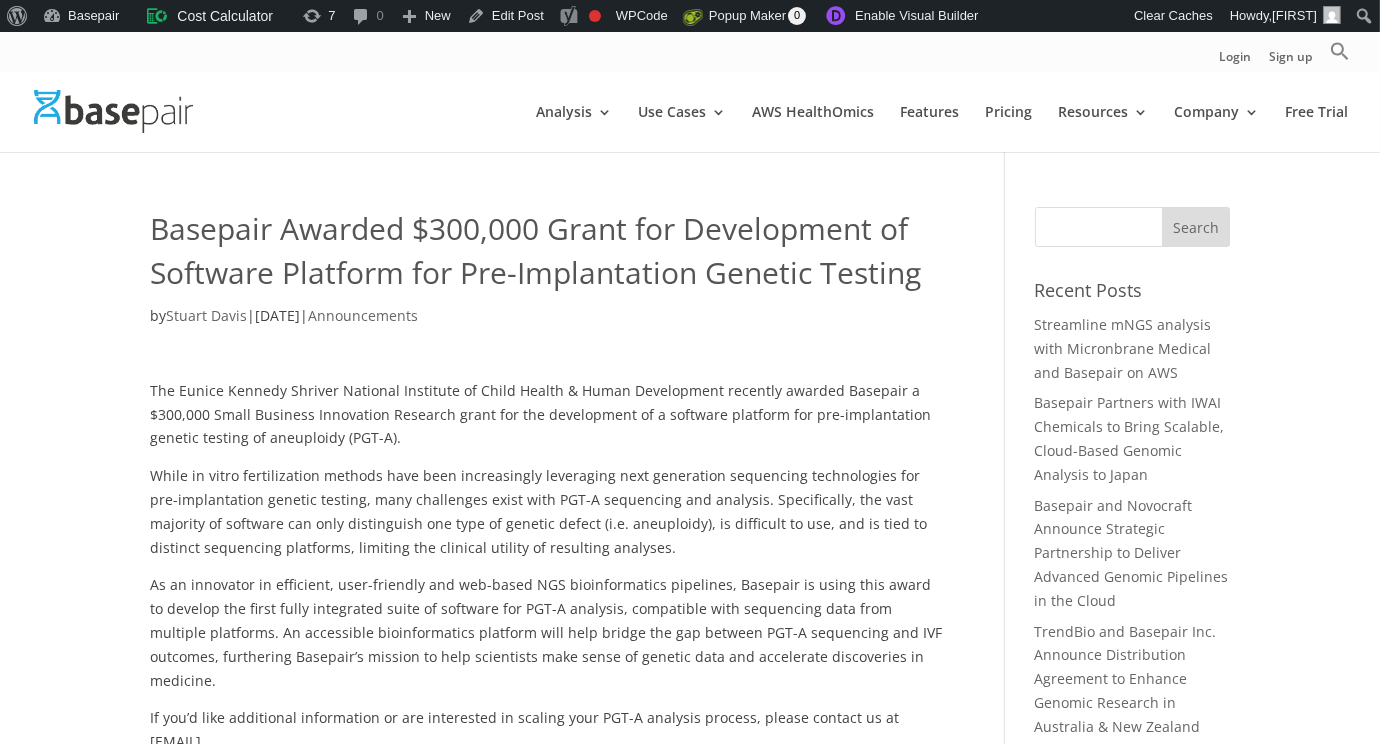 click on "Search for:" at bounding box center (1132, 227) 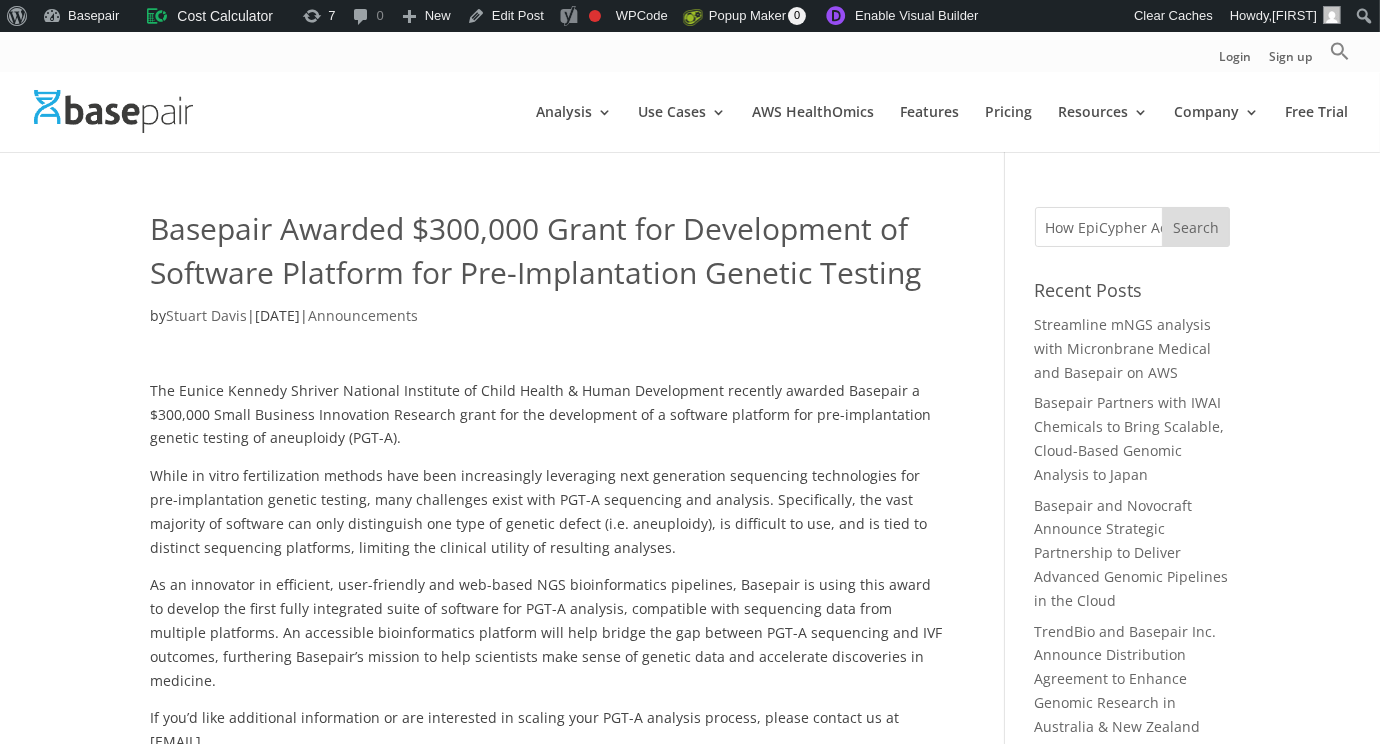 scroll, scrollTop: 0, scrollLeft: 445, axis: horizontal 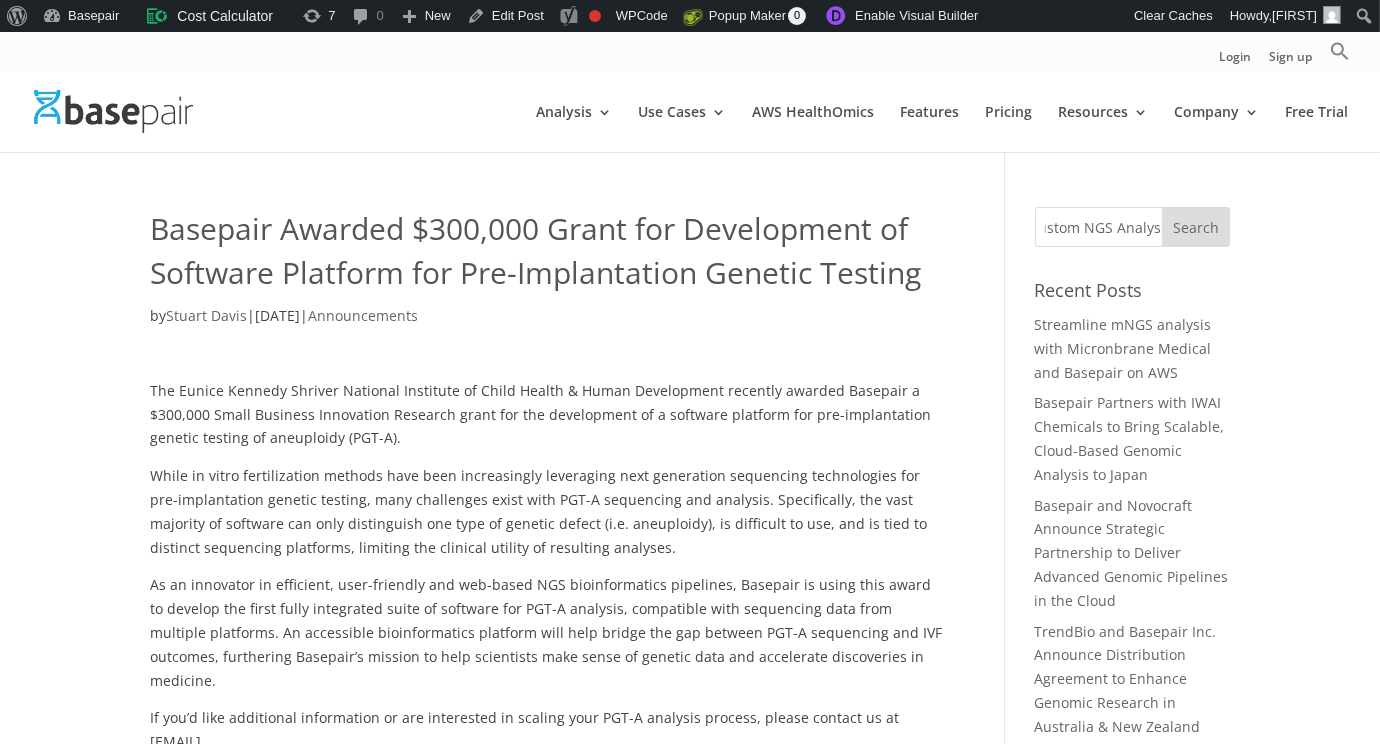 type on "How EpiCypher Accelerated Assay Development with Basepair’s Custom NGS Analysis Solutions" 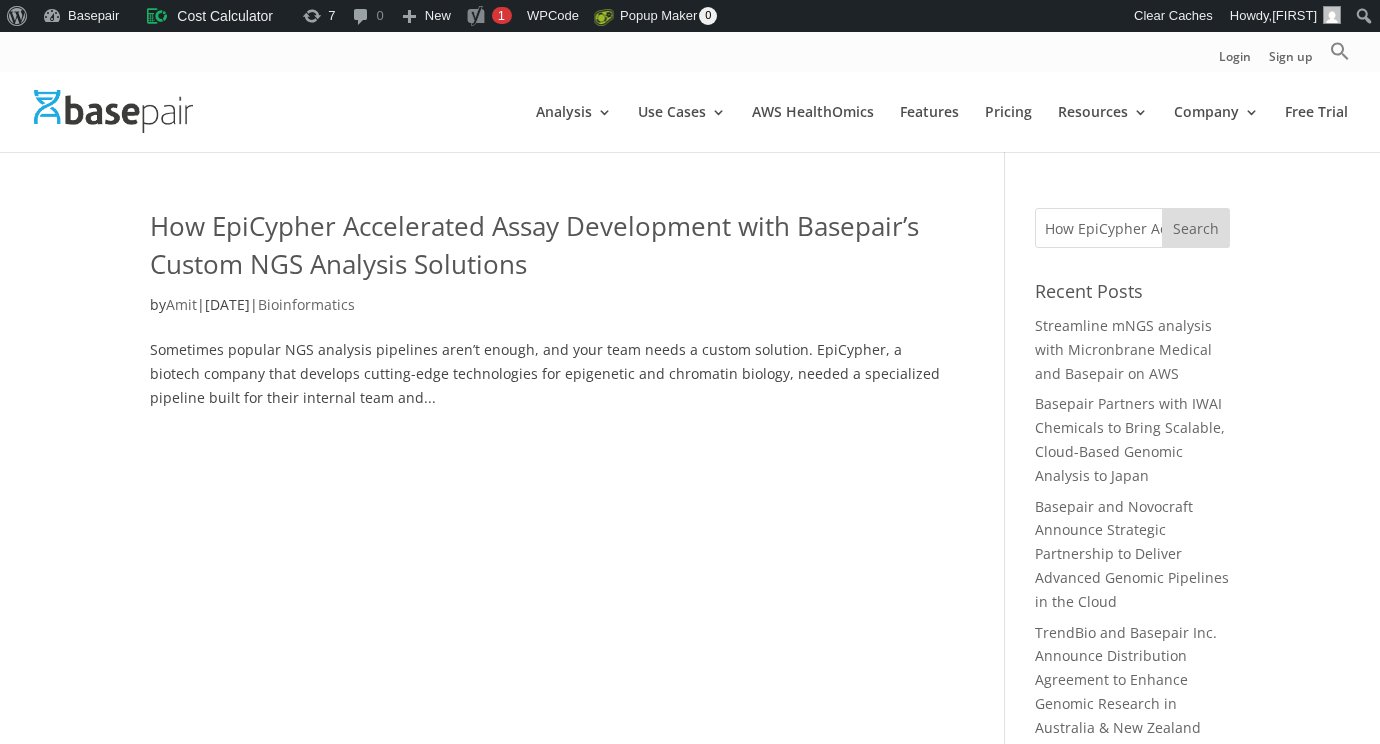 scroll, scrollTop: 0, scrollLeft: 0, axis: both 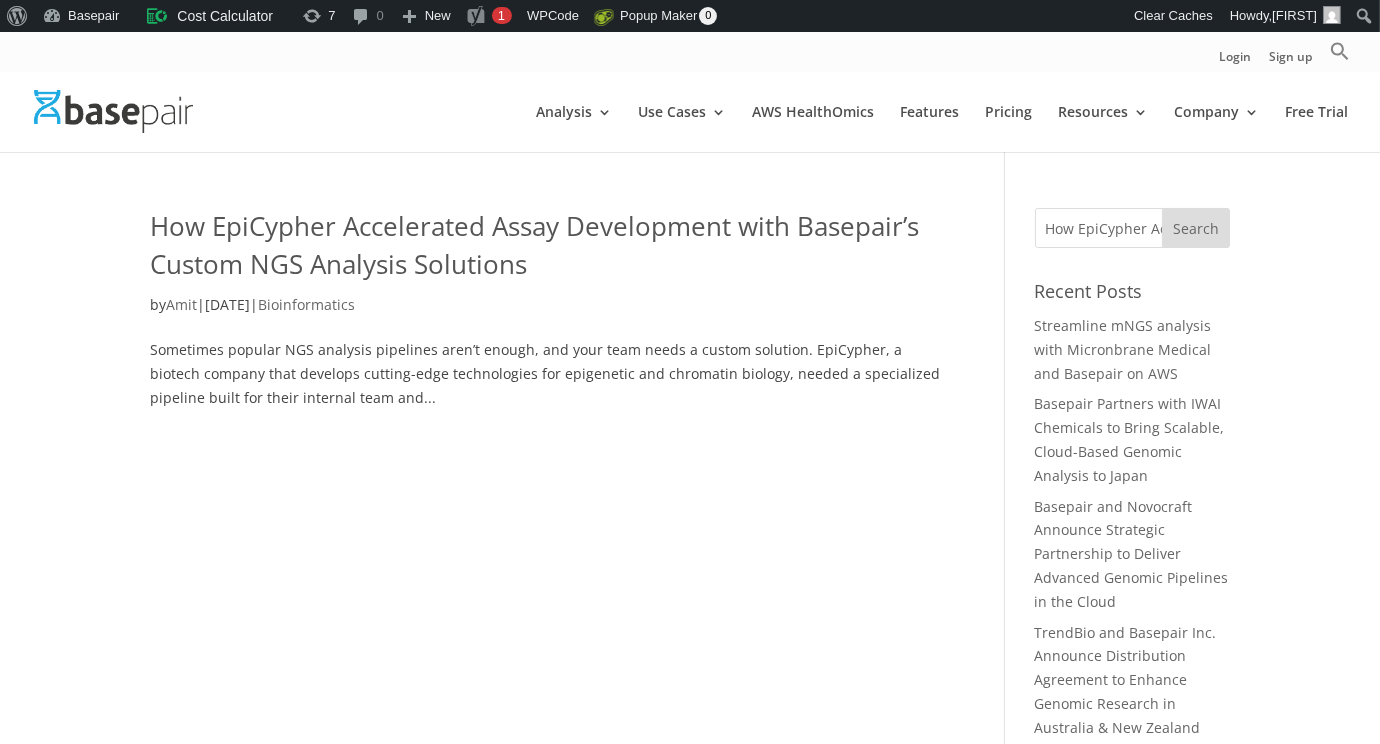 click on "How EpiCypher Accelerated Assay Development with Basepair’s Custom NGS Analysis Solutions" at bounding box center [534, 245] 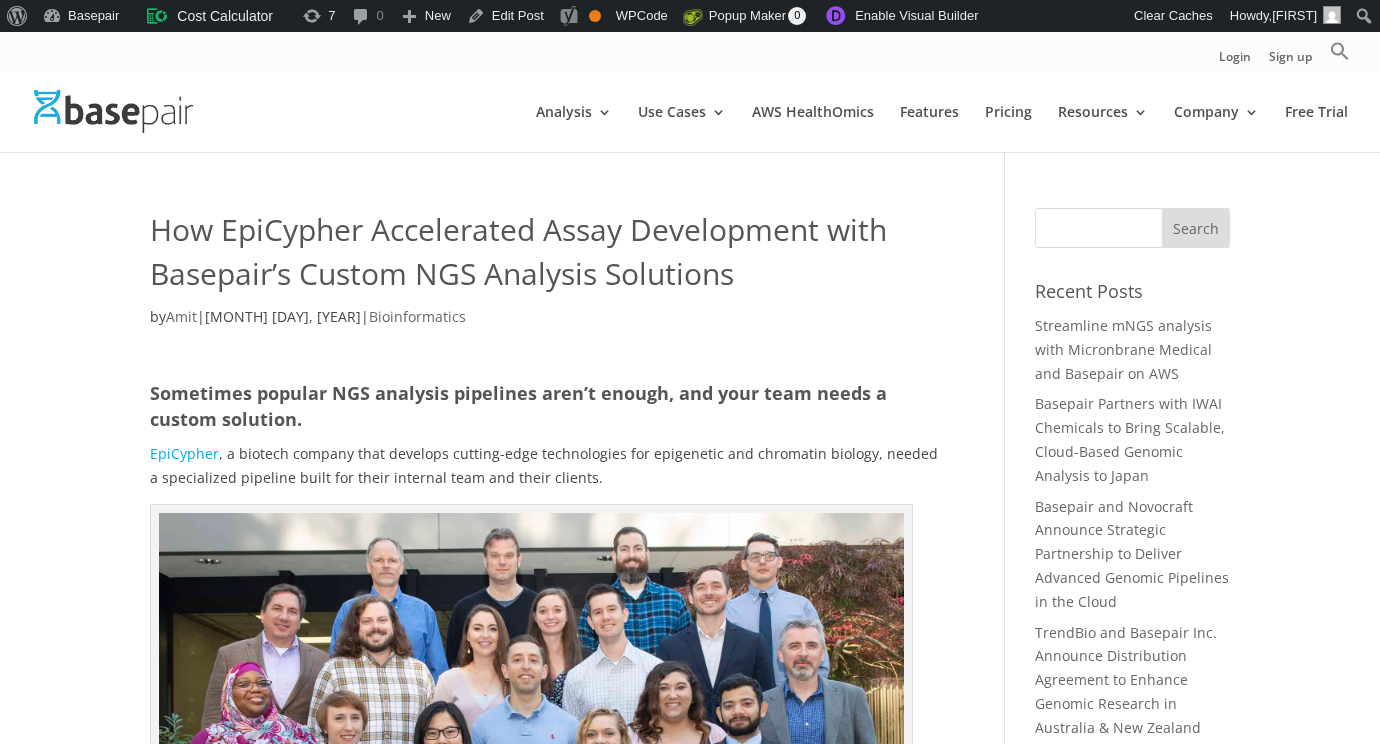 scroll, scrollTop: 0, scrollLeft: 0, axis: both 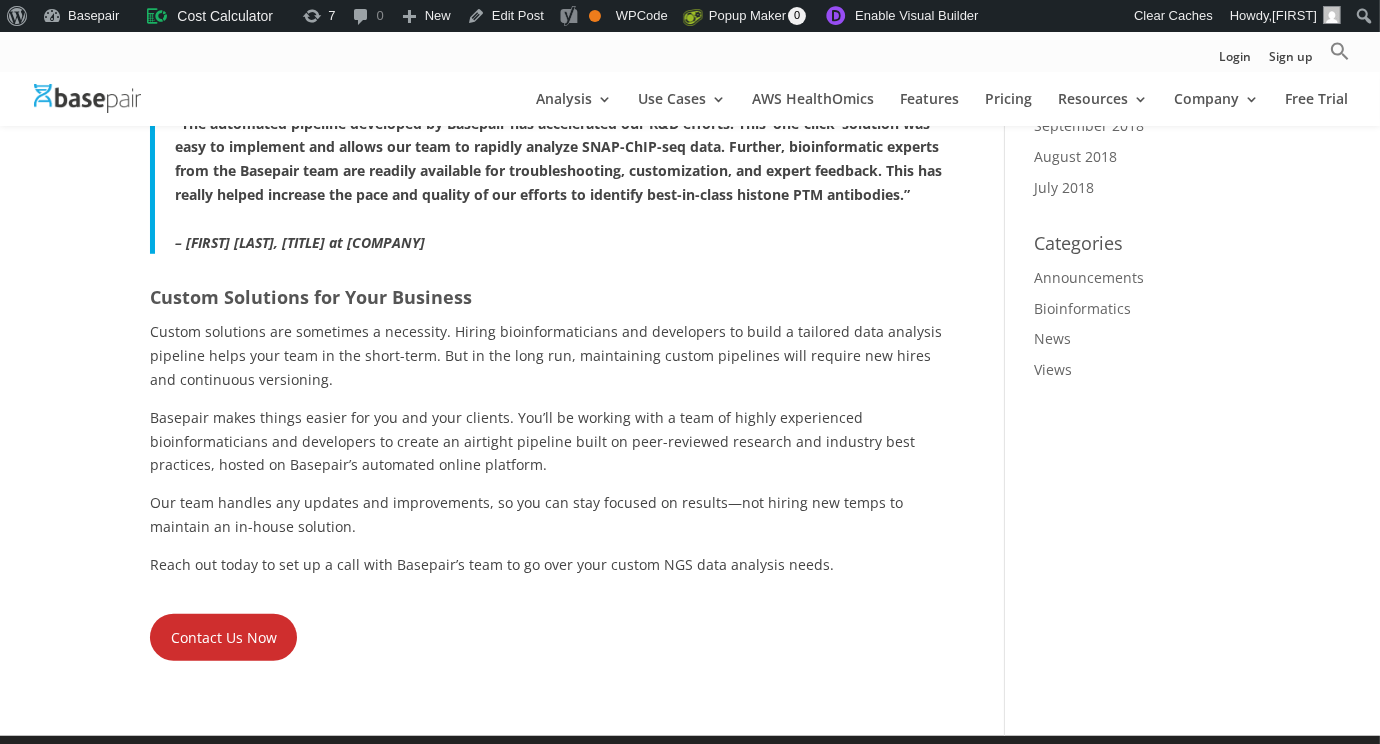 click on "Contact Us Now" at bounding box center (223, 637) 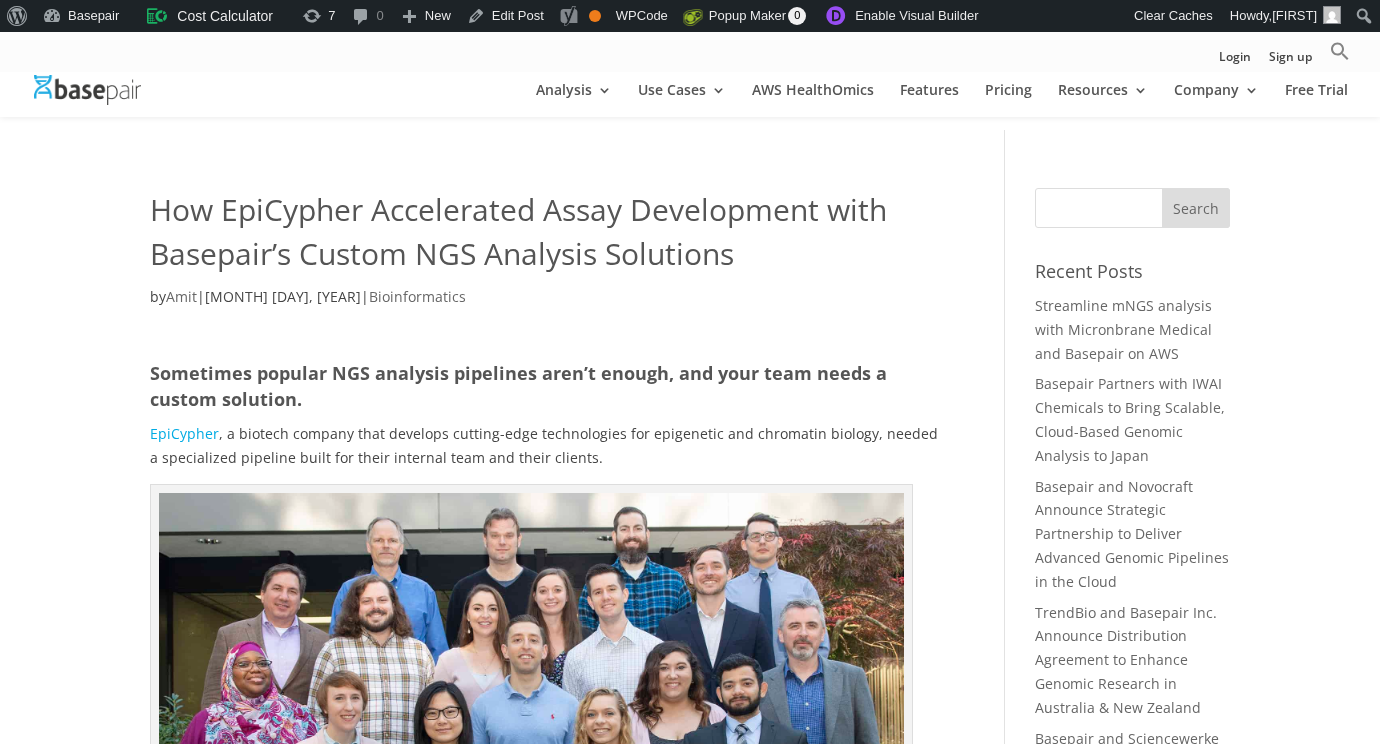 scroll, scrollTop: 1899, scrollLeft: 0, axis: vertical 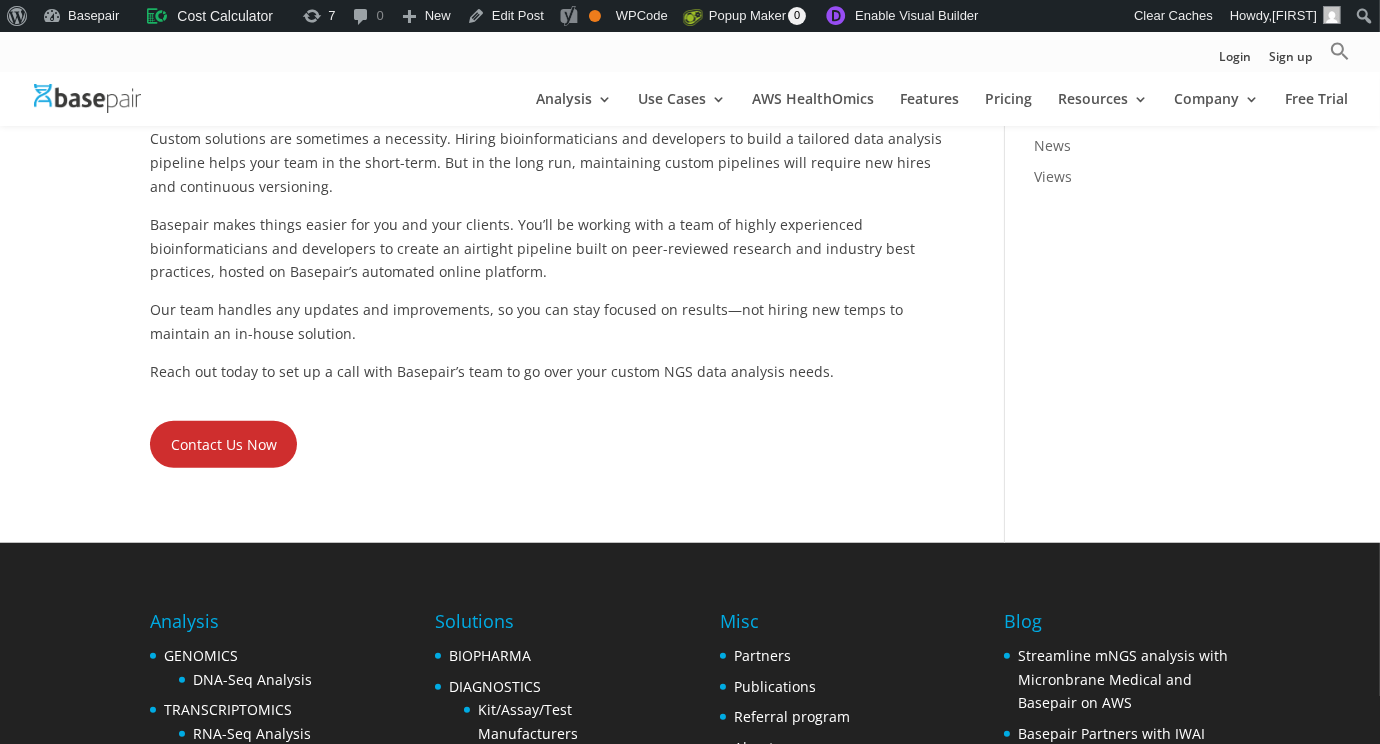 click on "Contact Us Now" at bounding box center [223, 444] 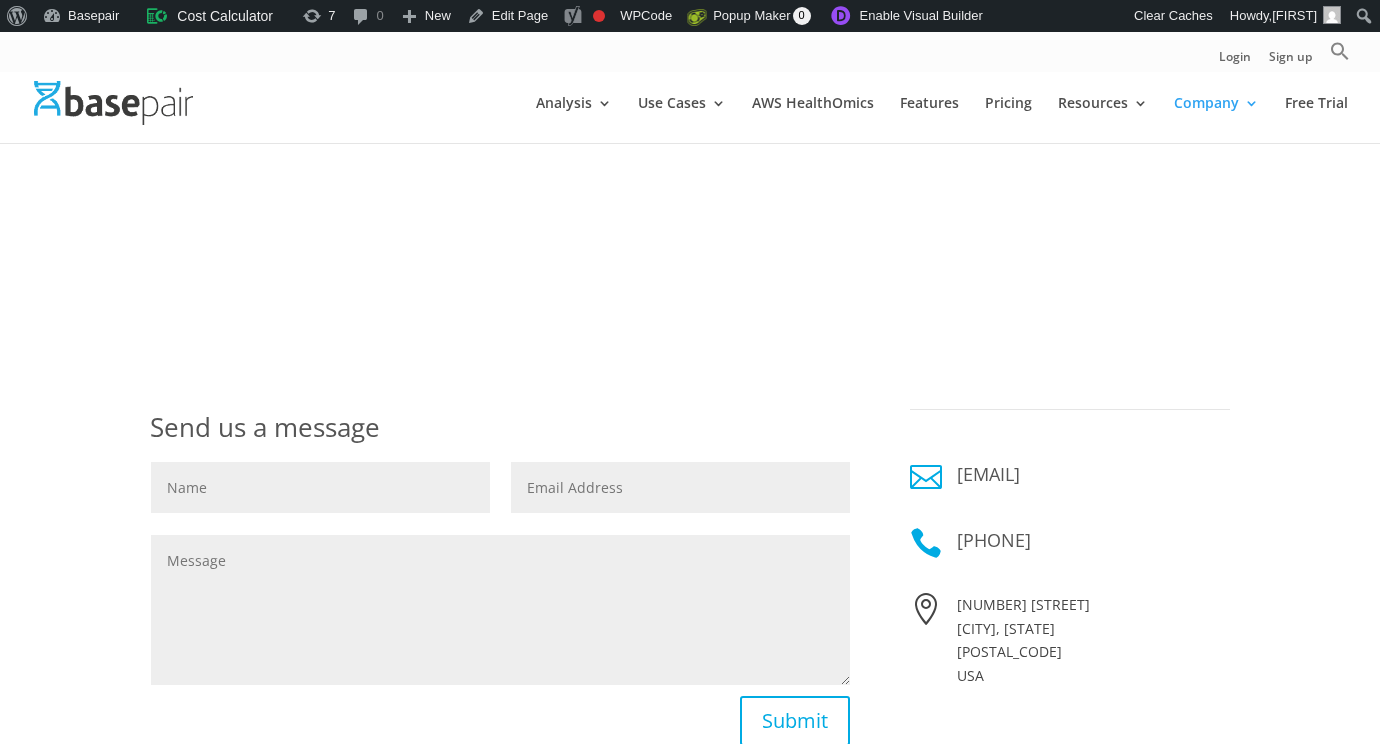 scroll, scrollTop: 0, scrollLeft: 0, axis: both 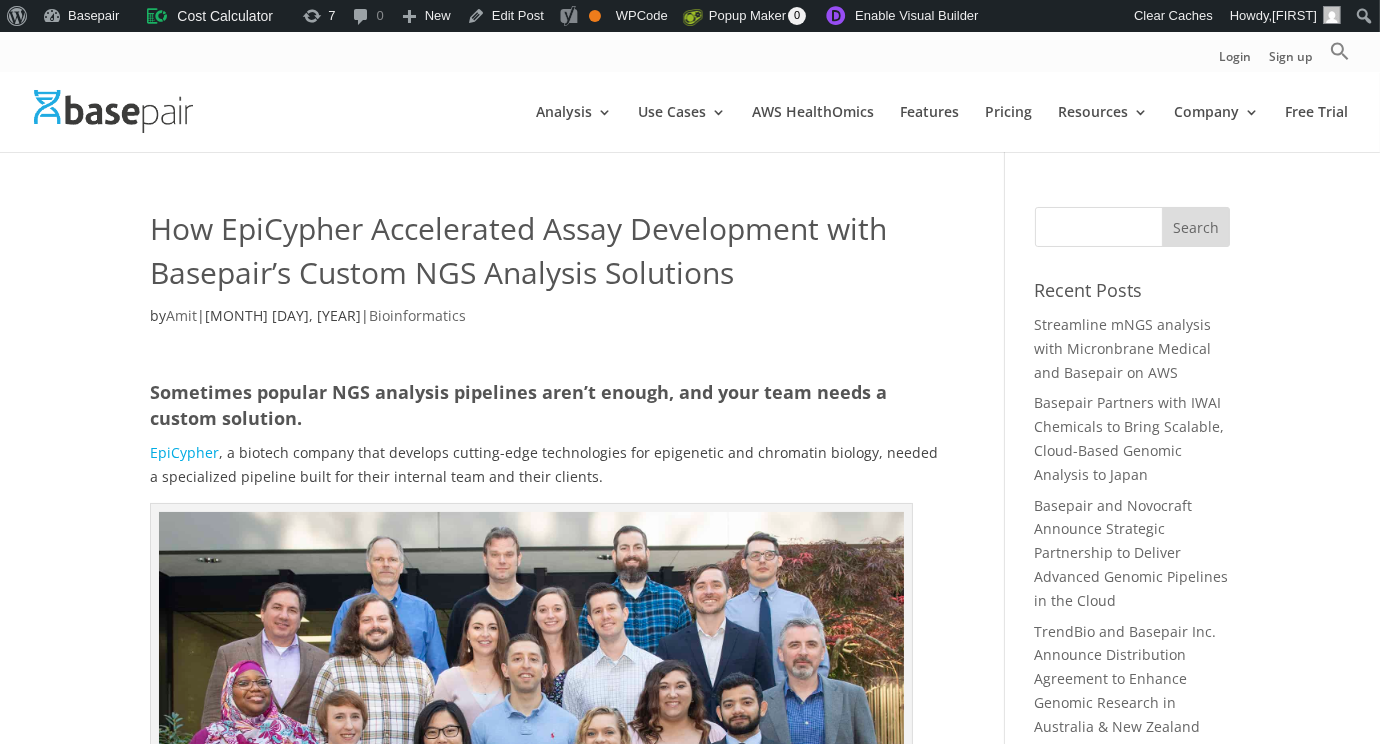 click on "Search for:" at bounding box center (1132, 227) 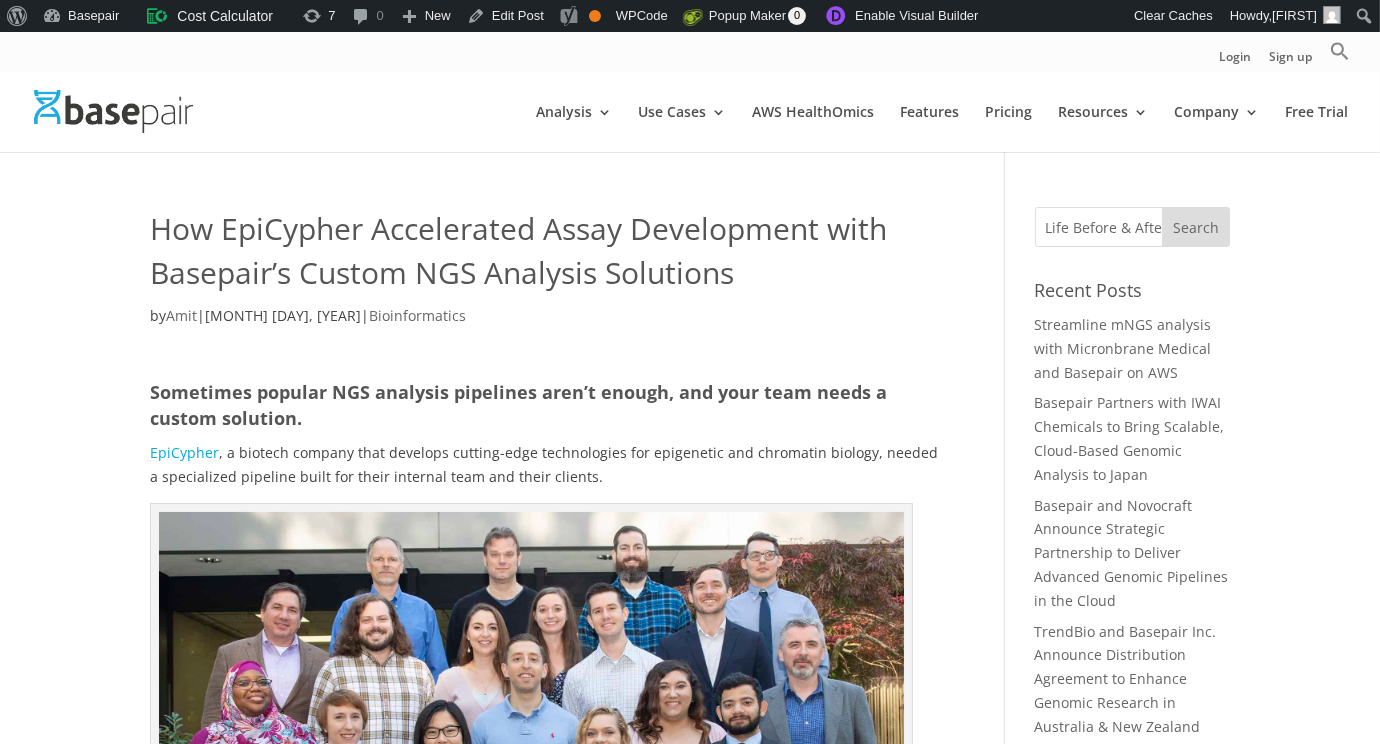 scroll, scrollTop: 0, scrollLeft: 6, axis: horizontal 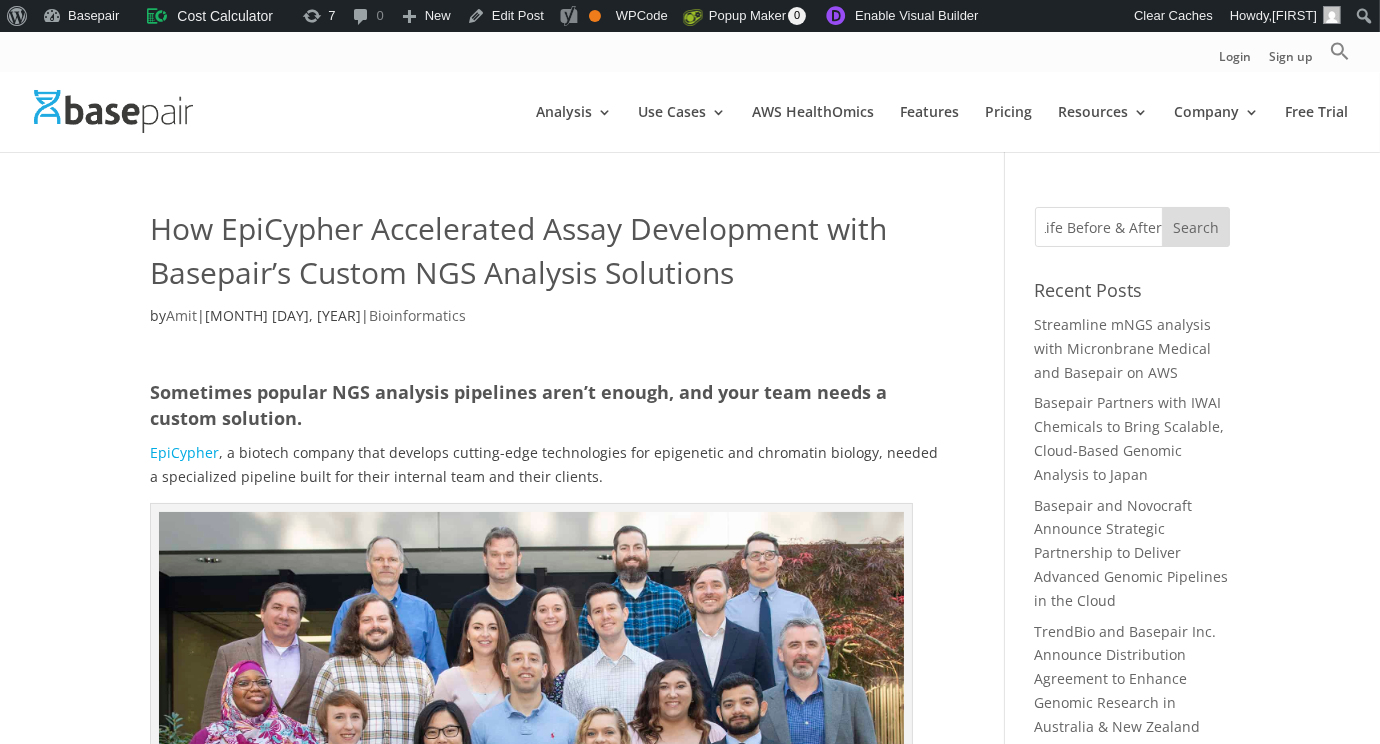 type on "Life Before & After Basepair" 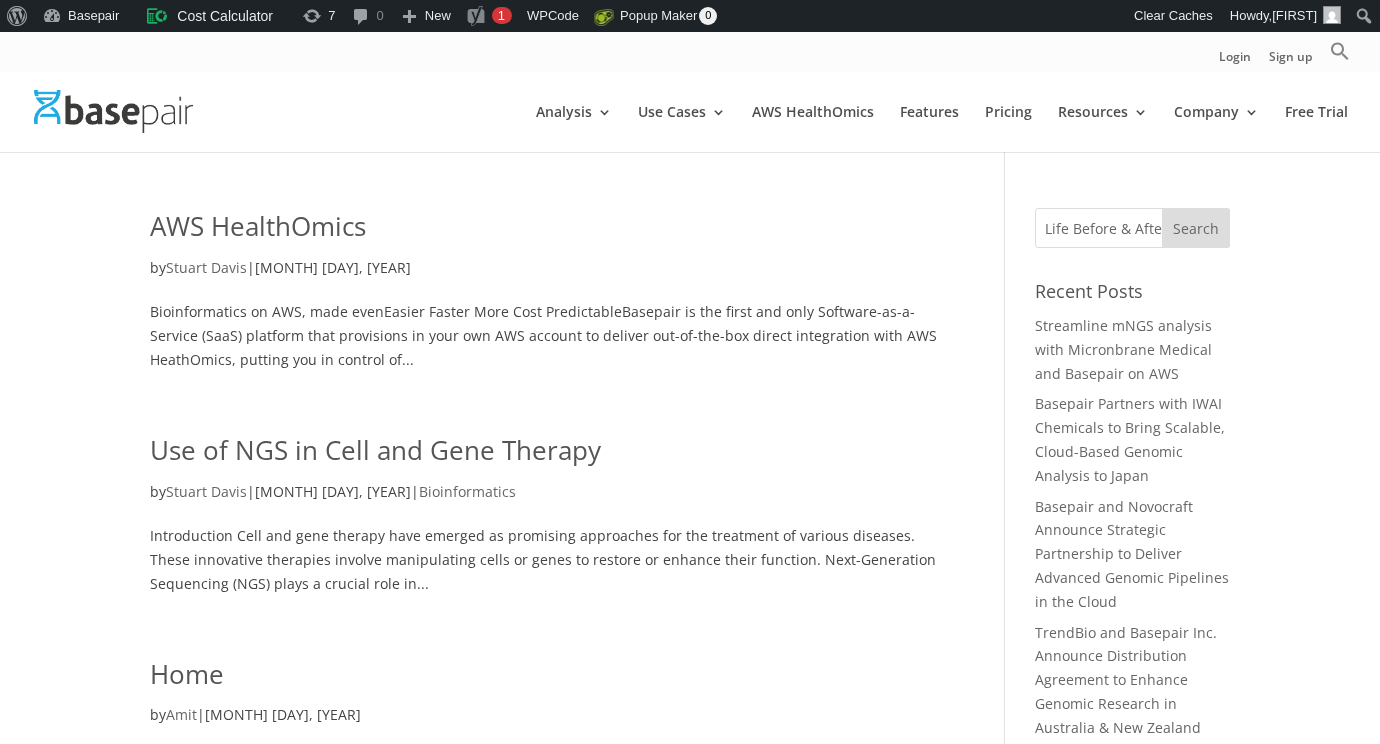 scroll, scrollTop: 0, scrollLeft: 0, axis: both 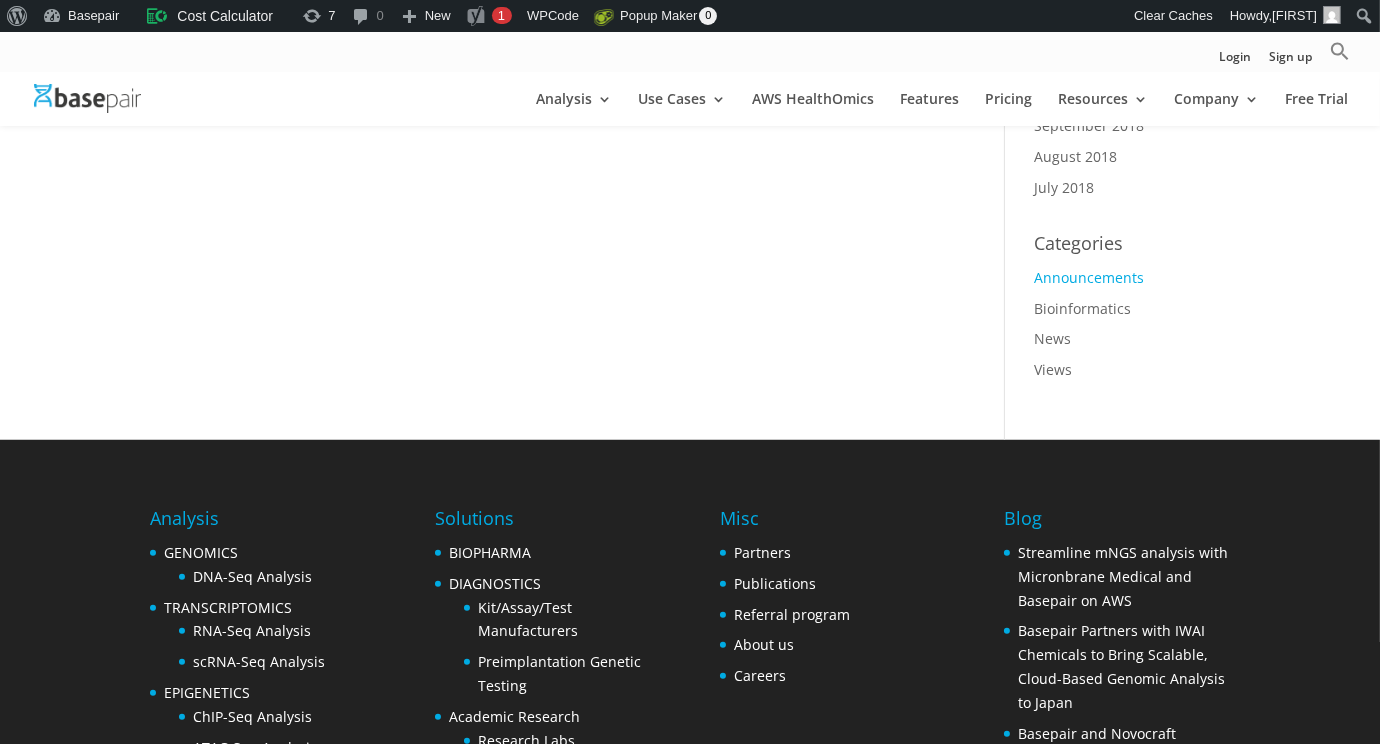 click on "Announcements" at bounding box center (1090, 277) 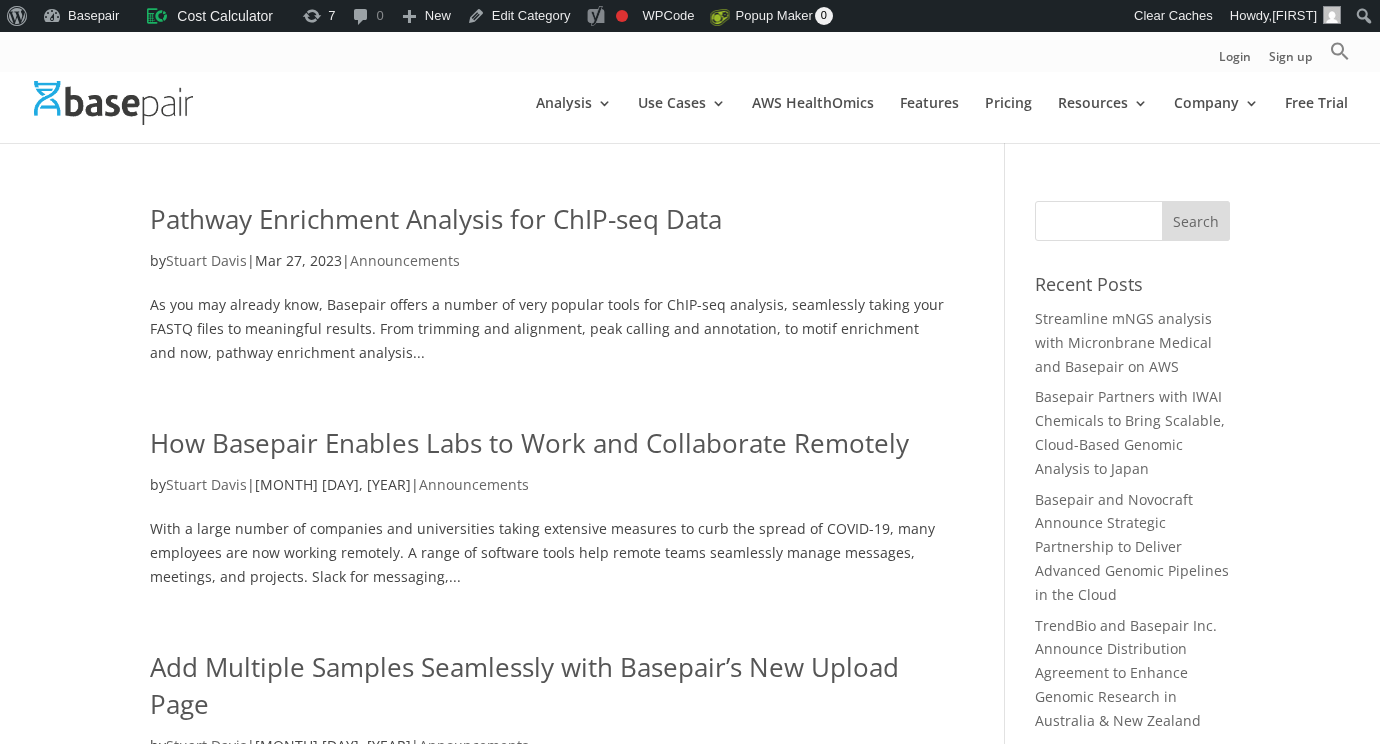 scroll, scrollTop: 600, scrollLeft: 0, axis: vertical 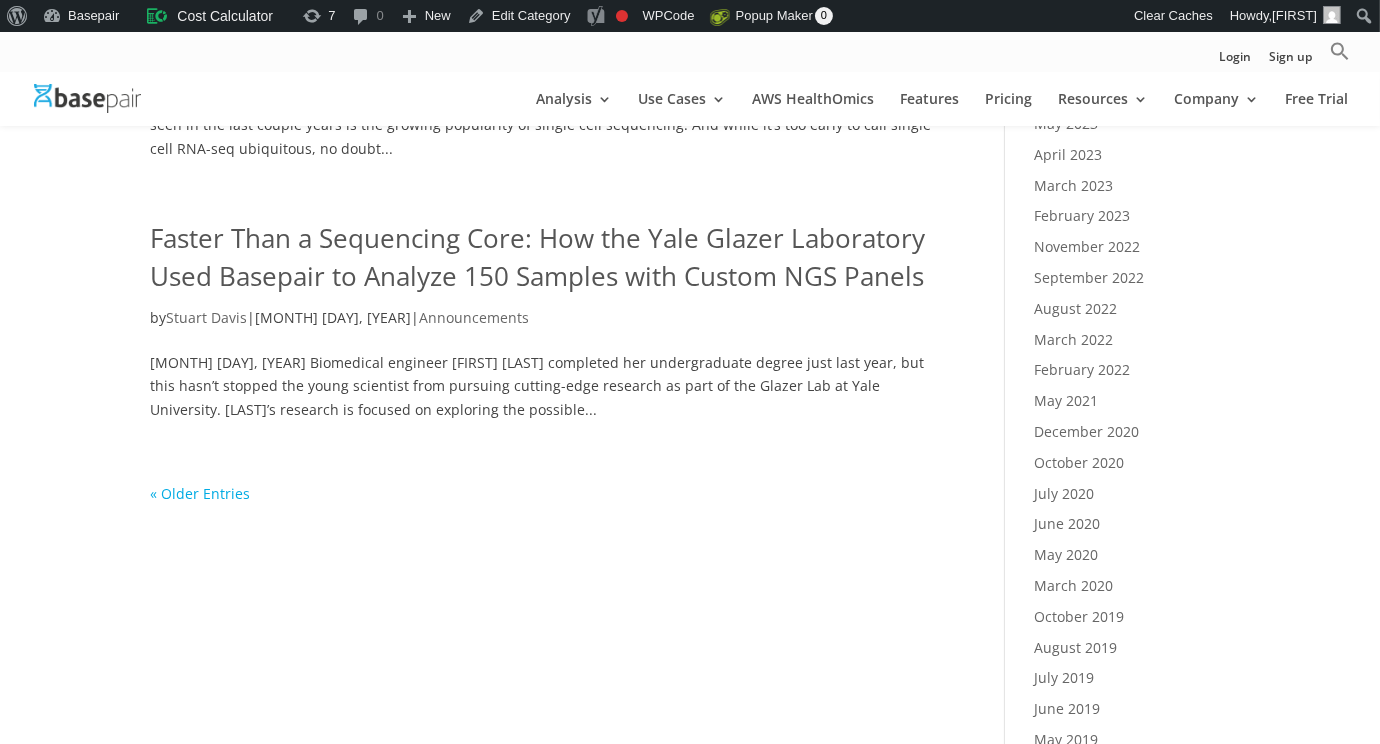 click on "« Older Entries" at bounding box center (200, 493) 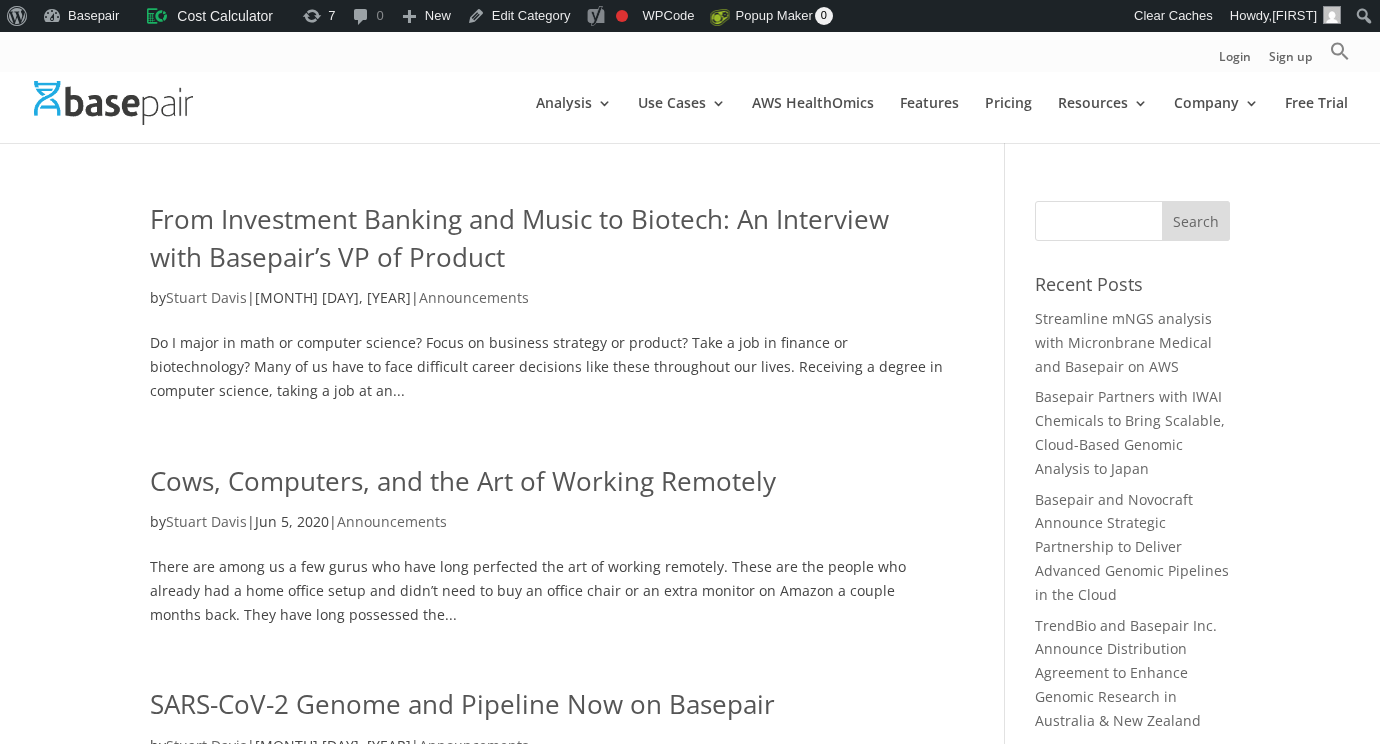 scroll, scrollTop: 0, scrollLeft: 0, axis: both 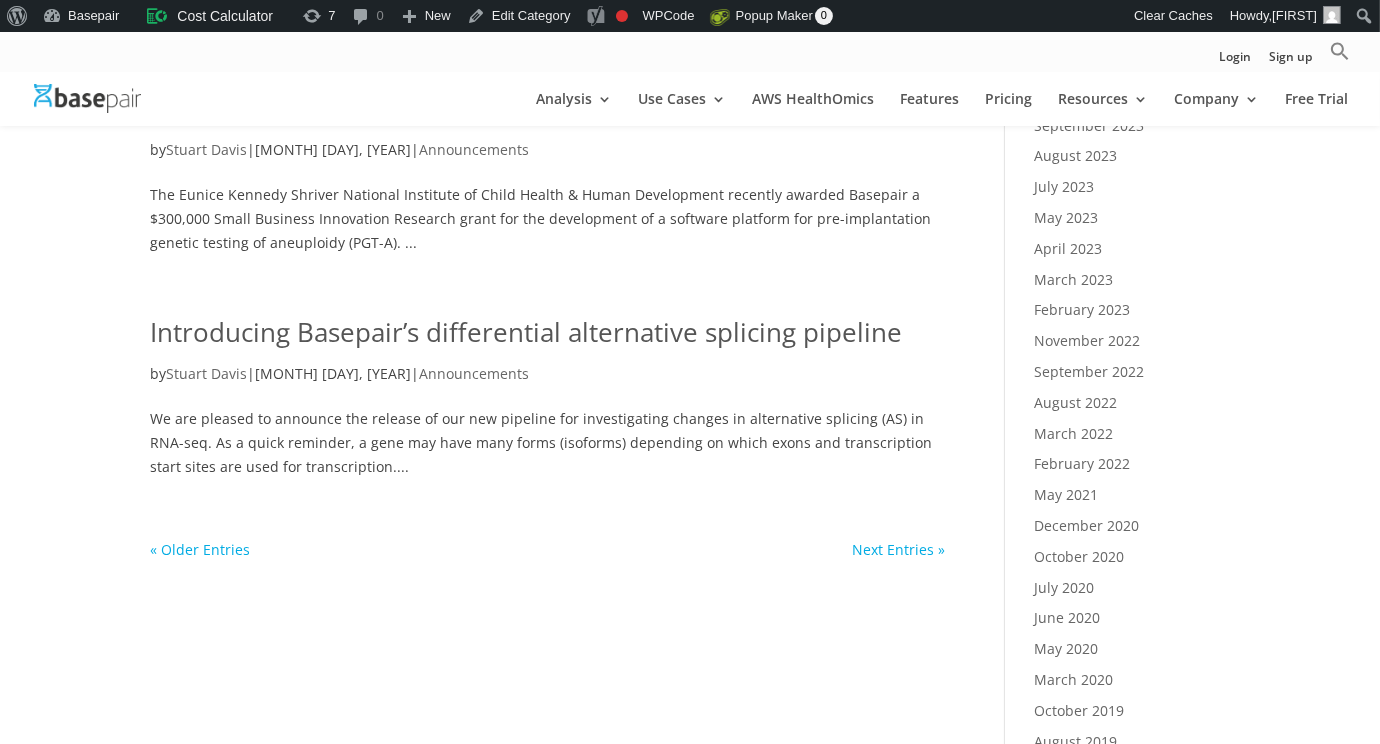 click on "« Older Entries" at bounding box center (200, 549) 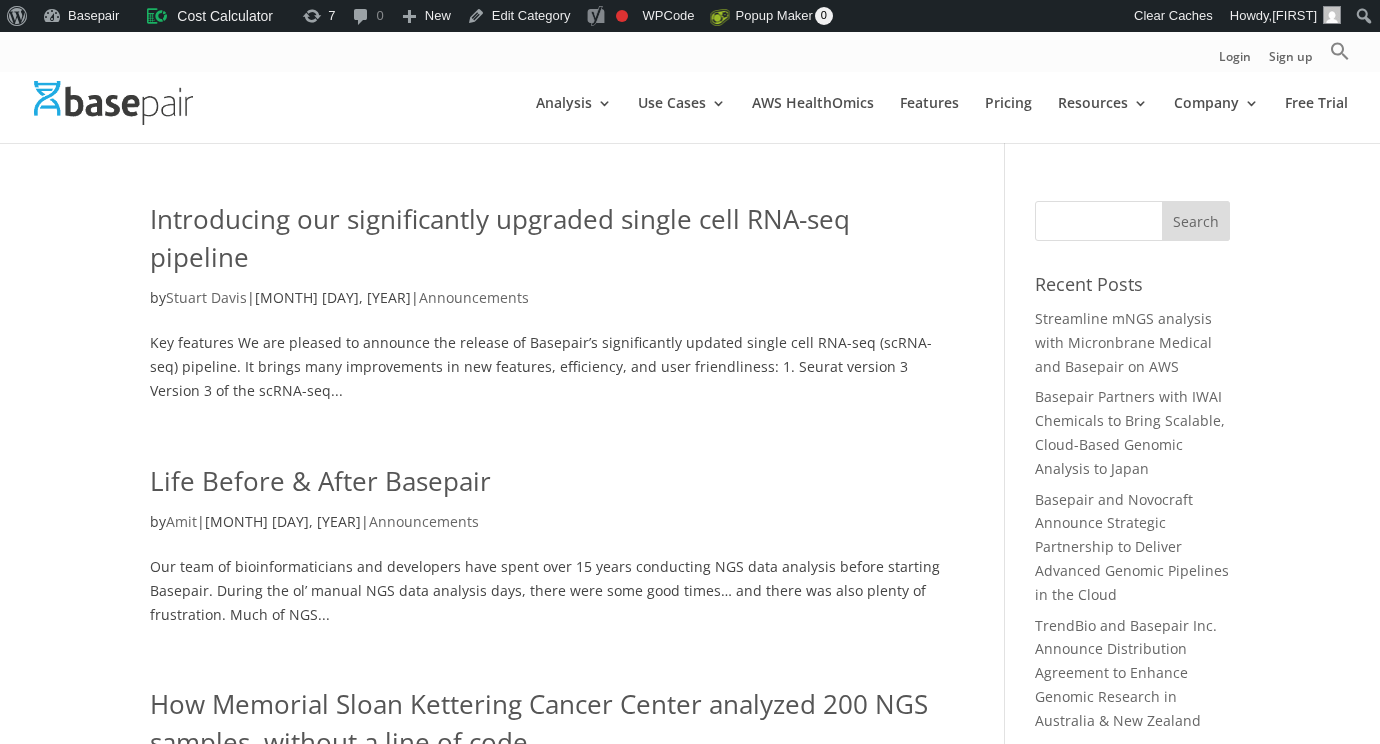 scroll, scrollTop: 0, scrollLeft: 0, axis: both 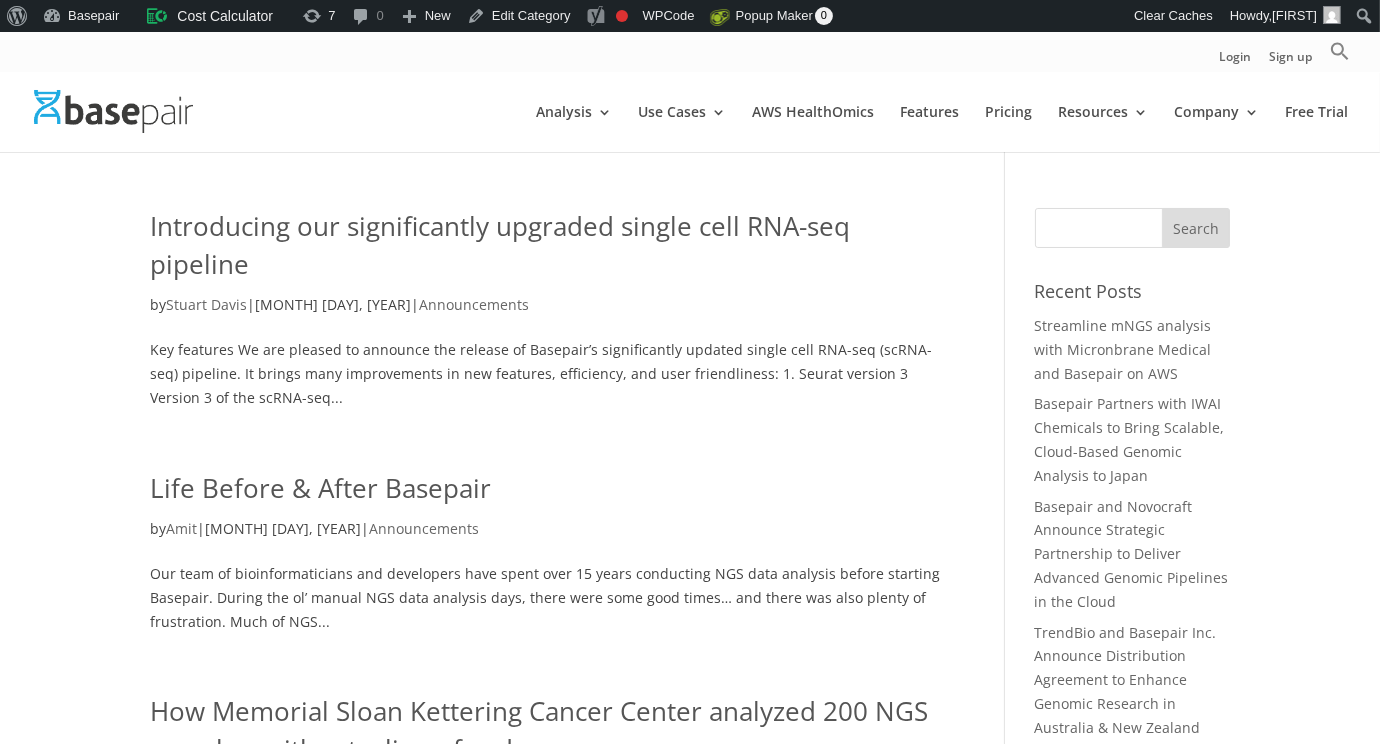click on "Life Before & After Basepair" at bounding box center [320, 488] 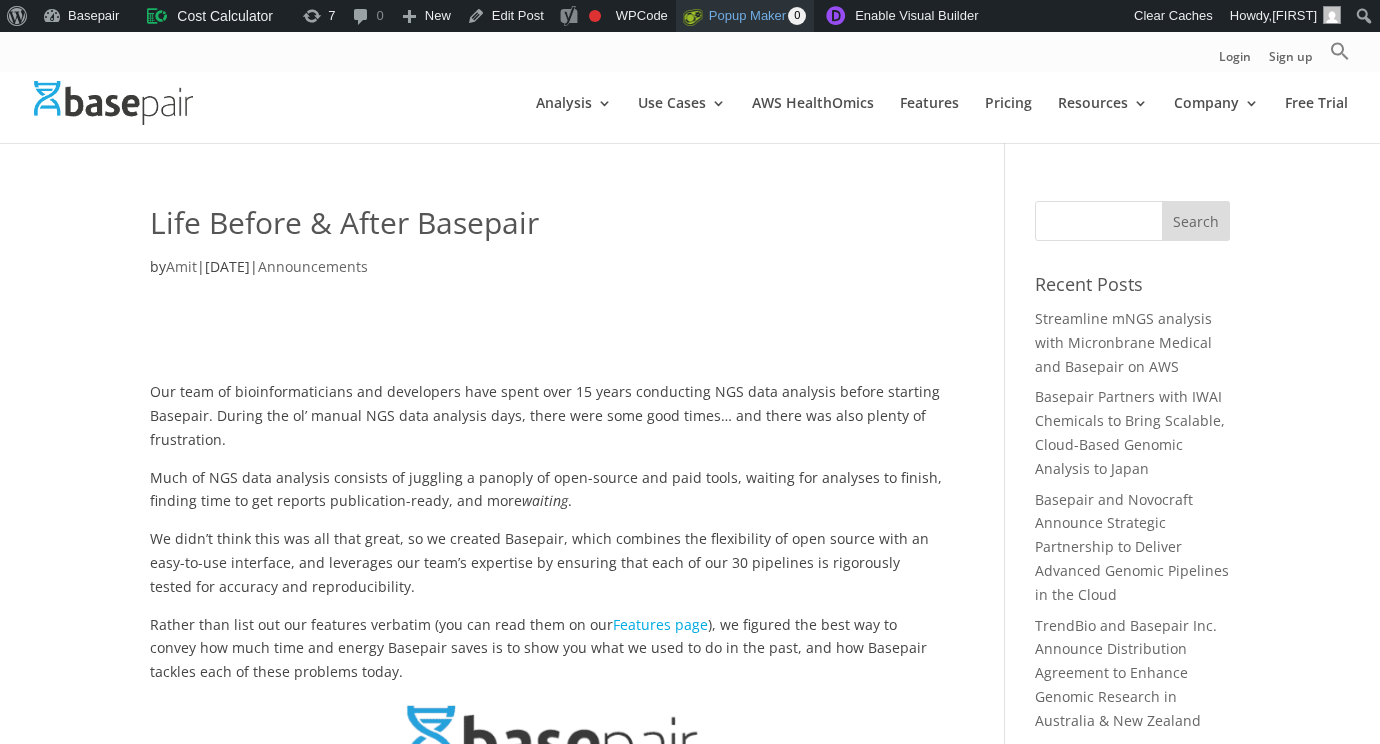 scroll, scrollTop: 0, scrollLeft: 0, axis: both 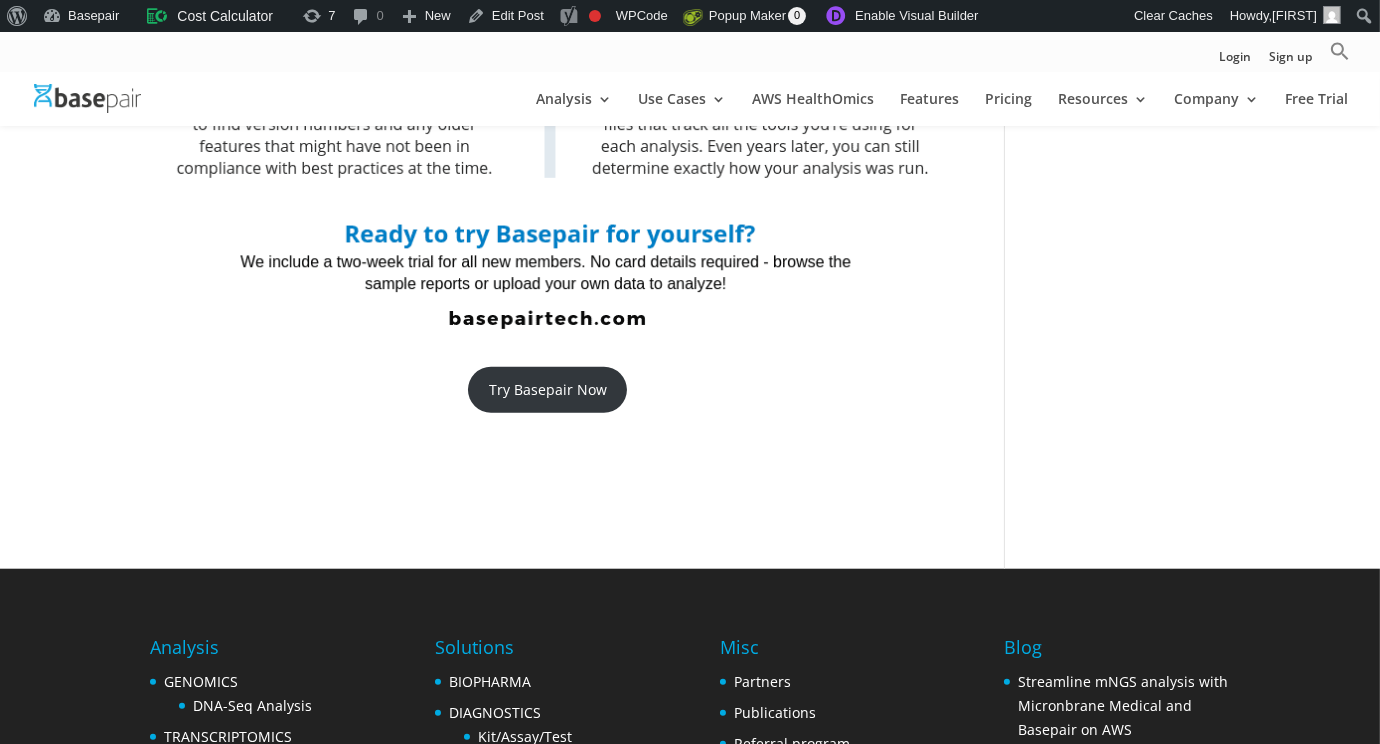 click on "Try Basepair Now" at bounding box center [547, 390] 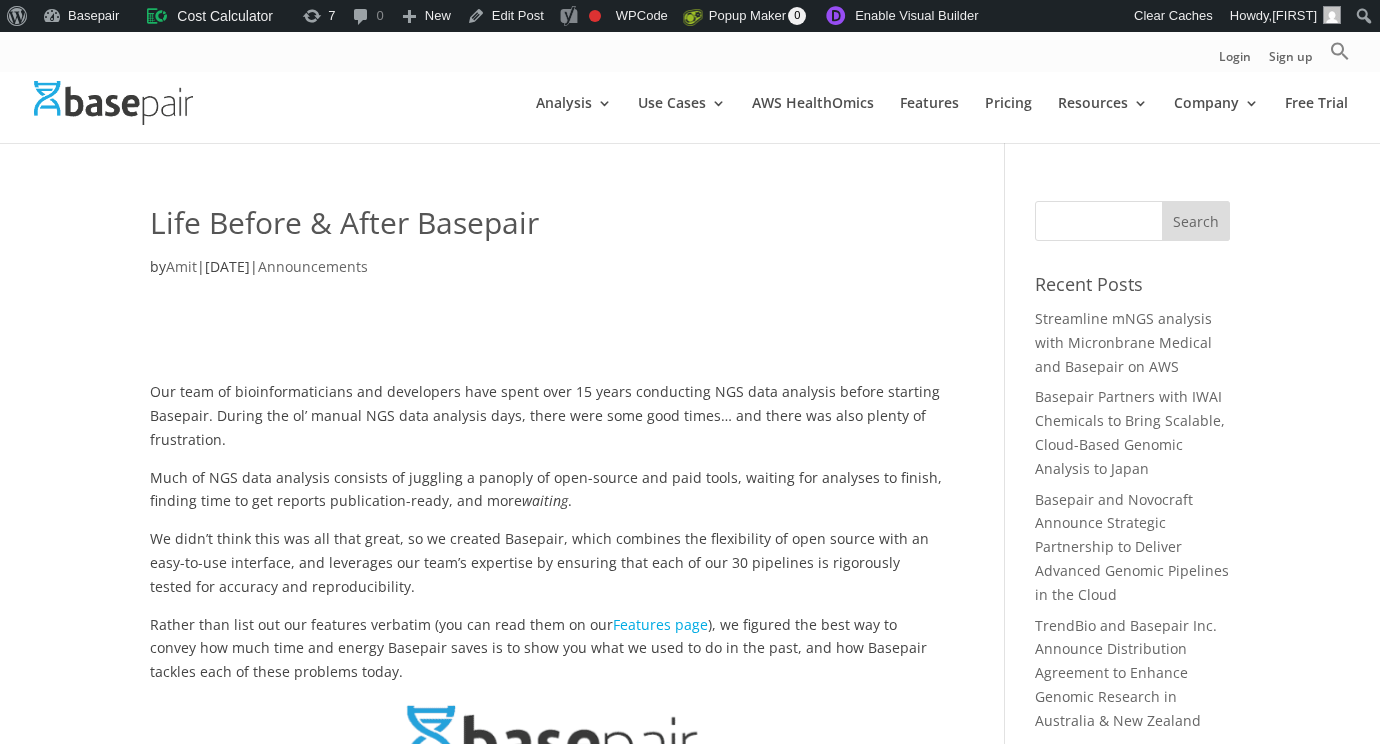 scroll, scrollTop: 2299, scrollLeft: 0, axis: vertical 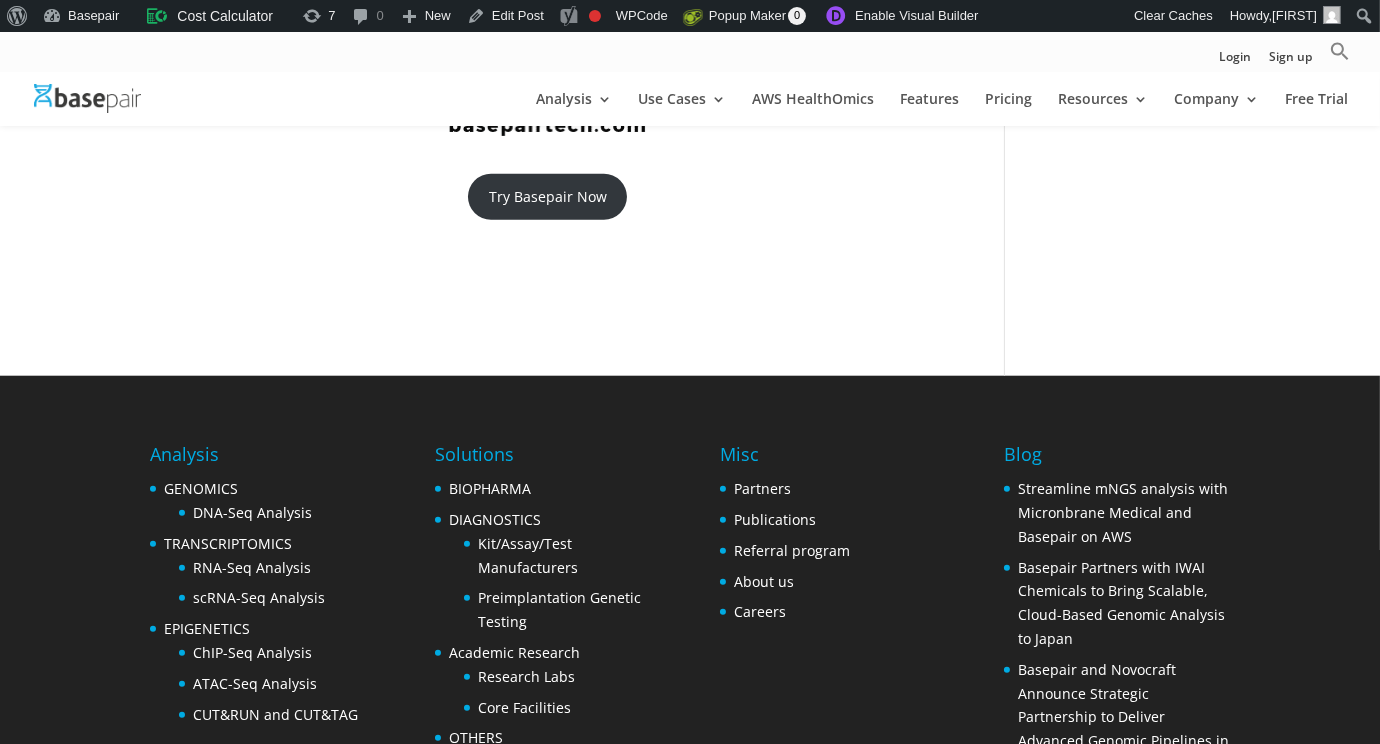 click on "Life Before & After Basepair
by  [FIRST]  |  [DATE]  |  Announcements
Our team of bioinformaticians and developers have spent over 15 years conducting NGS data analysis before starting Basepair. During the ol’ manual NGS data analysis days, there were some good times… and there was also plenty of frustration.
Much of NGS data analysis consists of juggling a panoply of open-source and paid tools, waiting for analyses to finish, finding time to get reports publication-ready, and more  waiting .
We didn’t think this was all that great, so we created Basepair, which combines the flexibility of open source with an easy-to-use interface, and leverages our team’s expertise by ensuring that each of our 30 pipelines is rigorously tested for accuracy and reproducibility.
Features page
Try Basepair Now" at bounding box center [577, -968] 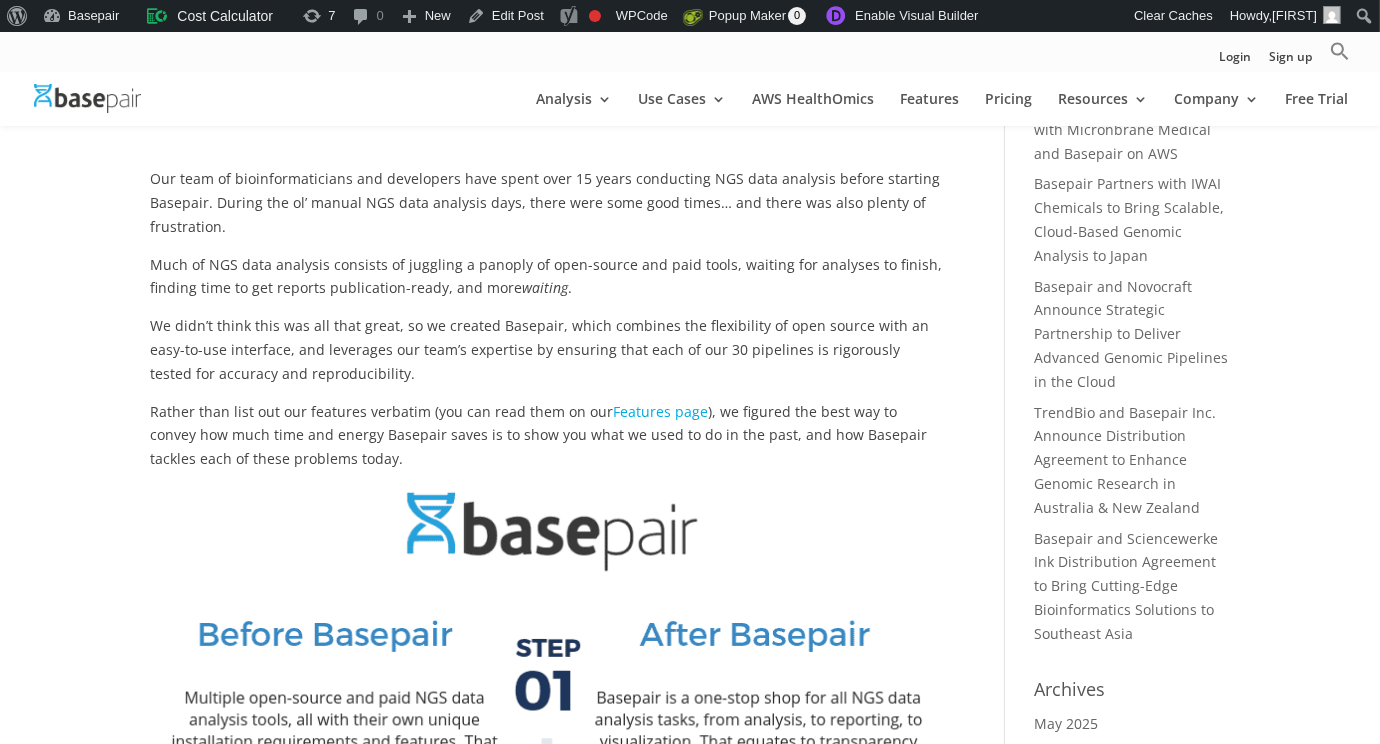 scroll, scrollTop: 0, scrollLeft: 0, axis: both 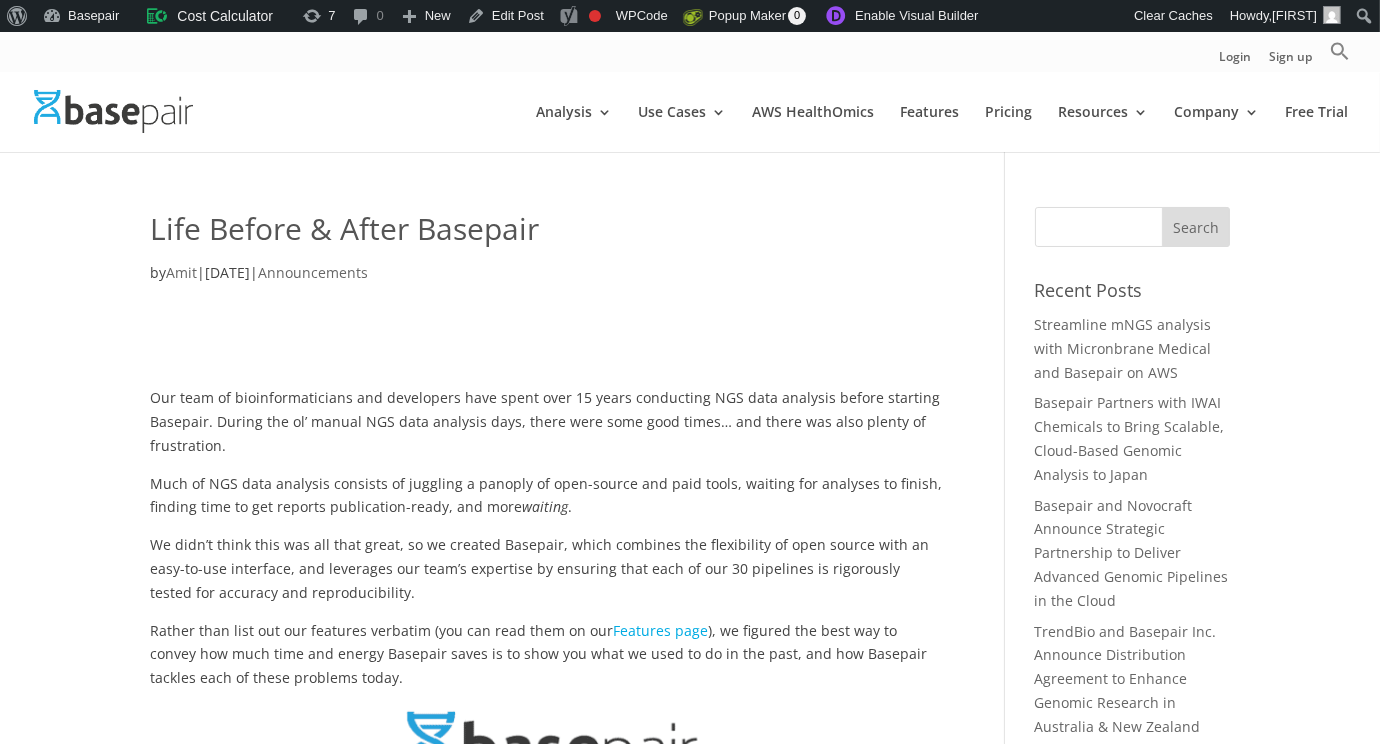 click on "Search for:" at bounding box center (1132, 227) 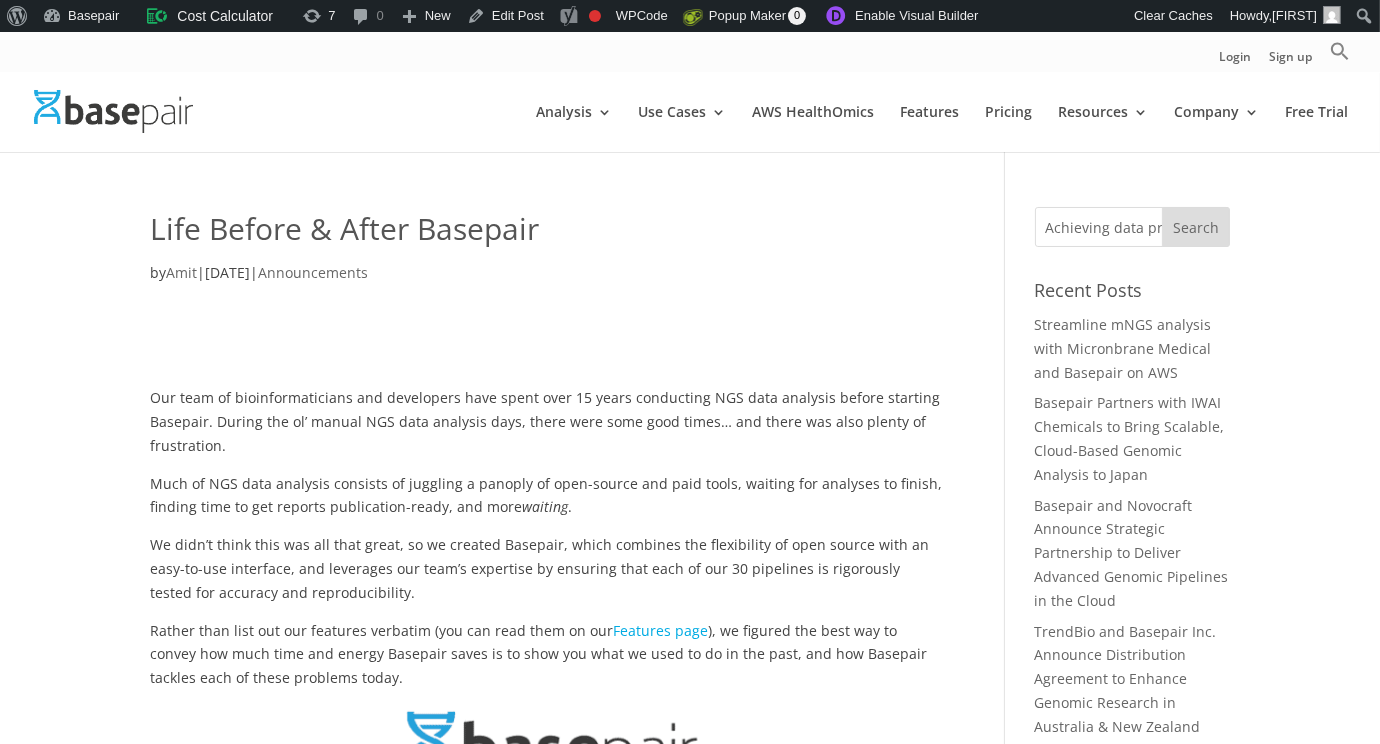scroll, scrollTop: 0, scrollLeft: 251, axis: horizontal 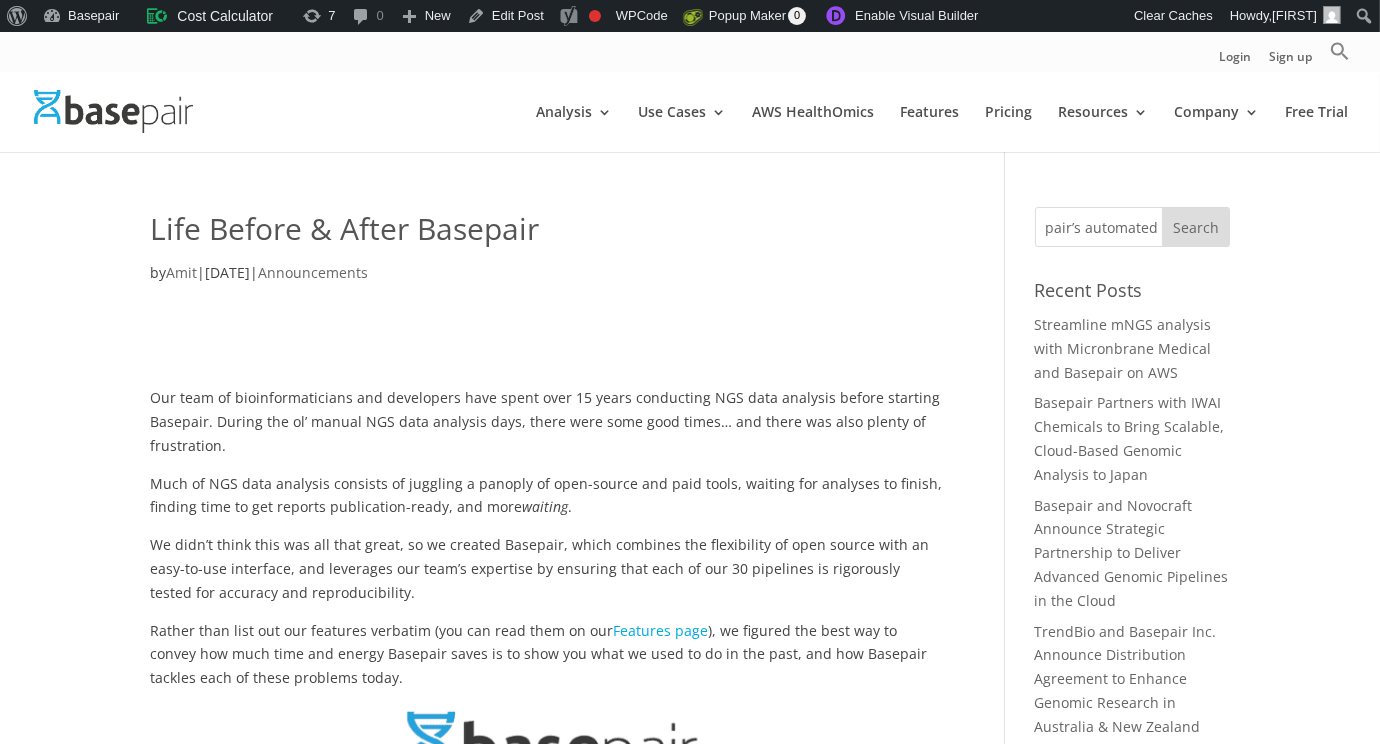 type on "Achieving data provenance with Basepair’s automated audit trails" 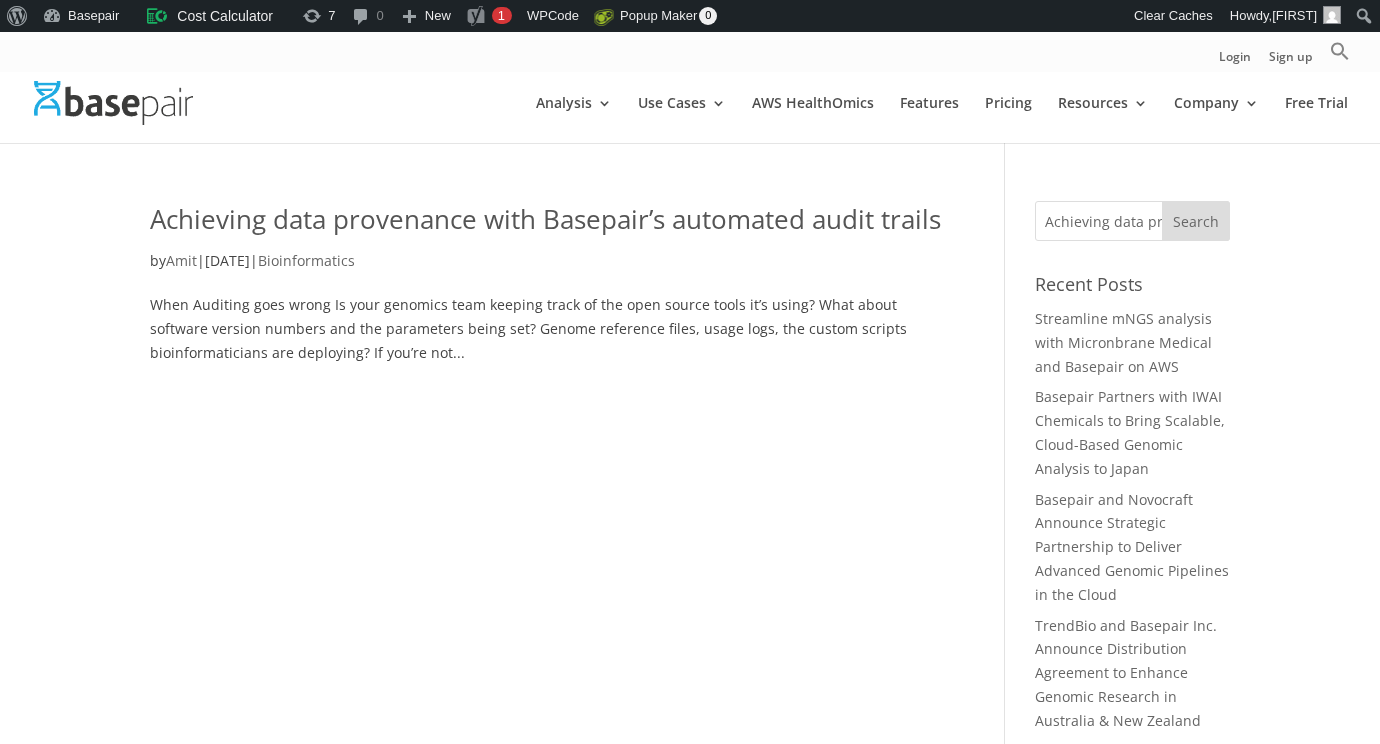 scroll, scrollTop: 0, scrollLeft: 0, axis: both 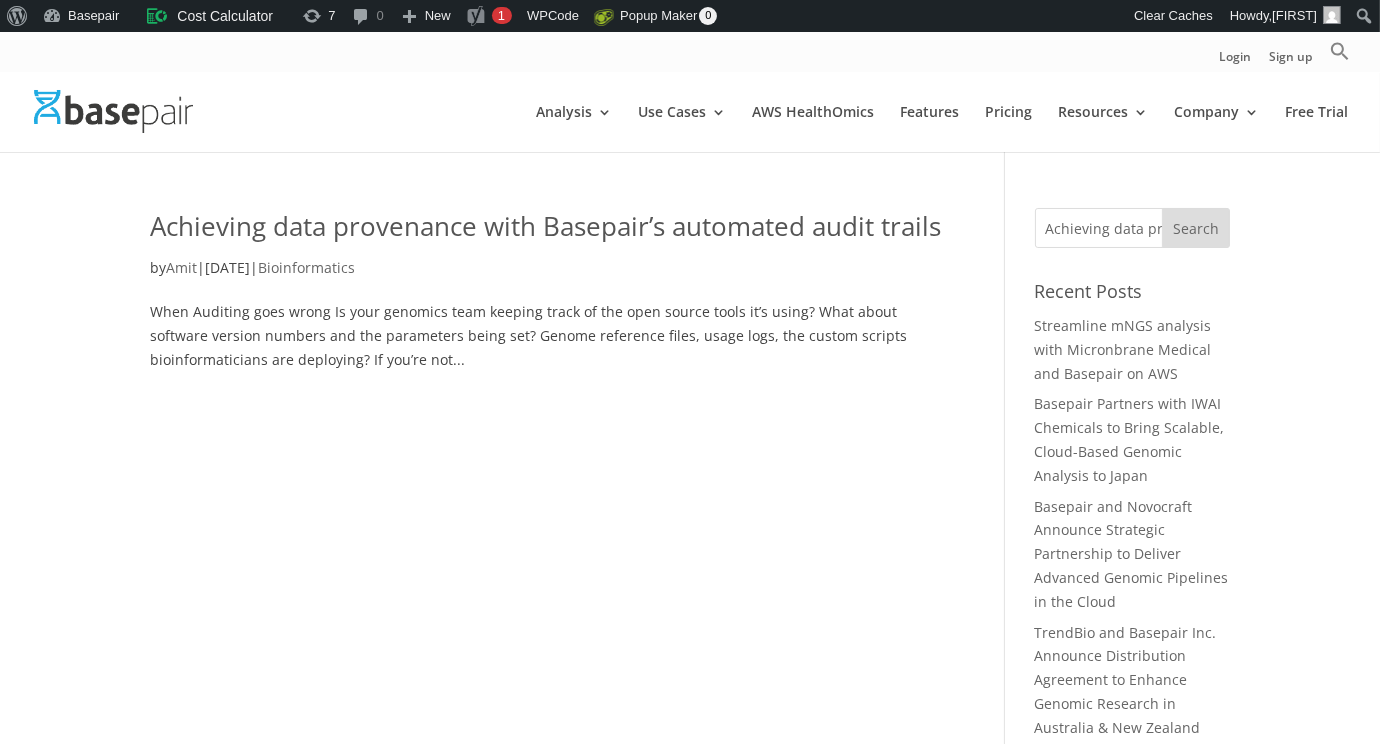 click on "Achieving data provenance with Basepair’s automated audit trails" at bounding box center [545, 226] 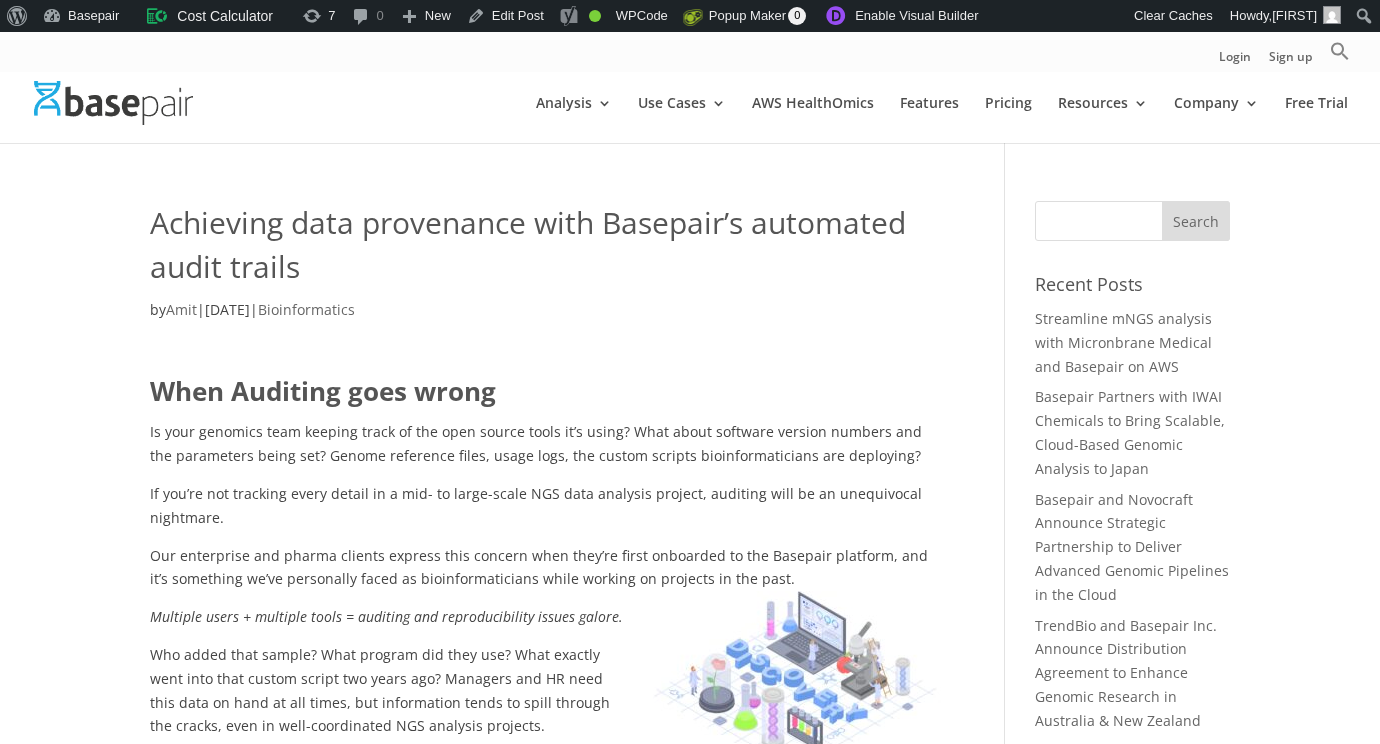 scroll, scrollTop: 0, scrollLeft: 0, axis: both 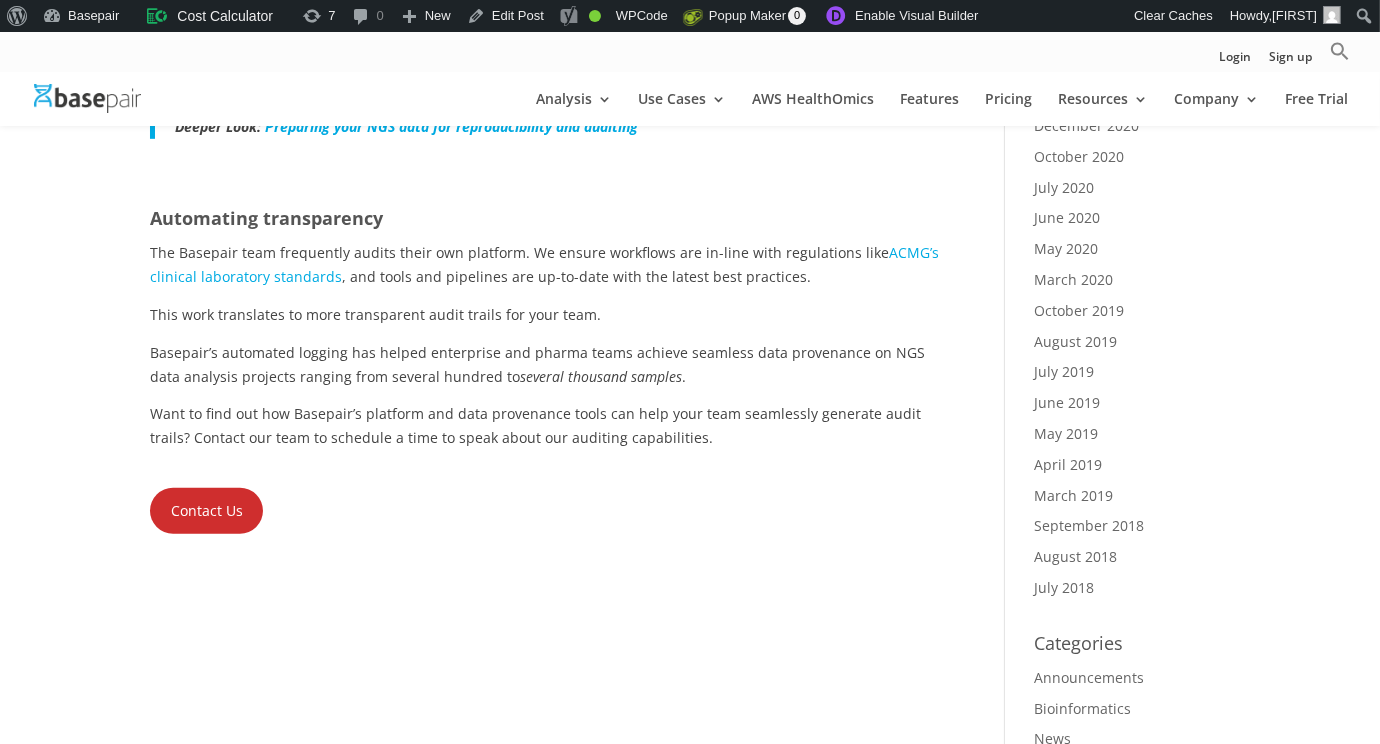 click on "The Basepair team frequently audits their own platform. We ensure workflows are in-line with regulations like  ACMG’s clinical laboratory standards , and tools and pipelines are up-to-date with the latest best practices." at bounding box center [547, 272] 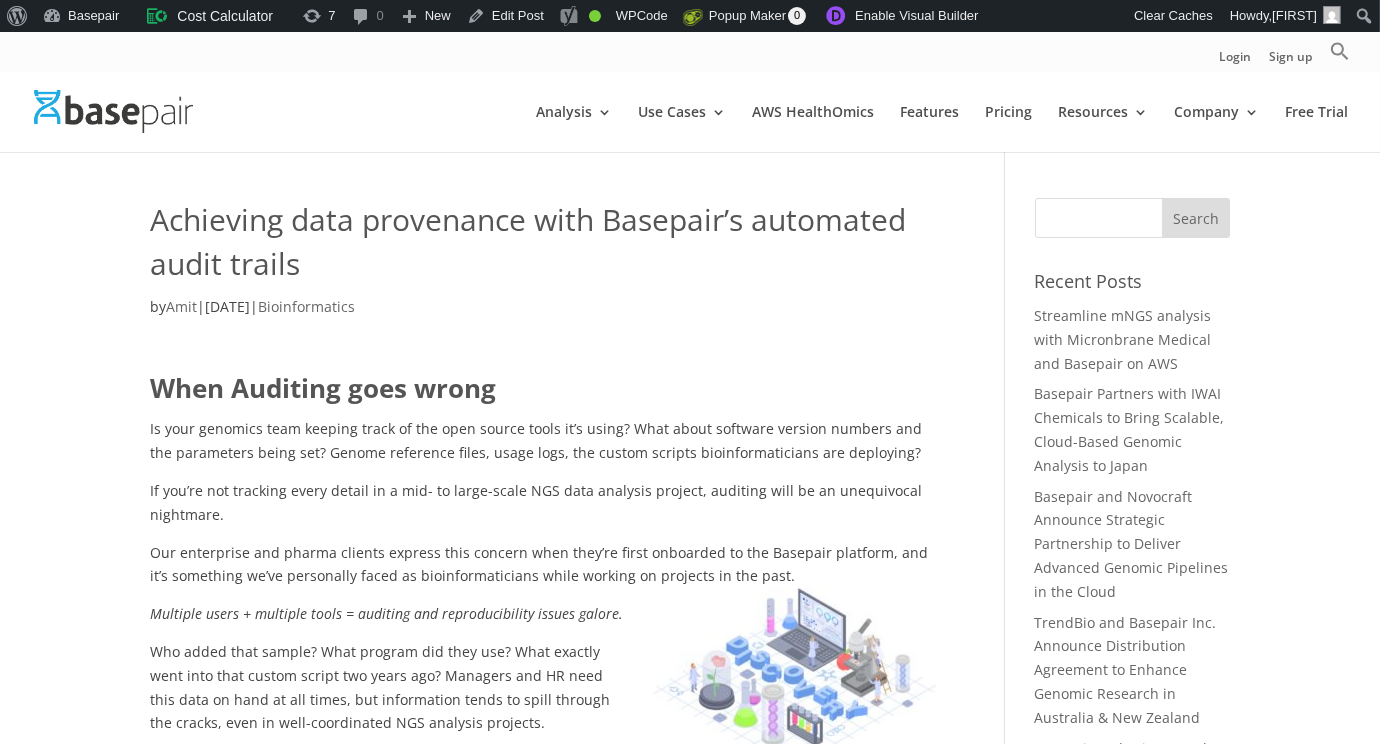 scroll, scrollTop: 0, scrollLeft: 0, axis: both 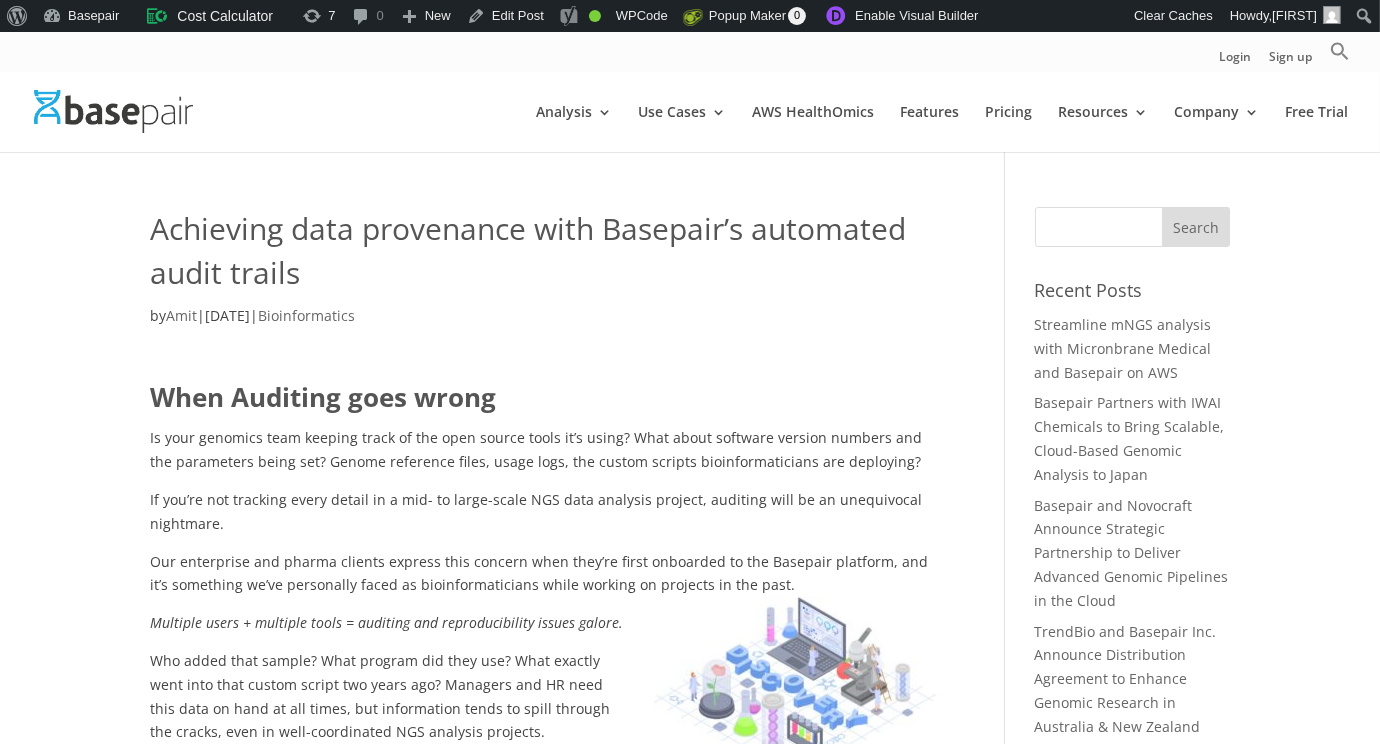 click on "Search for:" at bounding box center (1132, 227) 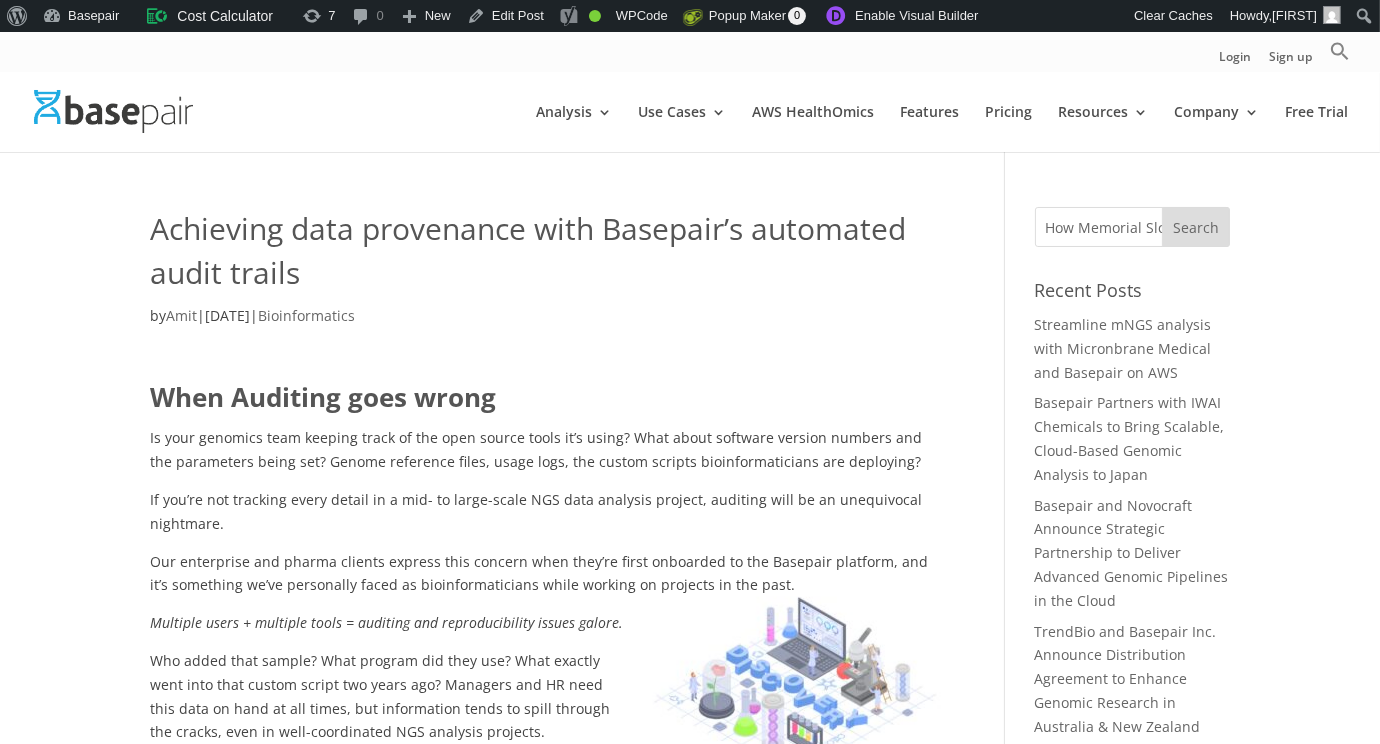 scroll, scrollTop: 0, scrollLeft: 447, axis: horizontal 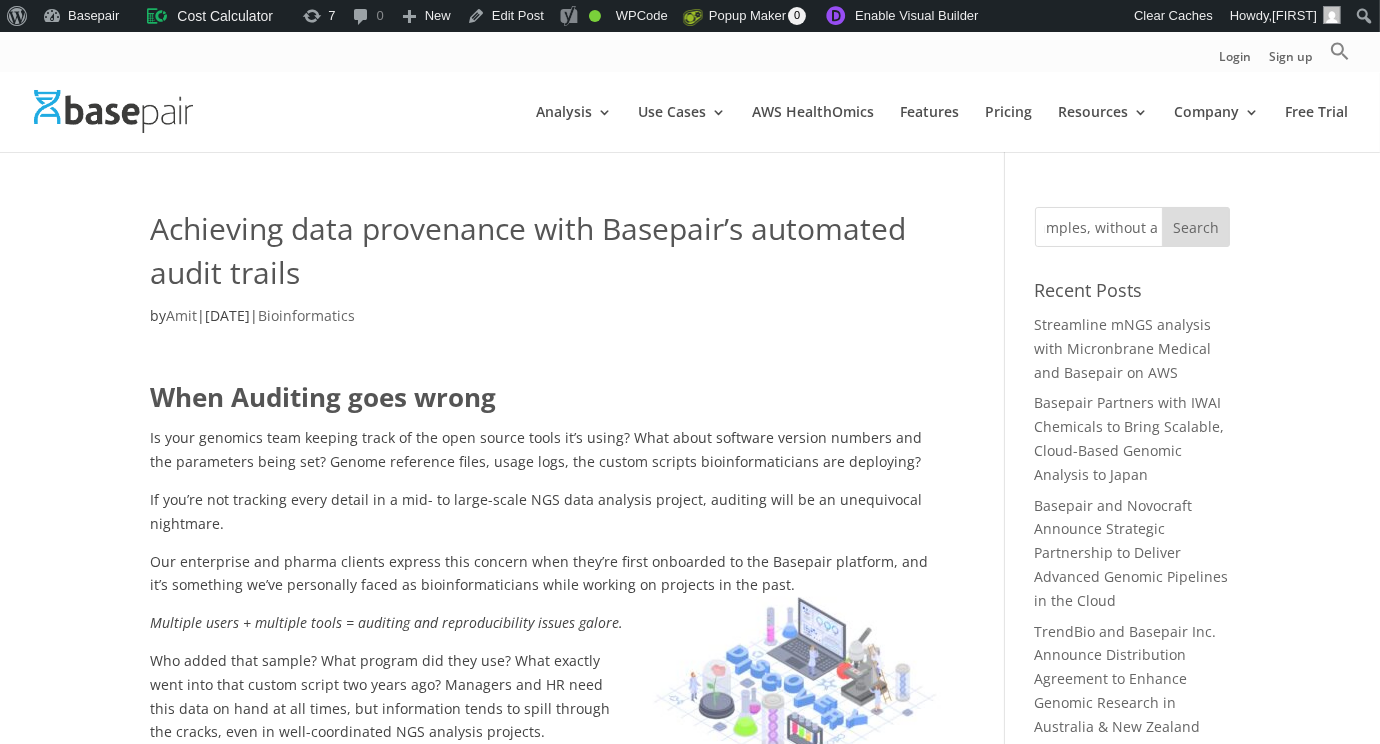 type on "How Memorial Sloan Kettering Cancer Center analyzed 200 NGS samples, without a line of code" 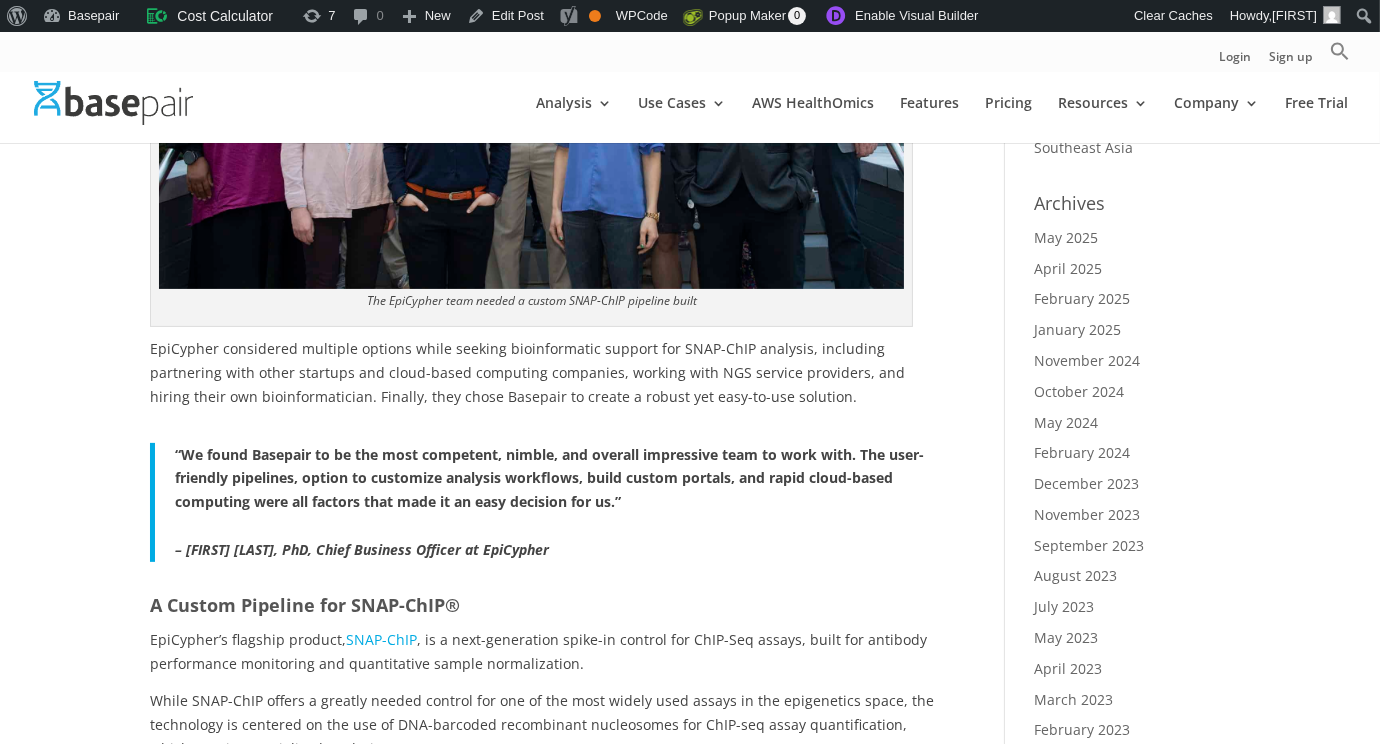 scroll, scrollTop: 1299, scrollLeft: 0, axis: vertical 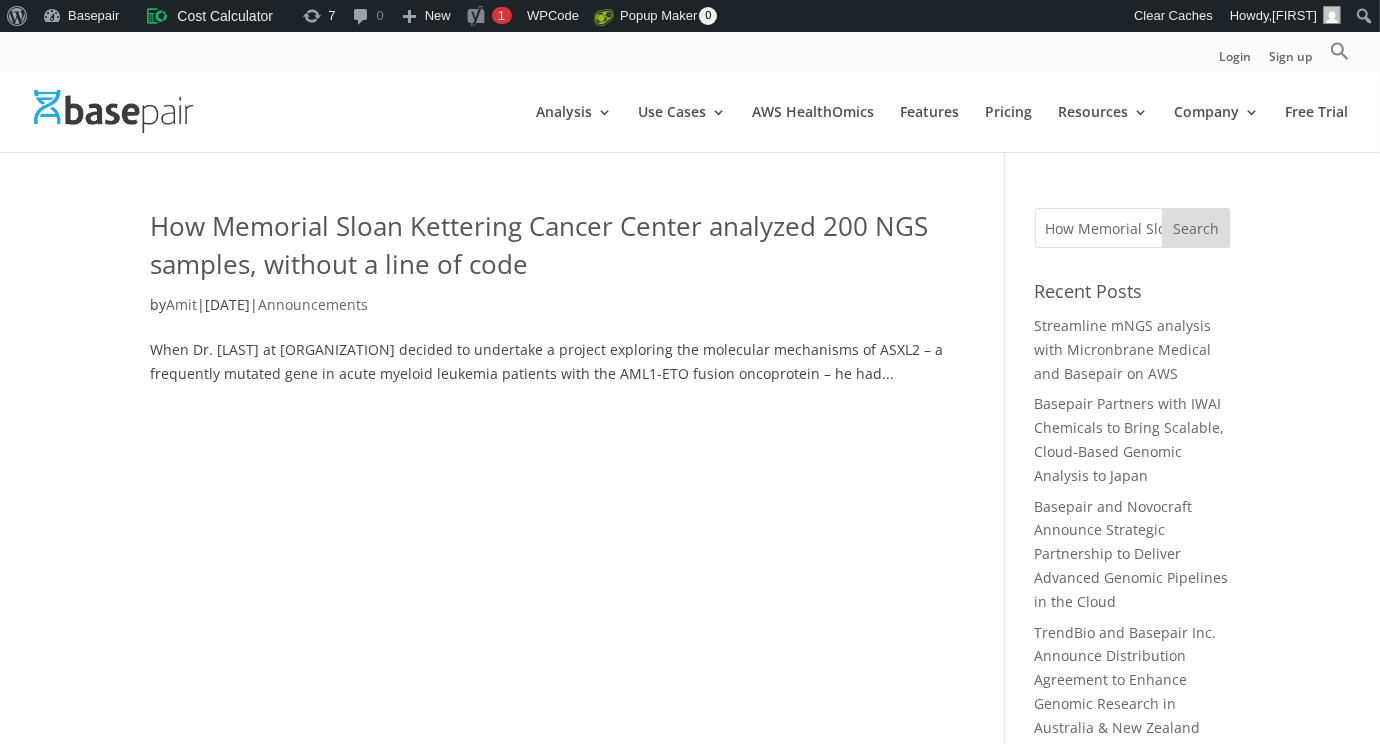 click on "How Memorial Sloan Kettering Cancer Center analyzed 200 NGS samples, without a line of code" at bounding box center [539, 245] 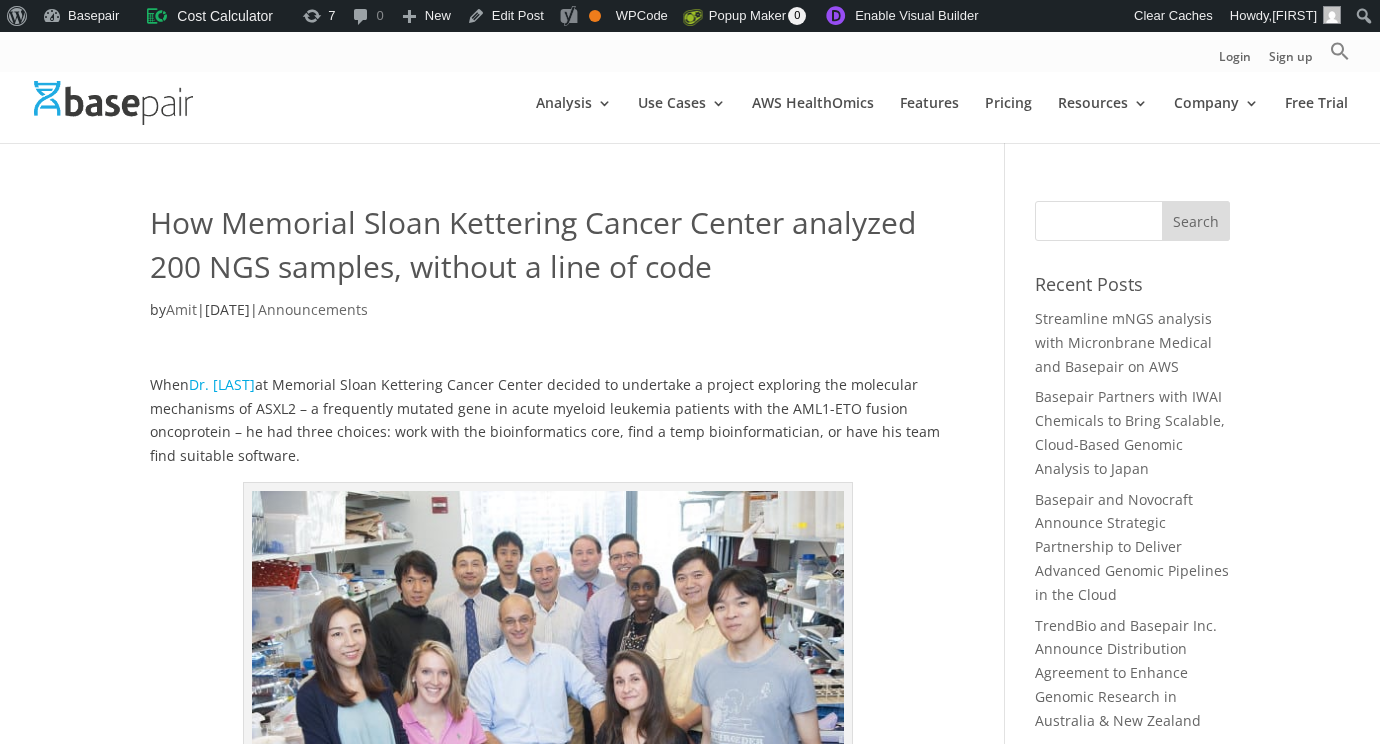 scroll, scrollTop: 0, scrollLeft: 0, axis: both 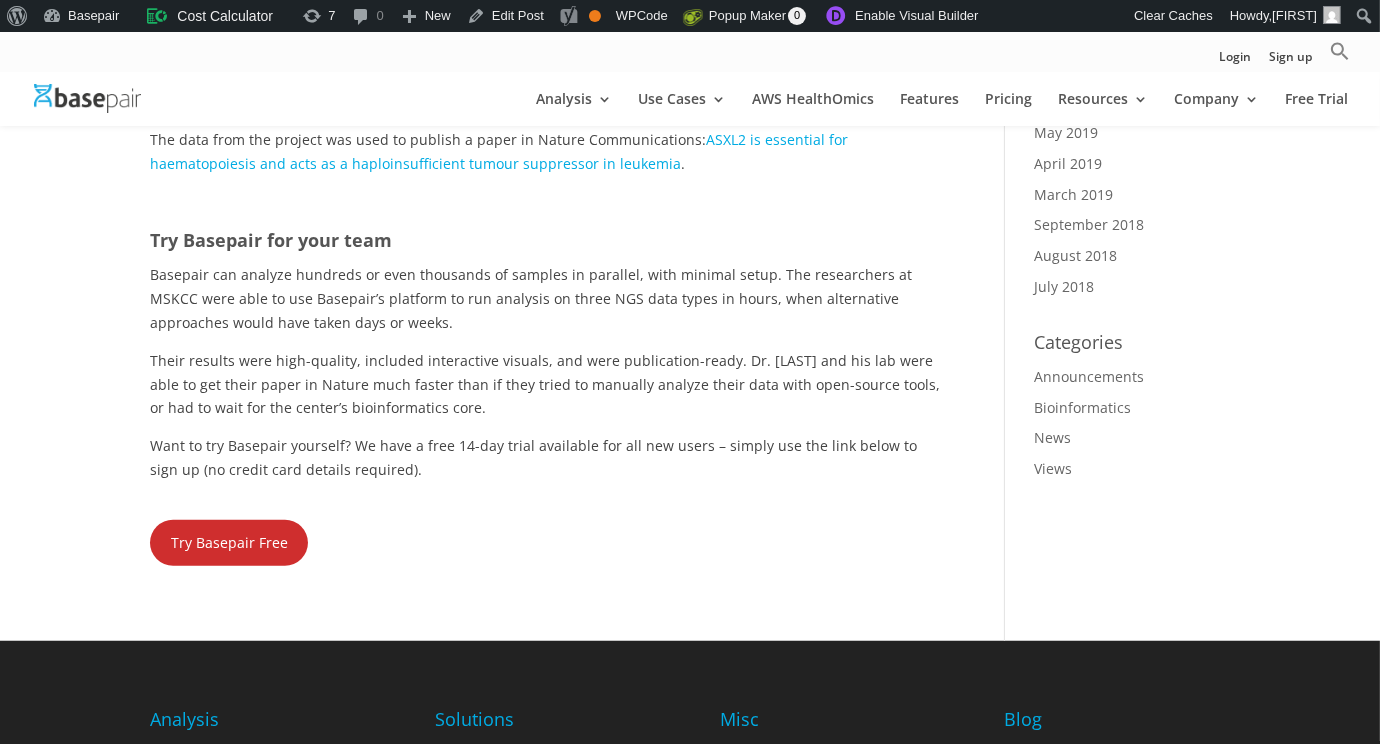 click on "Try Basepair Free" at bounding box center [229, 543] 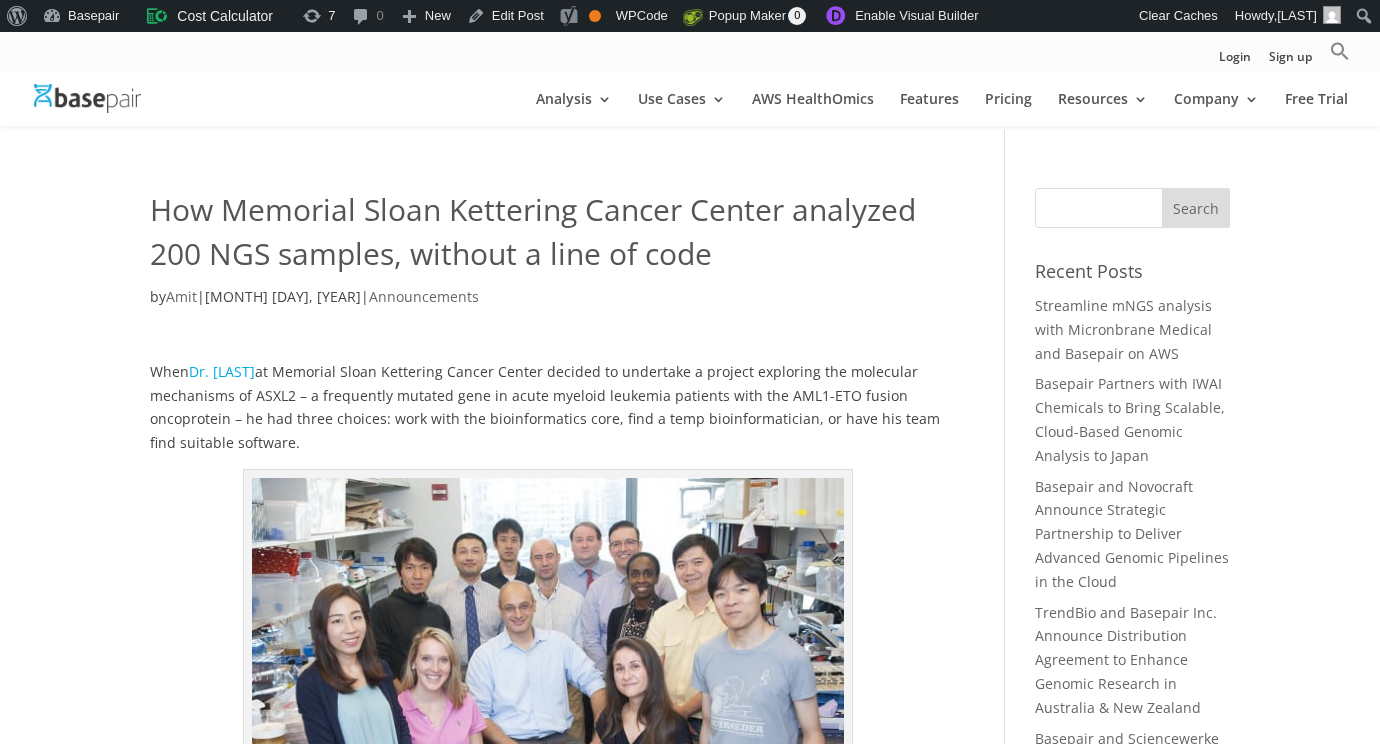scroll, scrollTop: 1800, scrollLeft: 0, axis: vertical 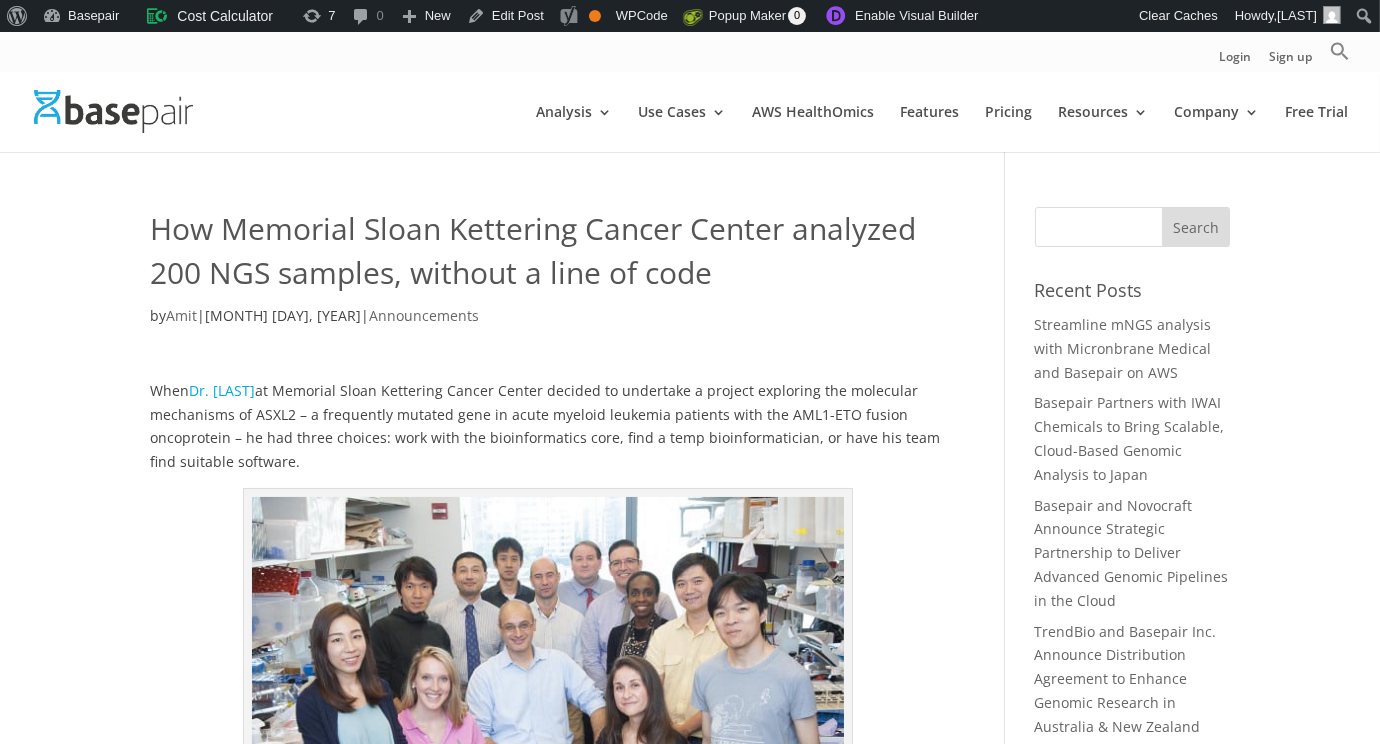 click on "Search for:" at bounding box center [1132, 227] 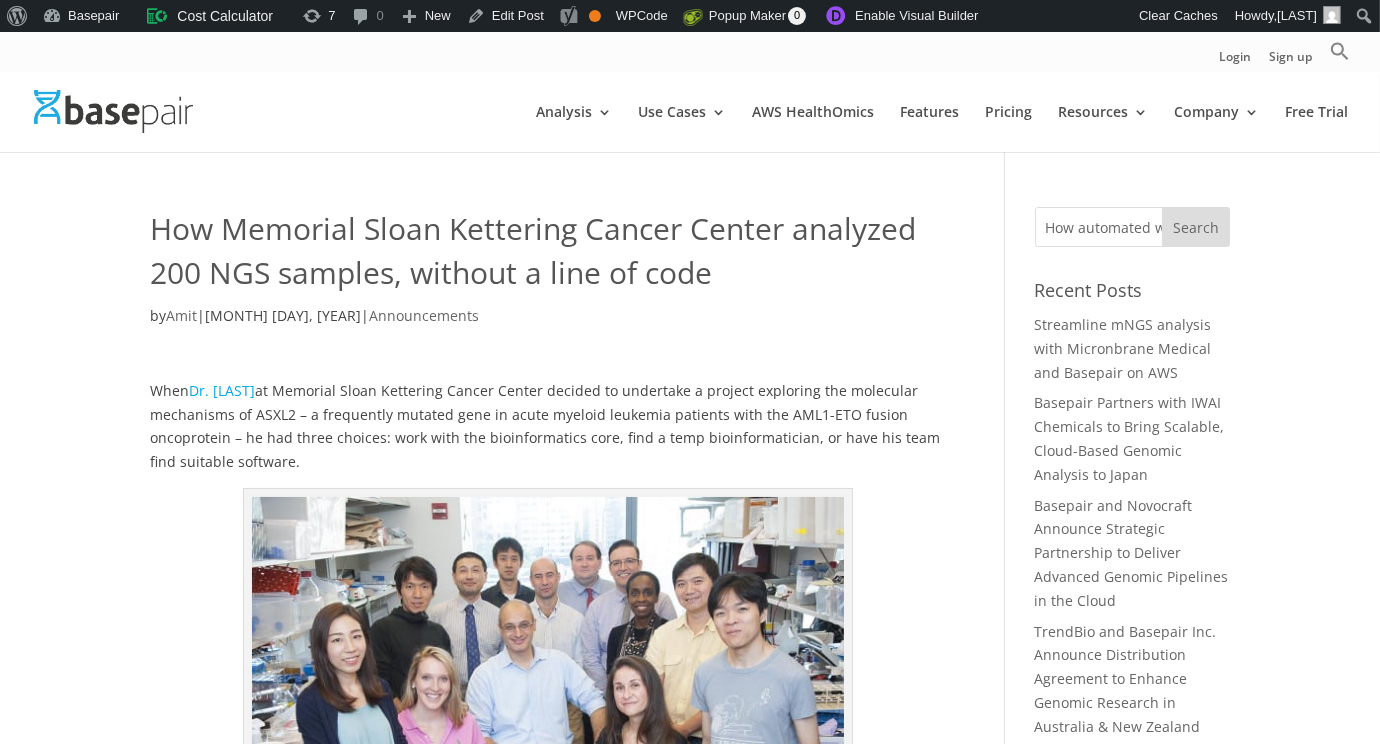 scroll, scrollTop: 0, scrollLeft: 142, axis: horizontal 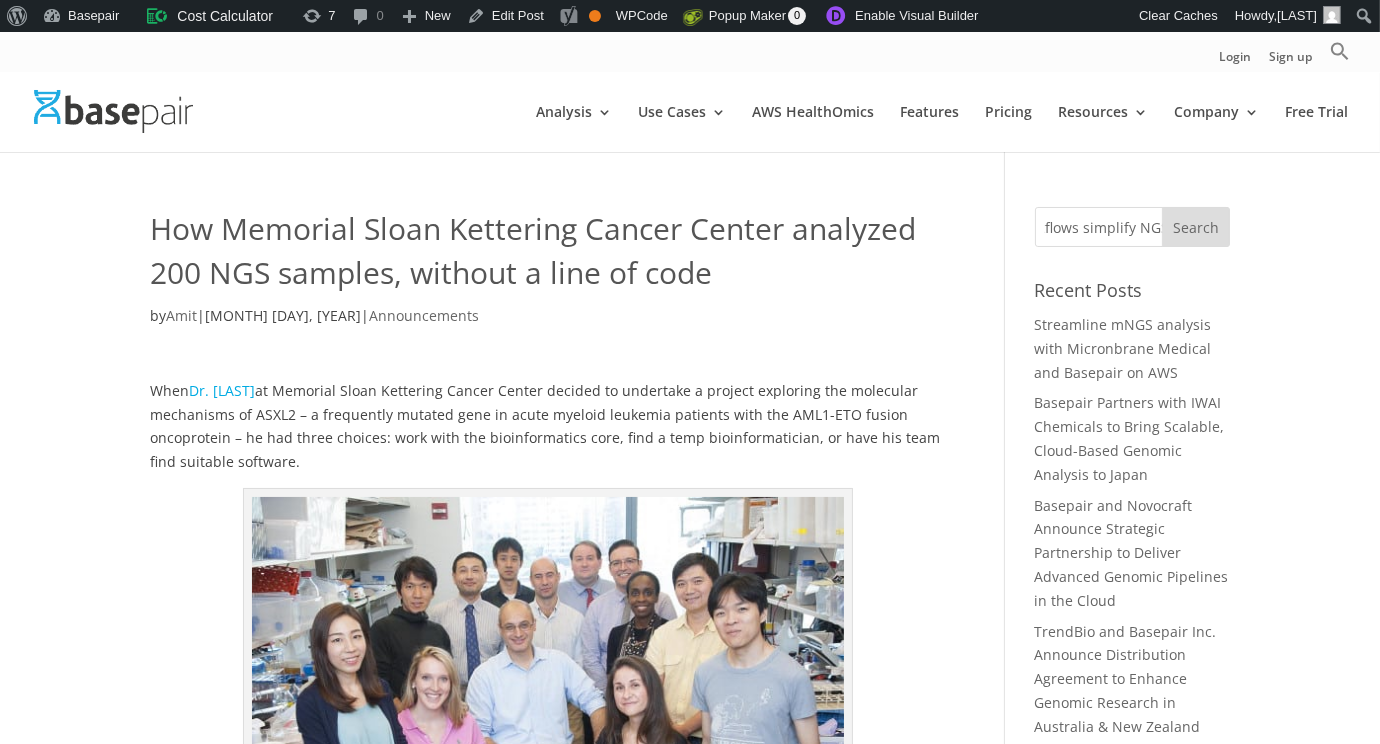 type on "How automated workflows simplify NGS analysis" 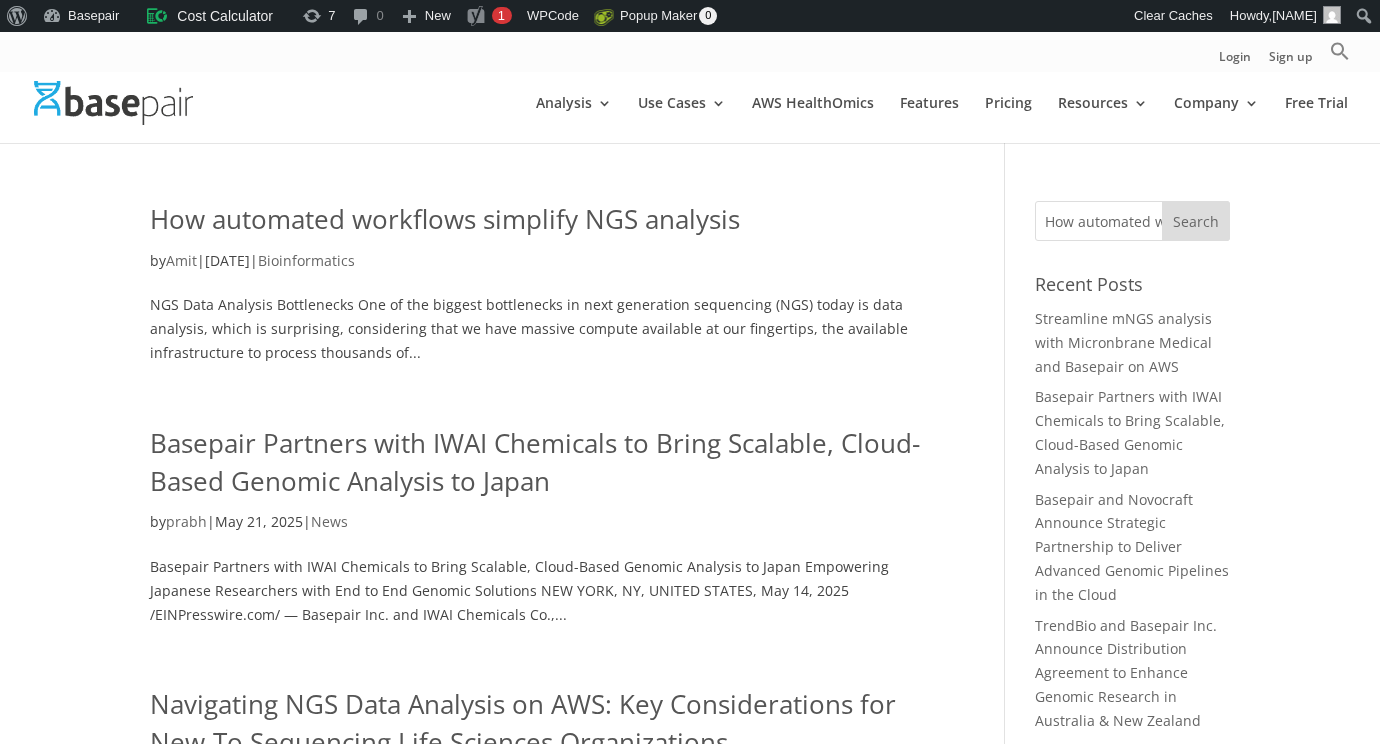 scroll, scrollTop: 0, scrollLeft: 0, axis: both 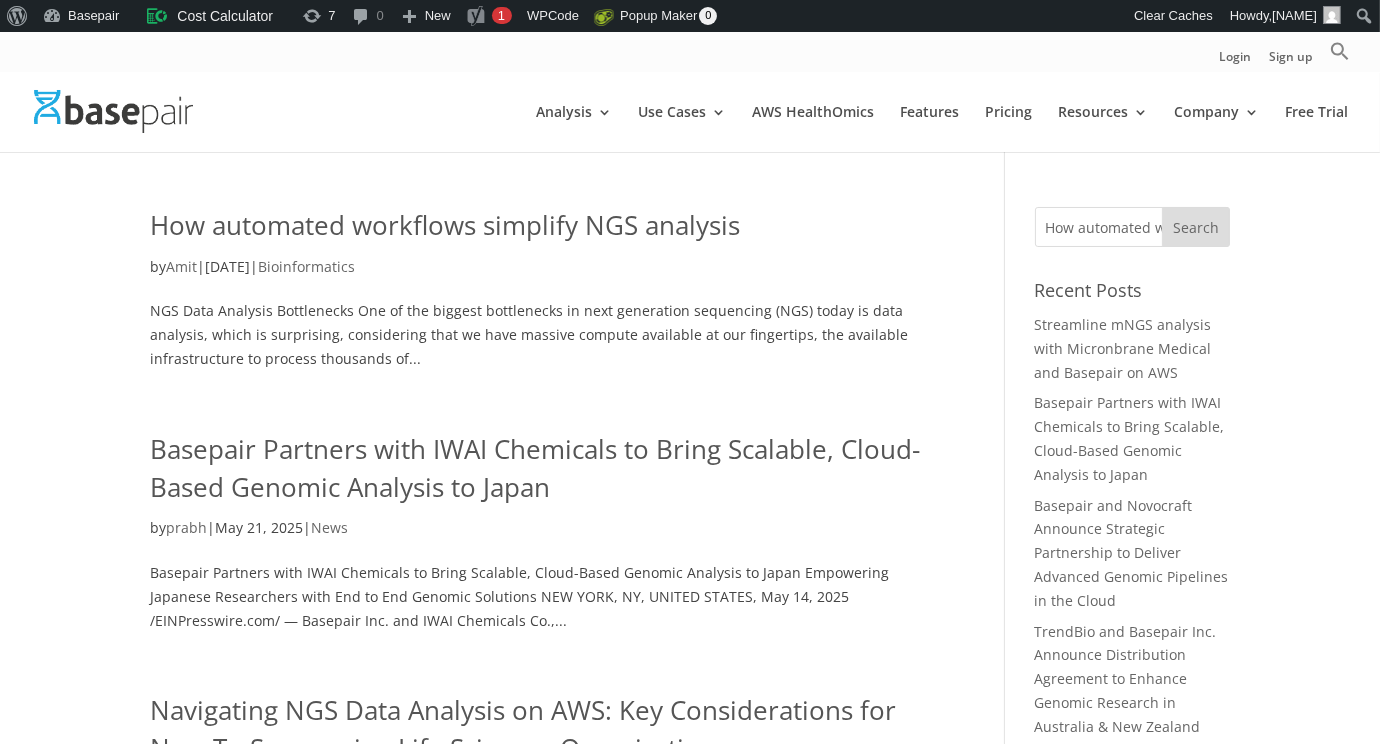 click on "How automated workflows simplify NGS analysis" at bounding box center (445, 225) 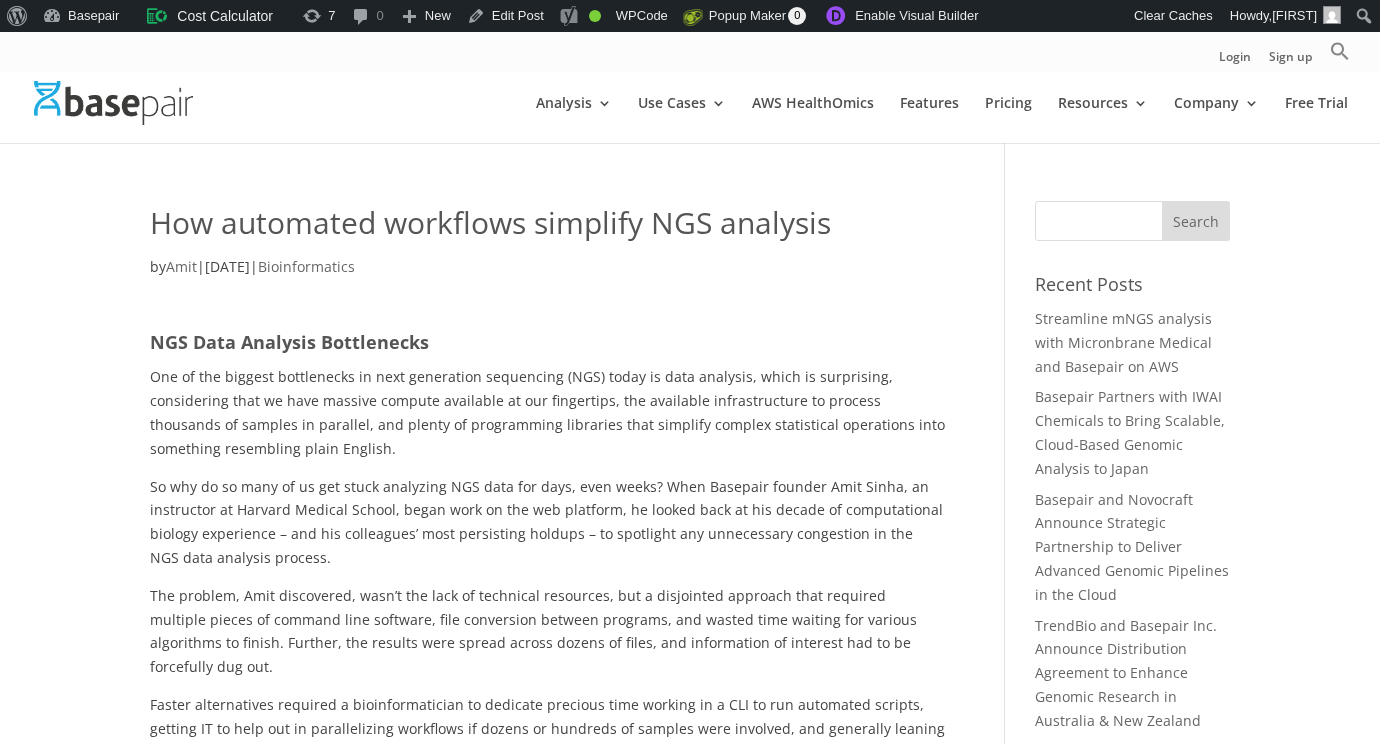 scroll, scrollTop: 0, scrollLeft: 0, axis: both 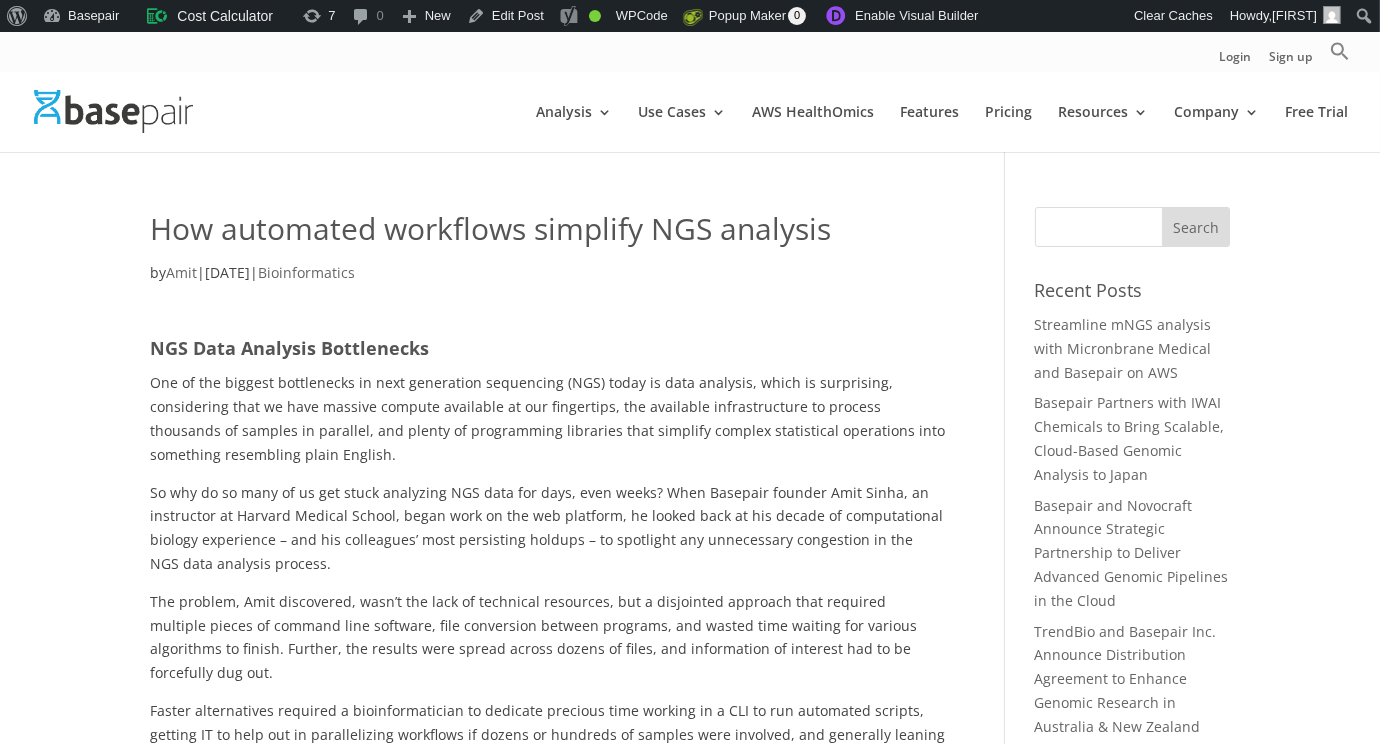 click on "Streamline mNGS analysis with Micronbrane Medical and Basepair on AWS" at bounding box center (1132, 348) 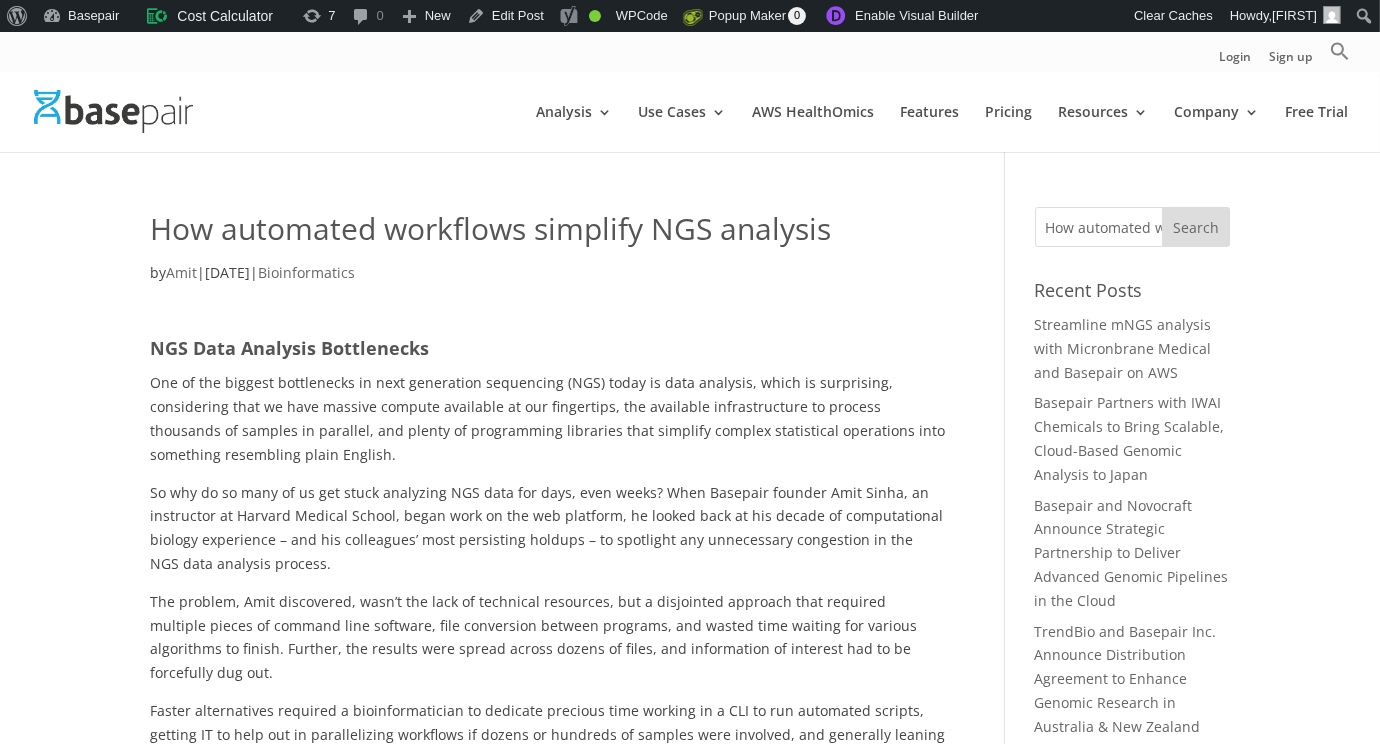 scroll, scrollTop: 0, scrollLeft: 142, axis: horizontal 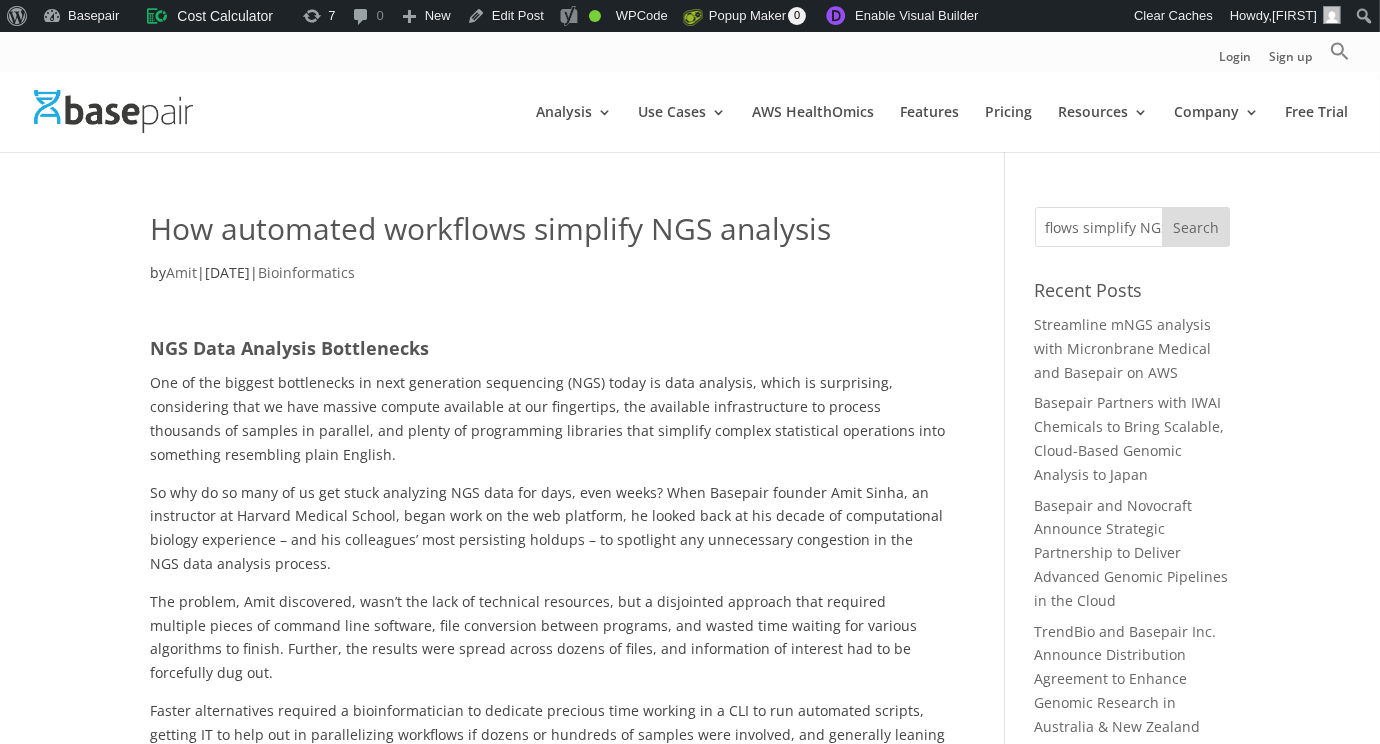 type on "How automated workflows simplify NGS analysis" 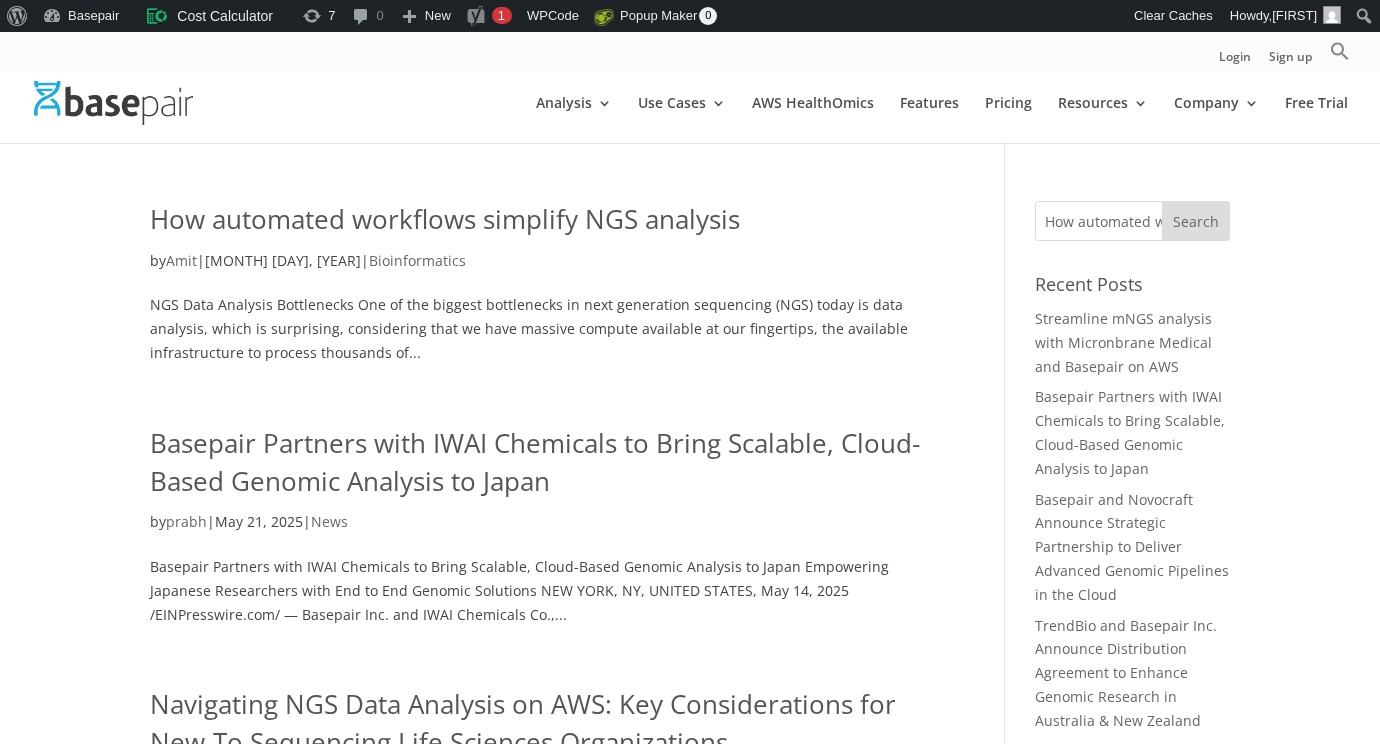 scroll, scrollTop: 0, scrollLeft: 0, axis: both 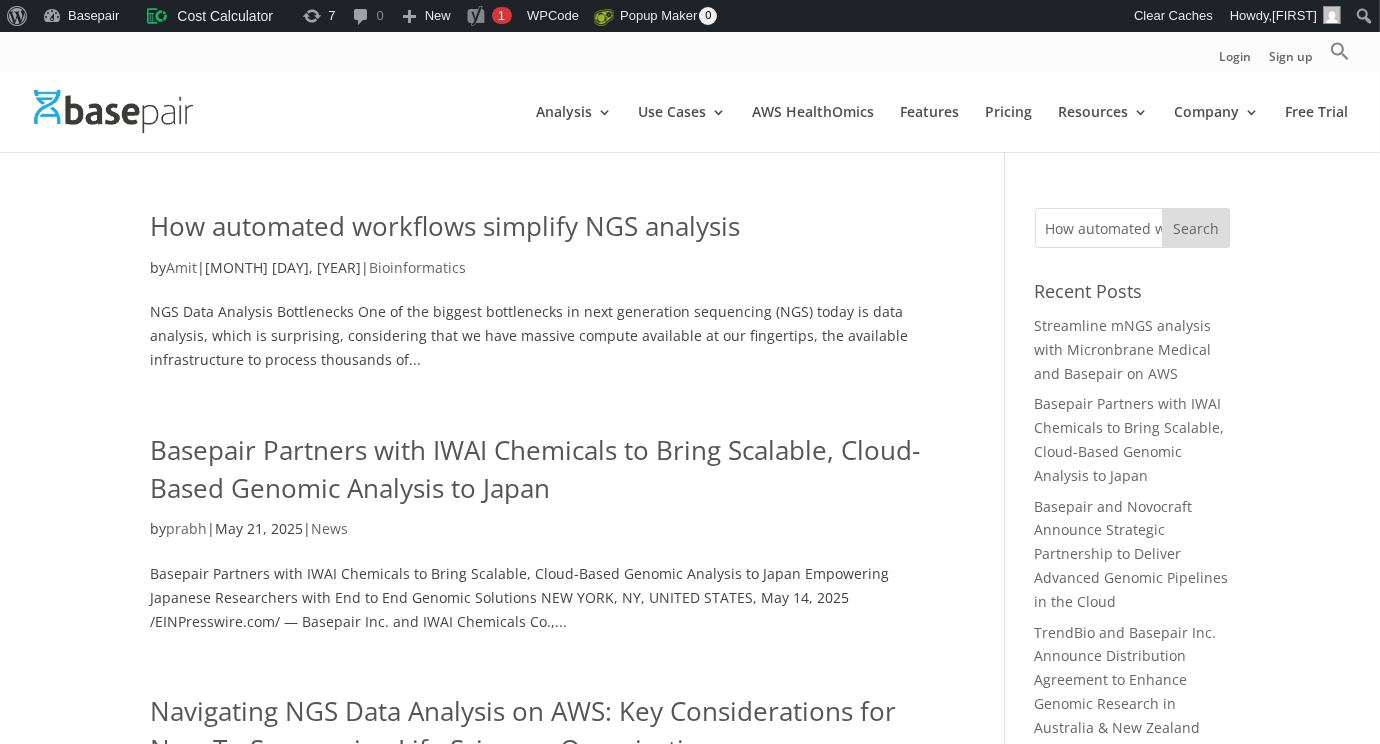 click on "How automated workflows simplify NGS analysis" at bounding box center (445, 226) 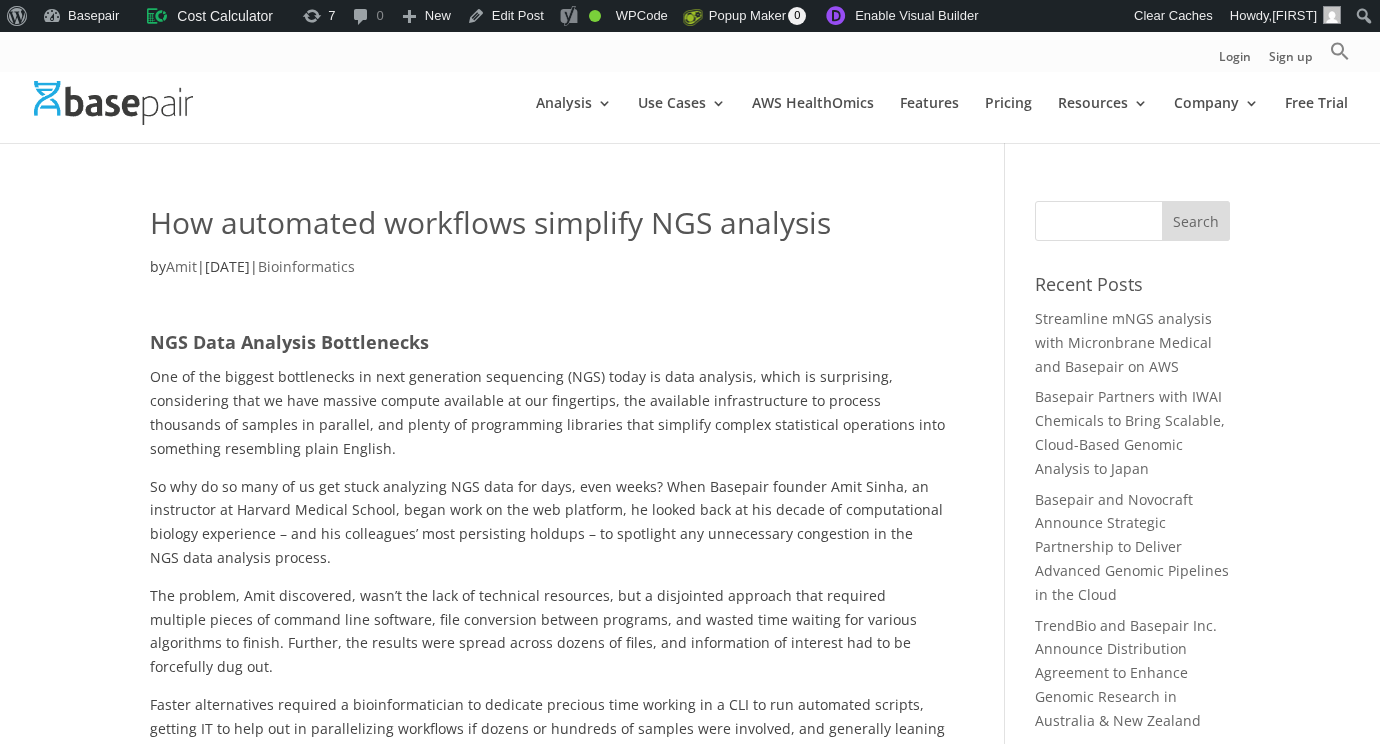 scroll, scrollTop: 0, scrollLeft: 0, axis: both 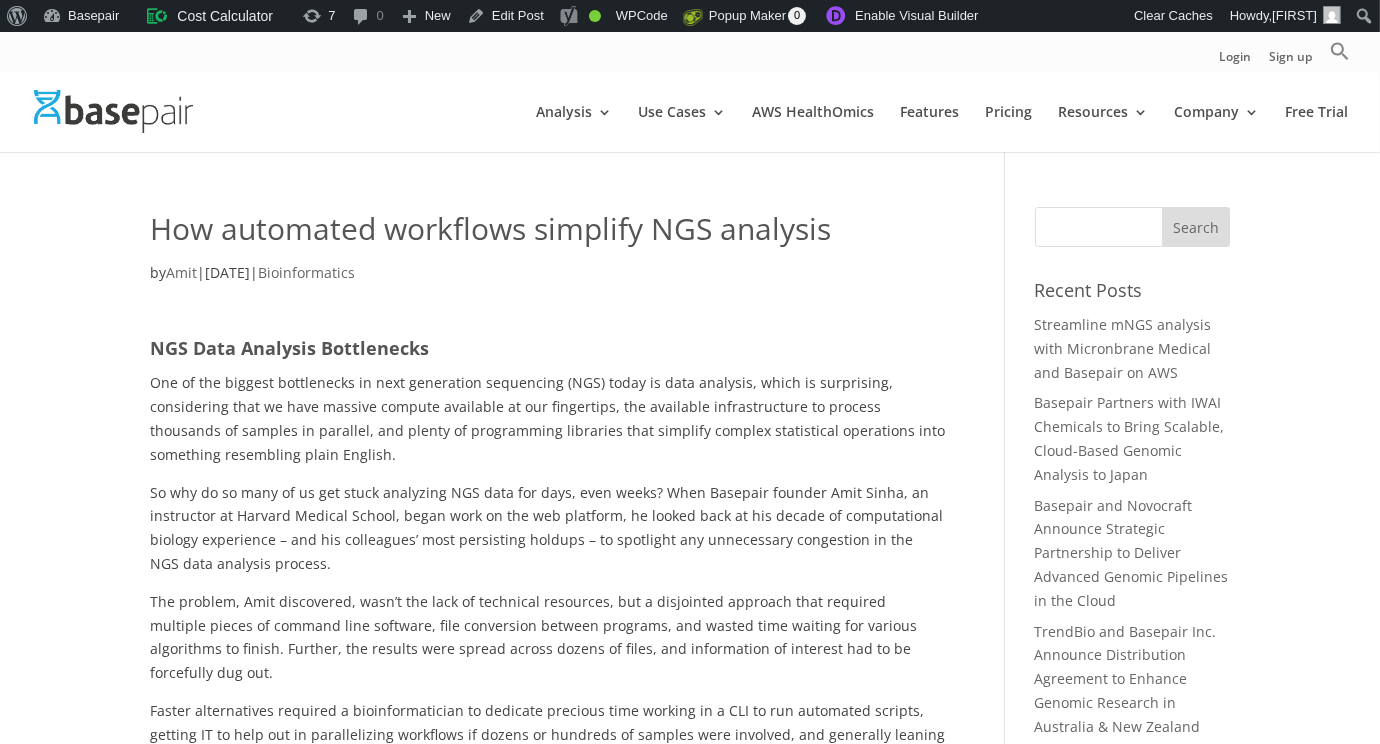 click on "Search for:" at bounding box center [1132, 227] 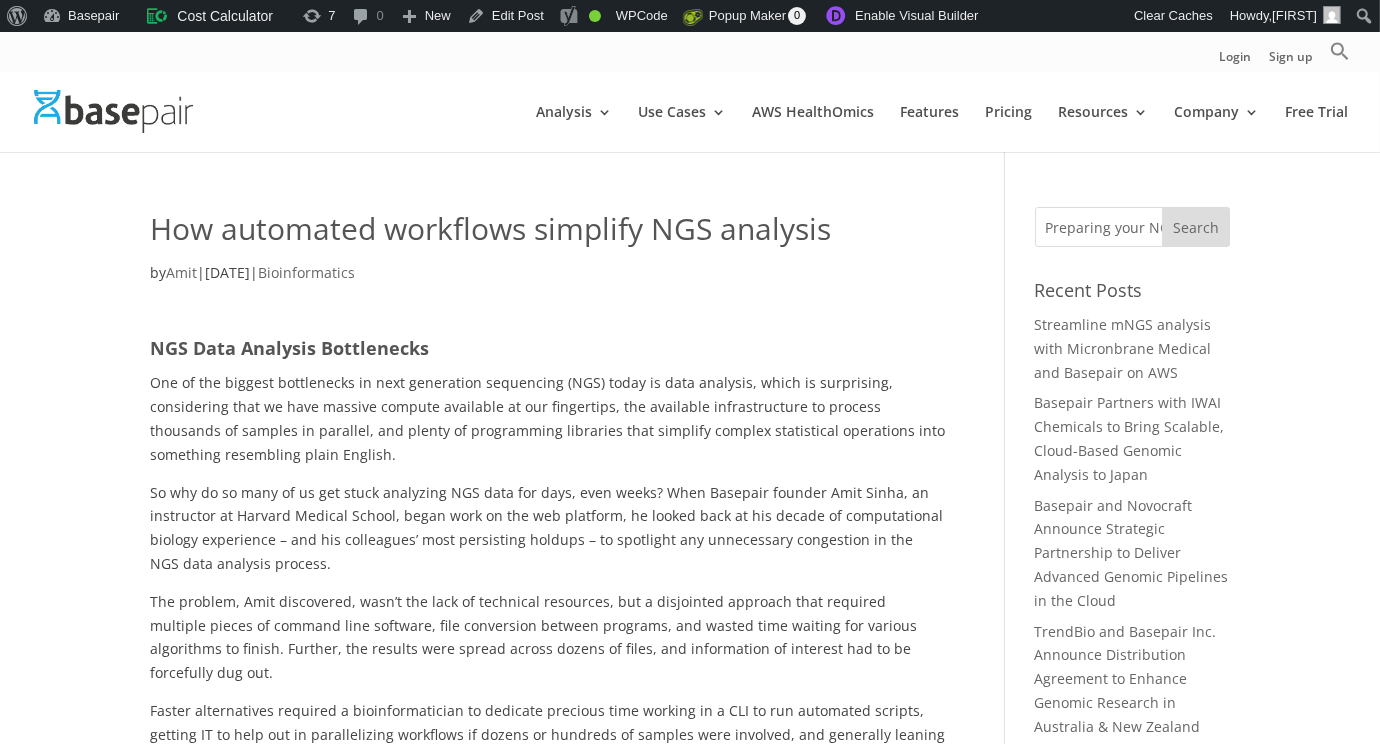 scroll, scrollTop: 0, scrollLeft: 194, axis: horizontal 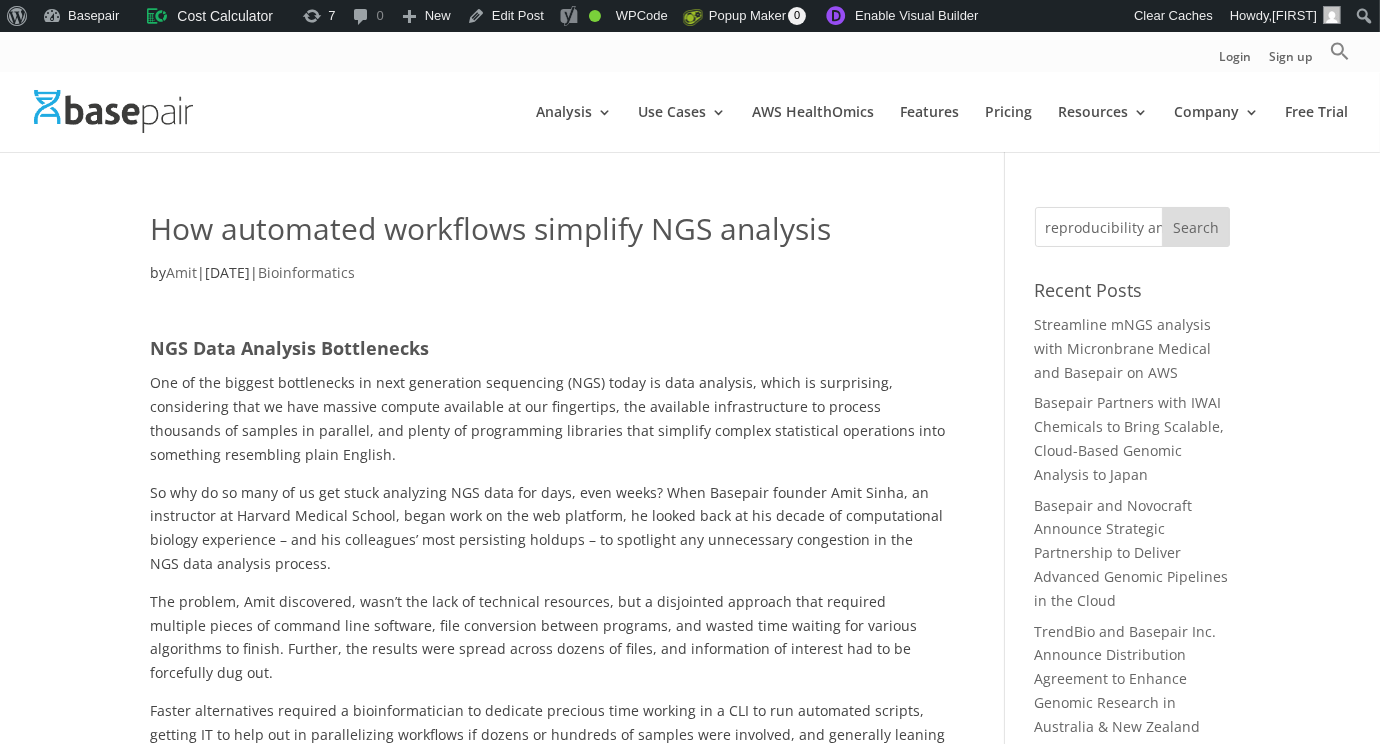 type on "Preparing your NGS data for reproducibility and auditing" 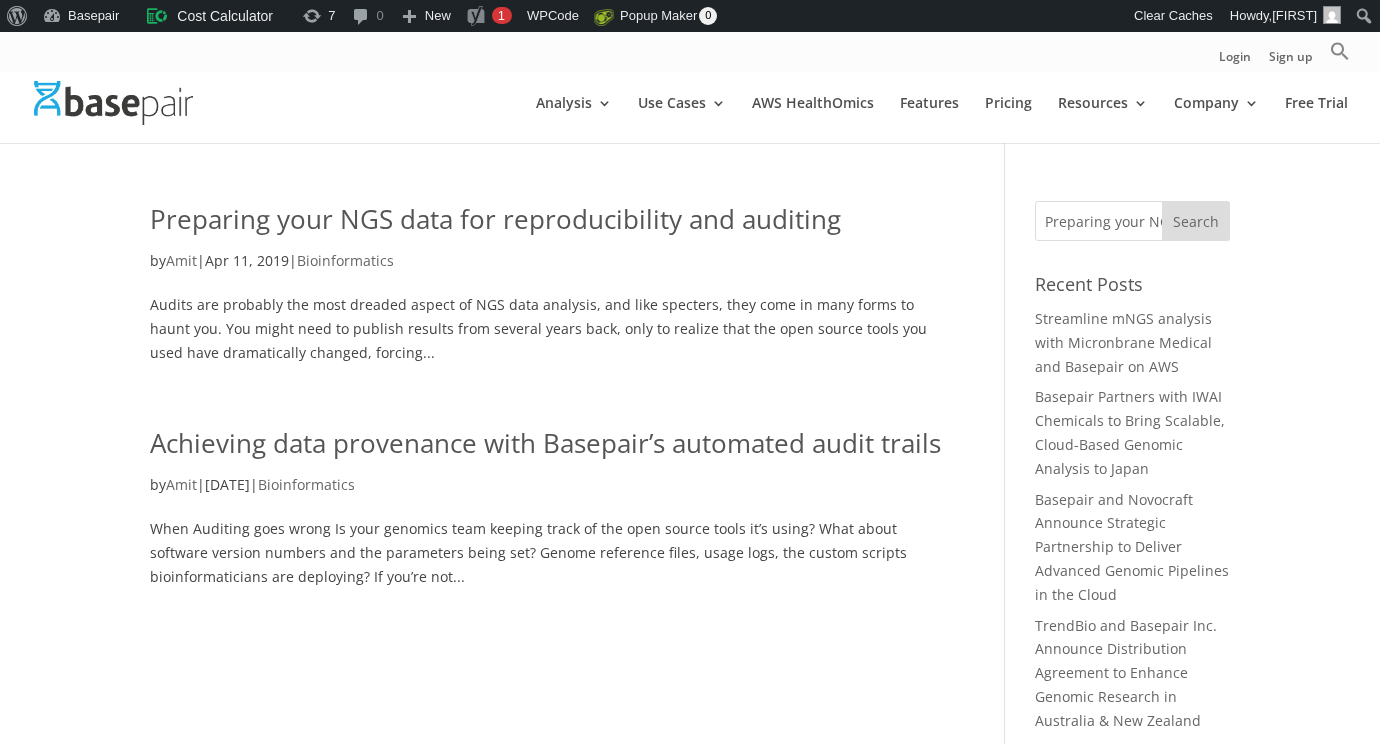scroll, scrollTop: 0, scrollLeft: 0, axis: both 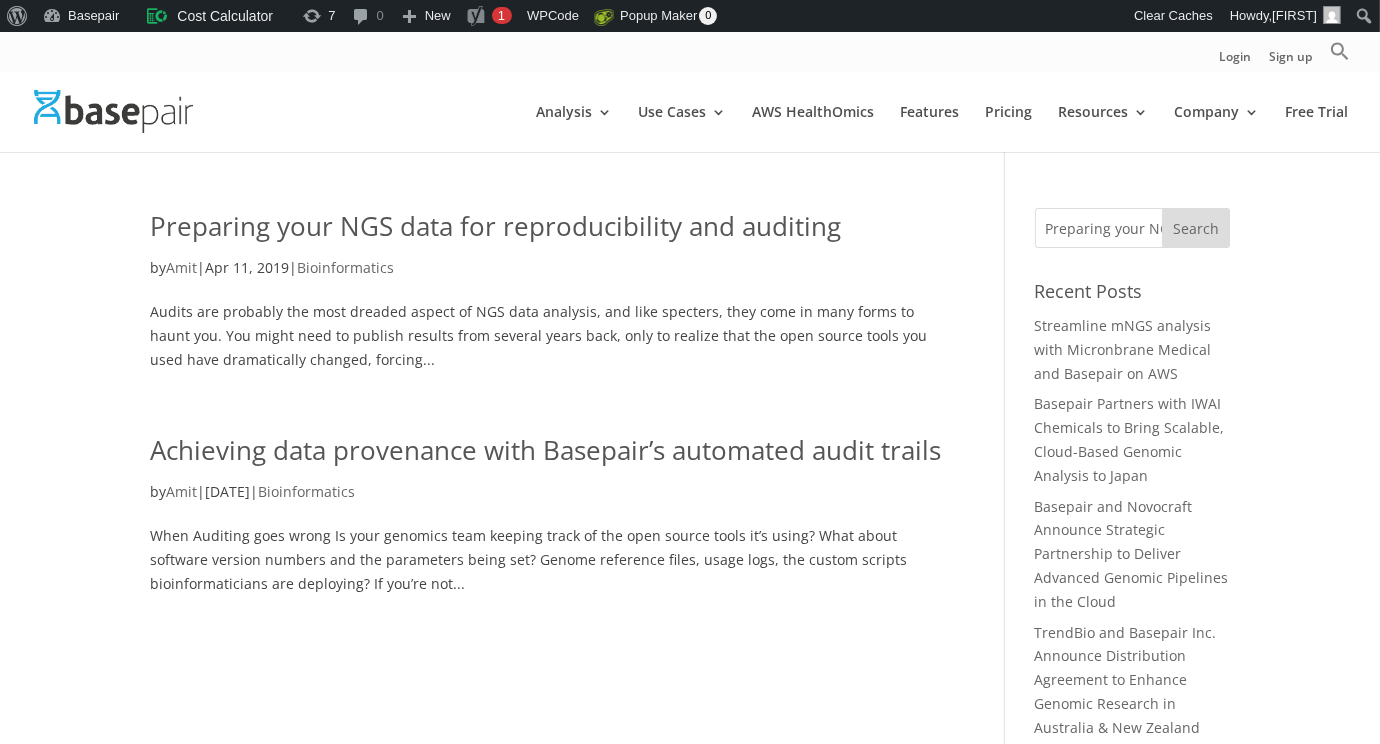 click on "Preparing your NGS data for reproducibility and auditing" at bounding box center (495, 226) 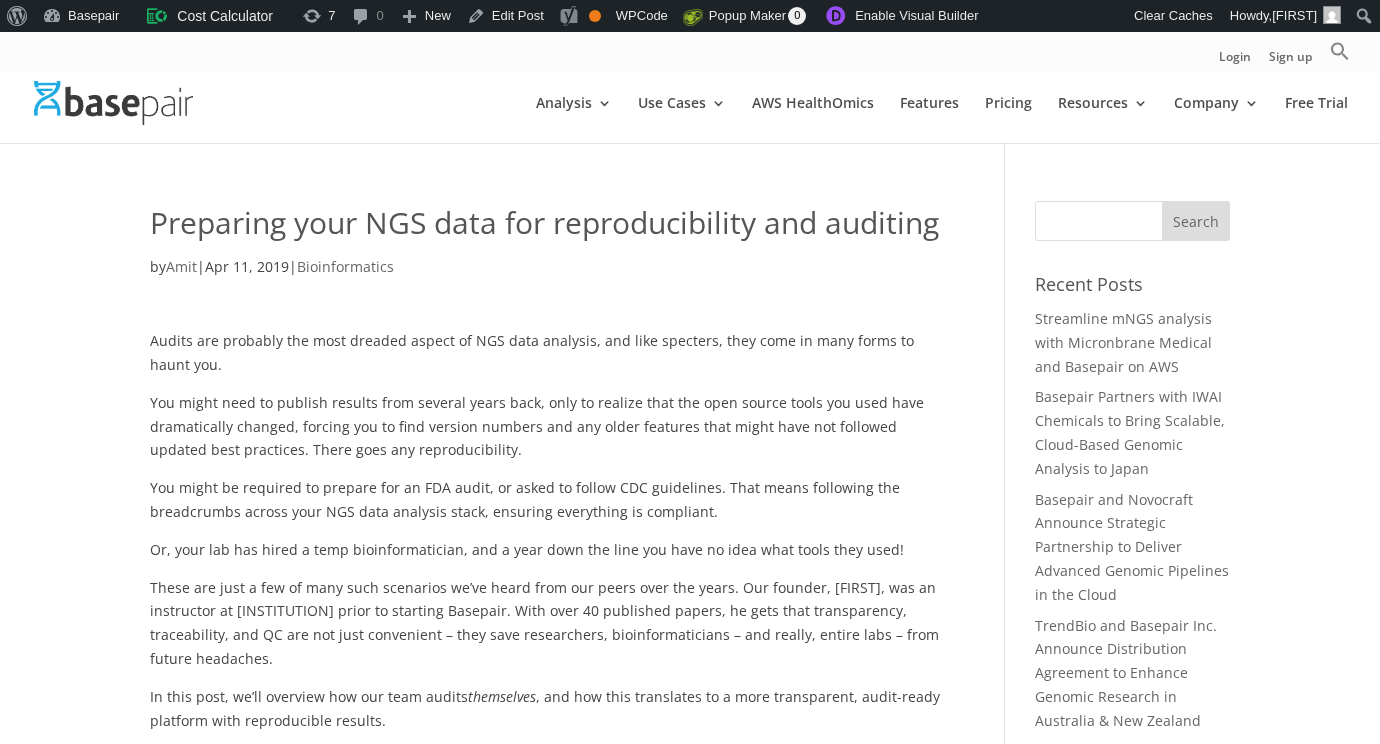 scroll, scrollTop: 0, scrollLeft: 0, axis: both 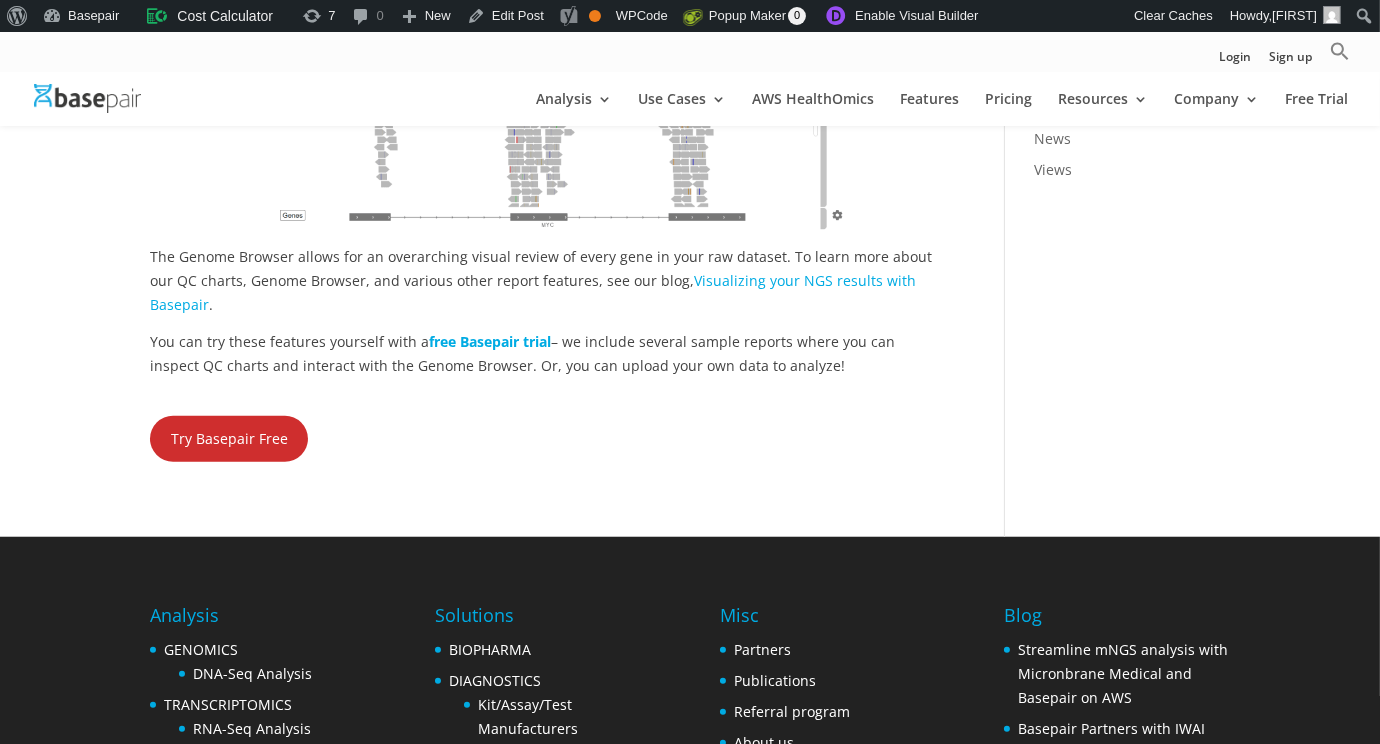 click on "Try Basepair Free" at bounding box center [229, 439] 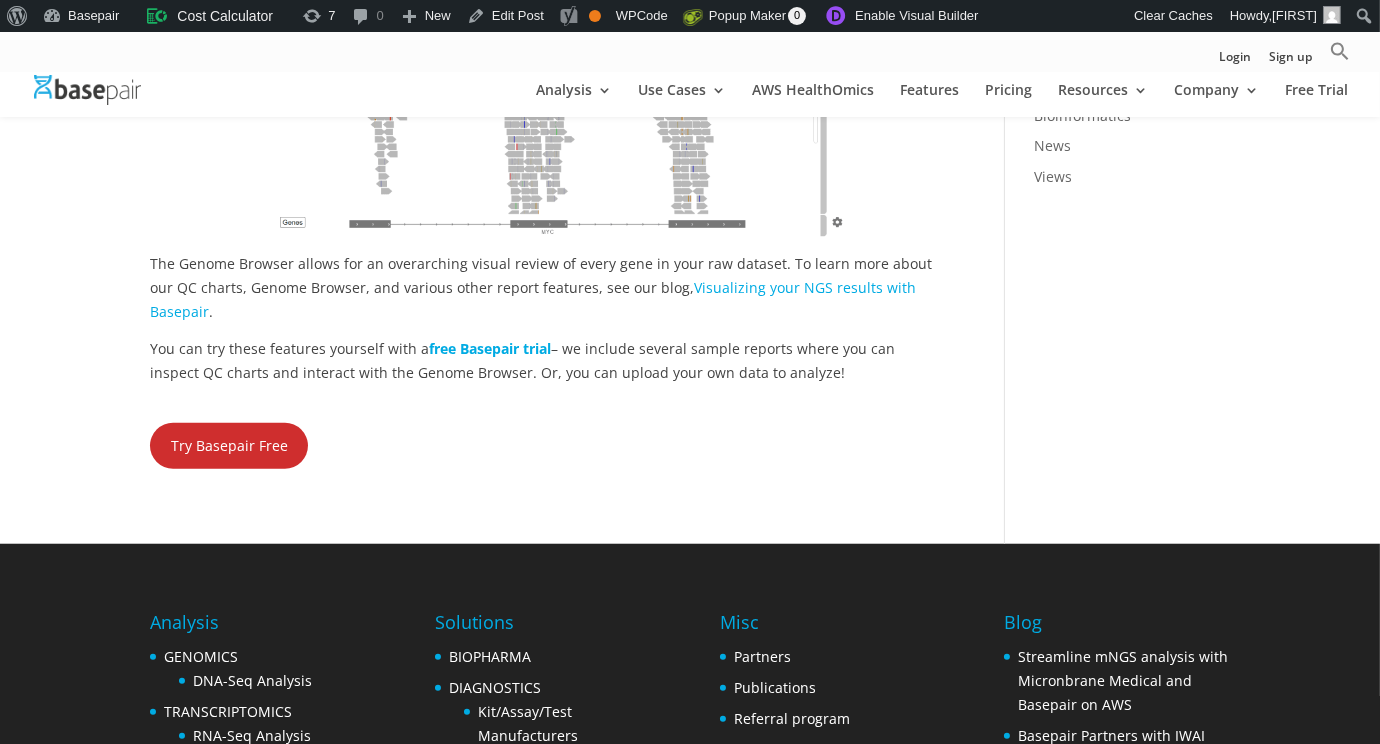 scroll, scrollTop: 2099, scrollLeft: 0, axis: vertical 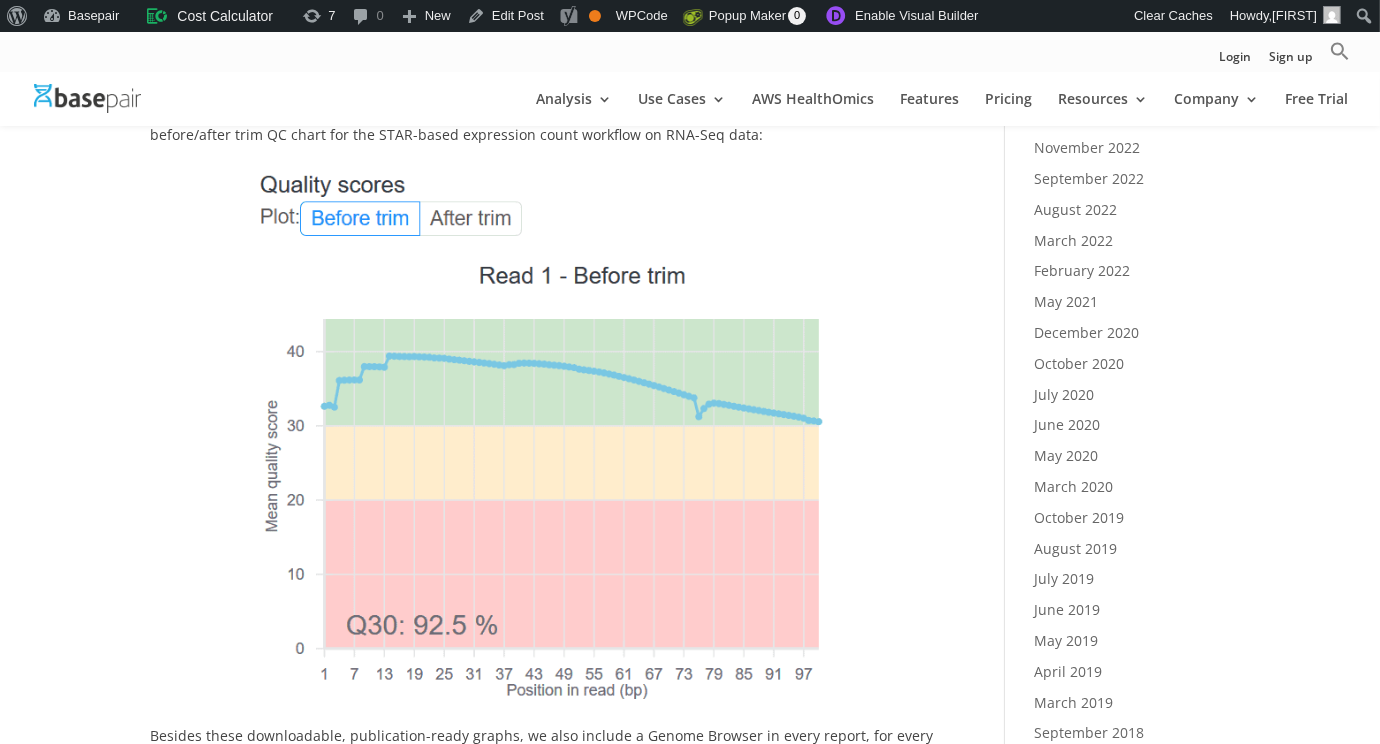 click at bounding box center [547, 442] 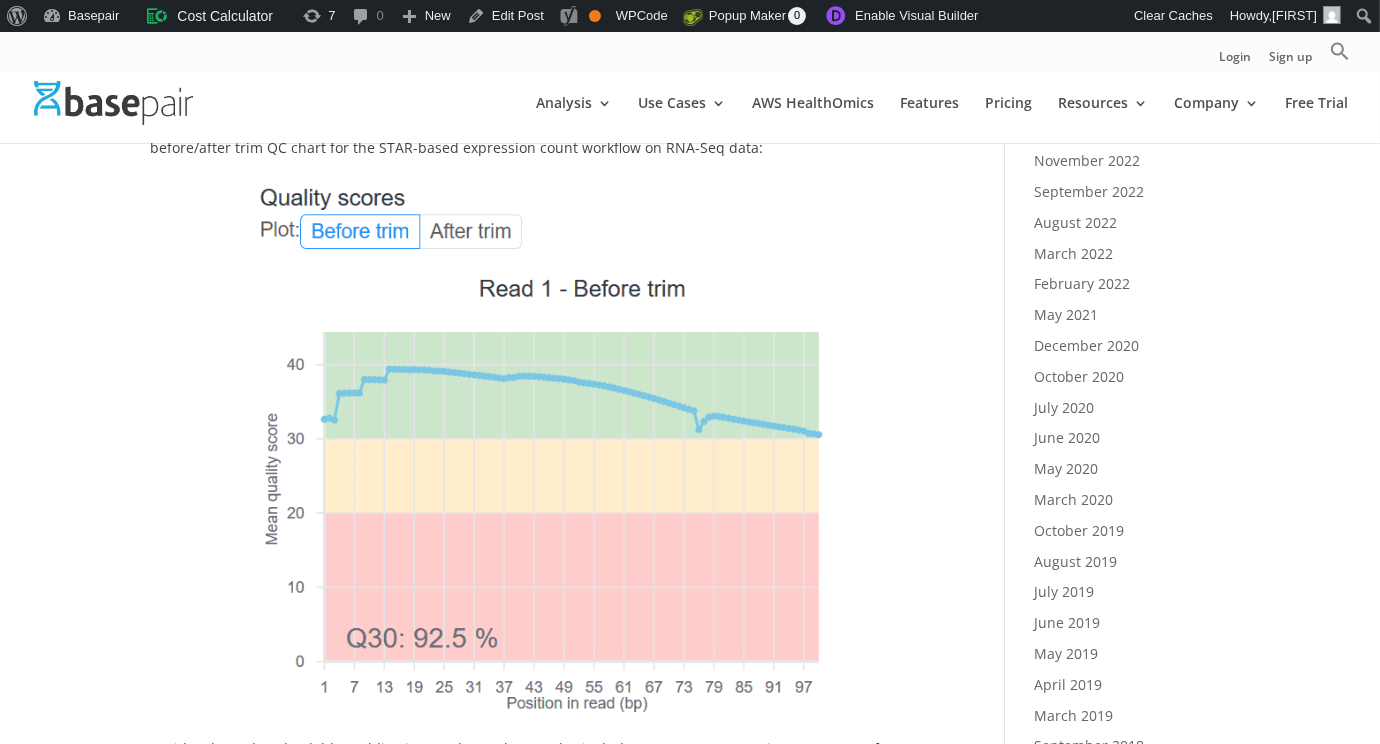 scroll, scrollTop: 1299, scrollLeft: 0, axis: vertical 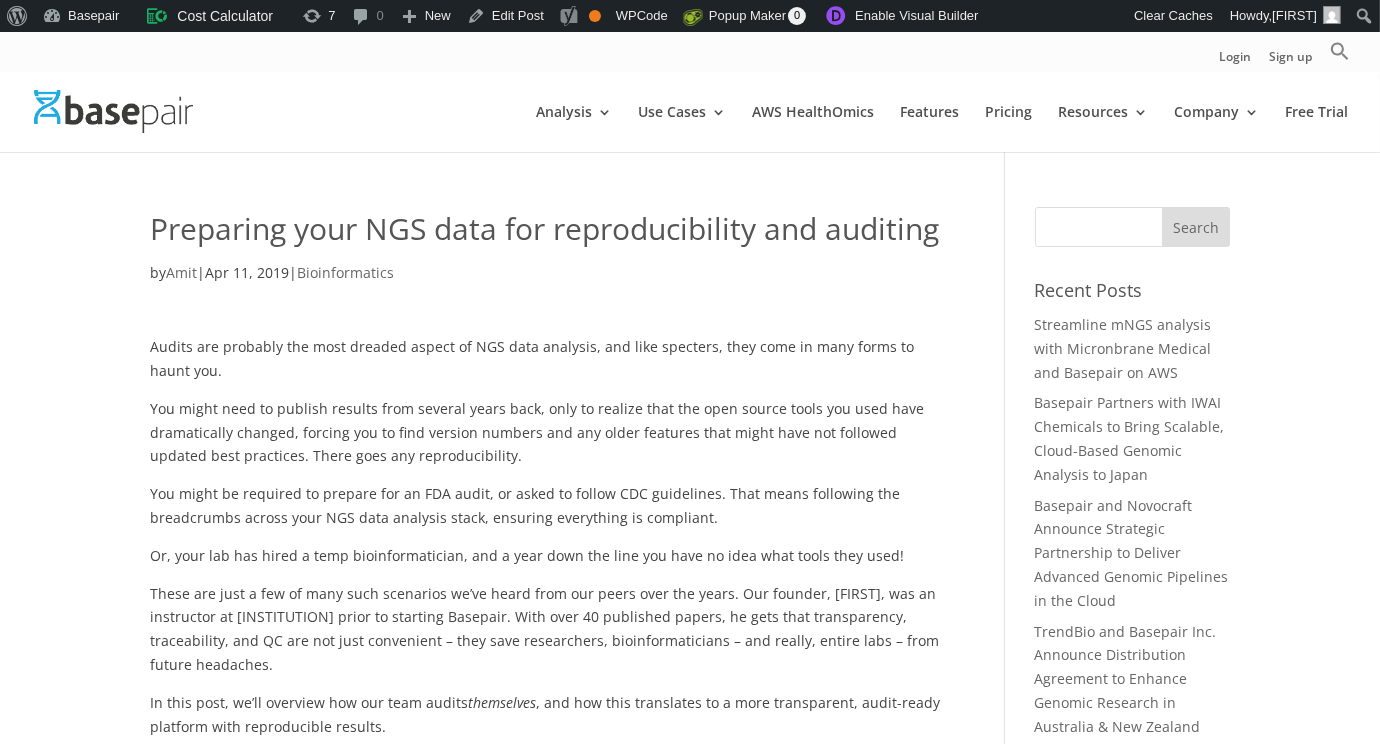 click on "Search for:" at bounding box center [1132, 227] 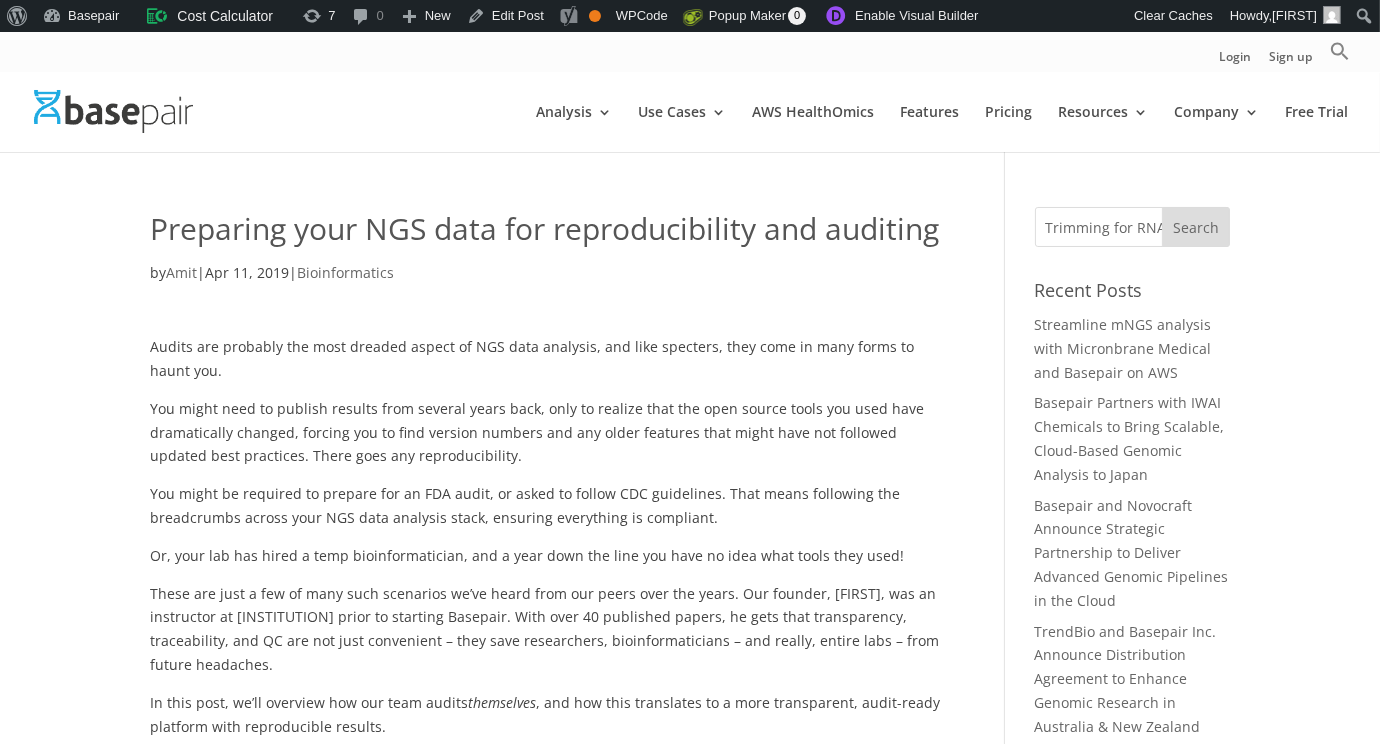 scroll, scrollTop: 0, scrollLeft: 3, axis: horizontal 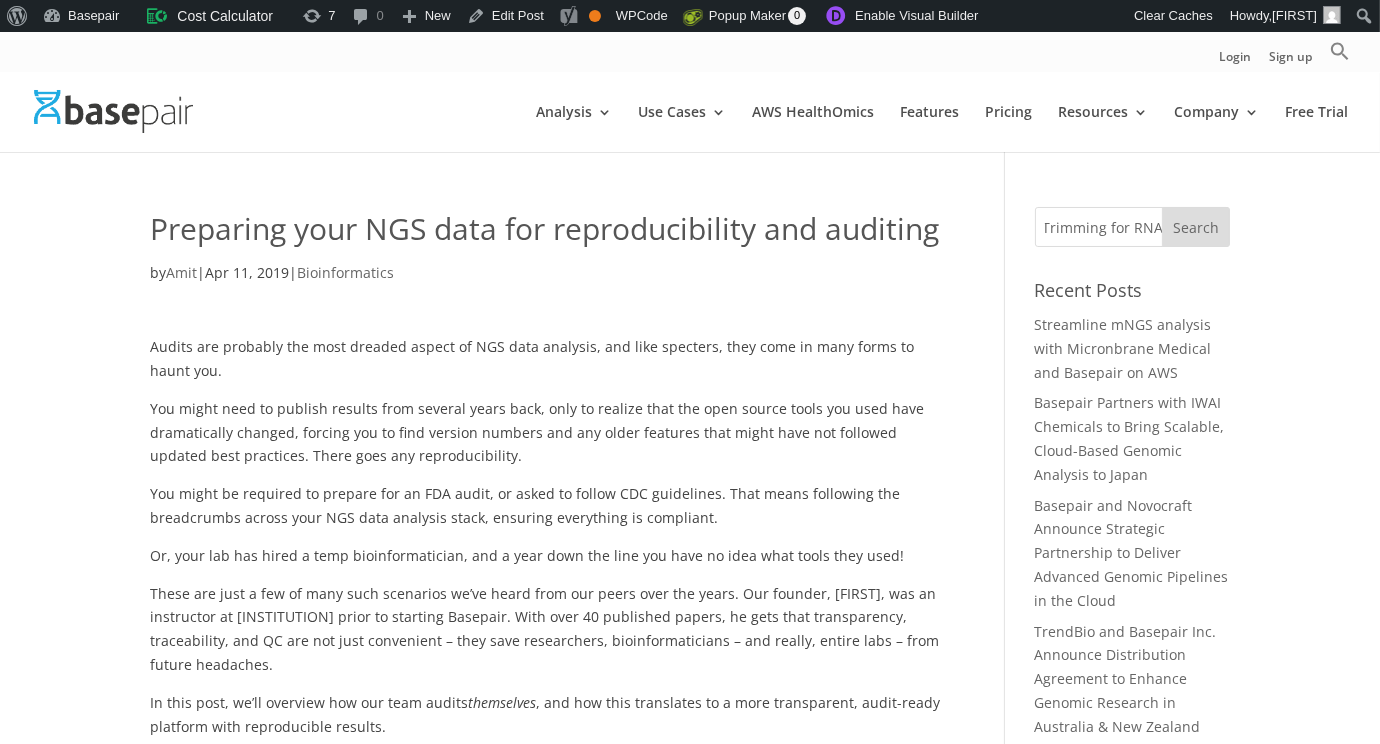 type on "Trimming for RNA-Seq data" 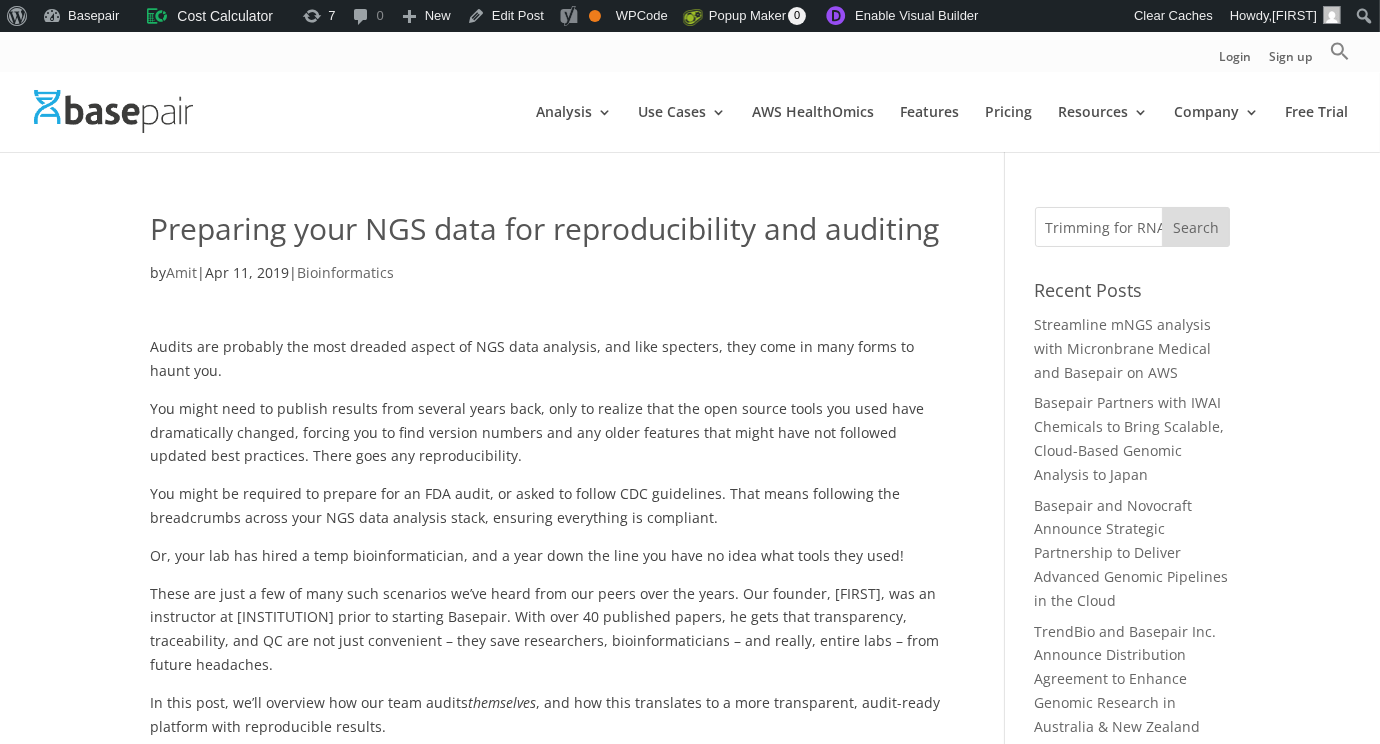 click on "Search" at bounding box center [1196, 227] 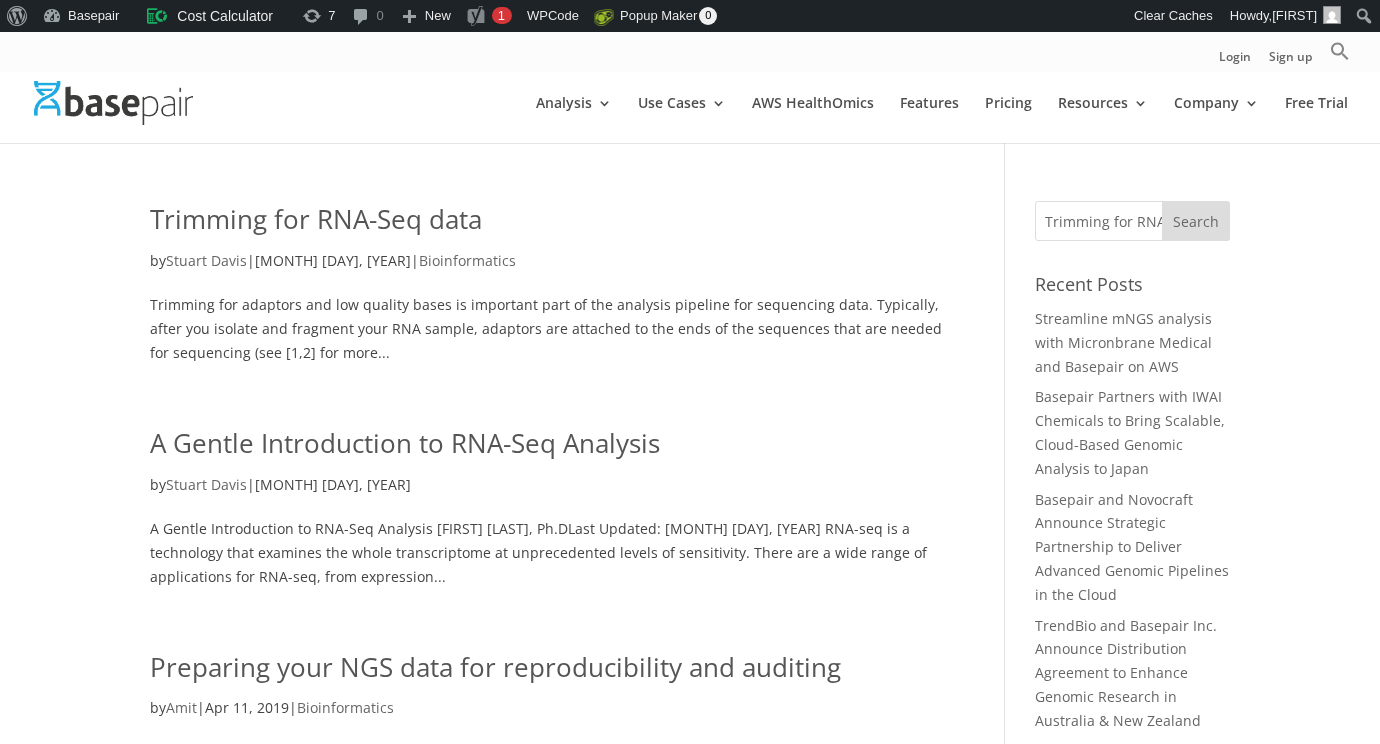 scroll, scrollTop: 0, scrollLeft: 0, axis: both 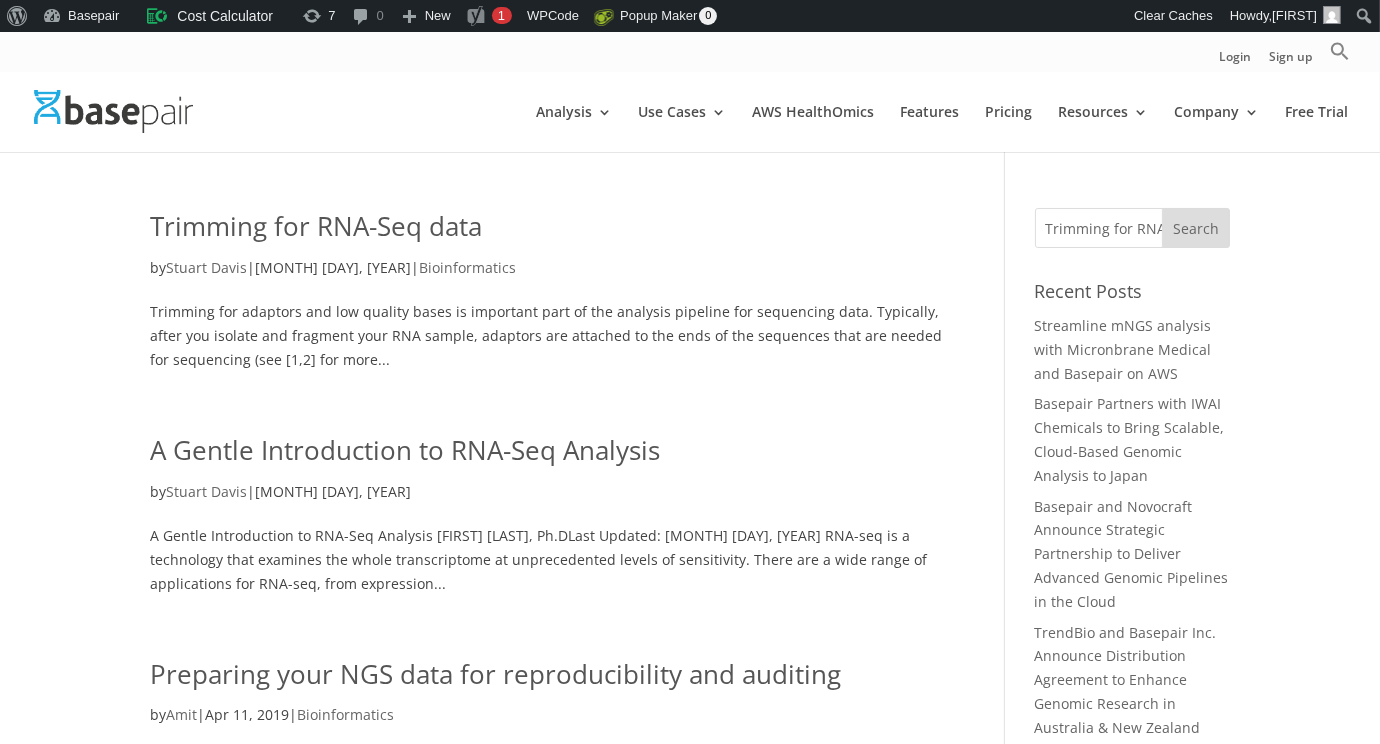 click on "Trimming for RNA-Seq data" at bounding box center [316, 226] 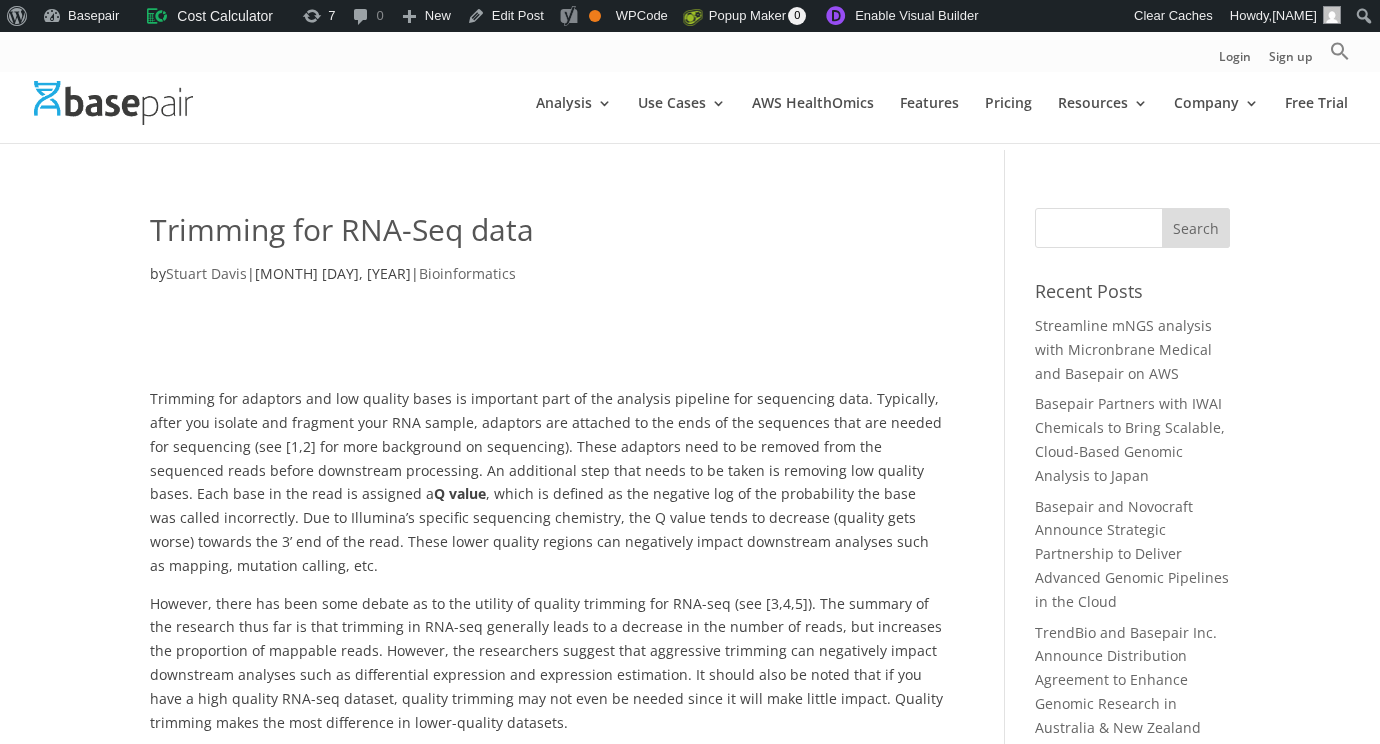 scroll, scrollTop: 0, scrollLeft: 0, axis: both 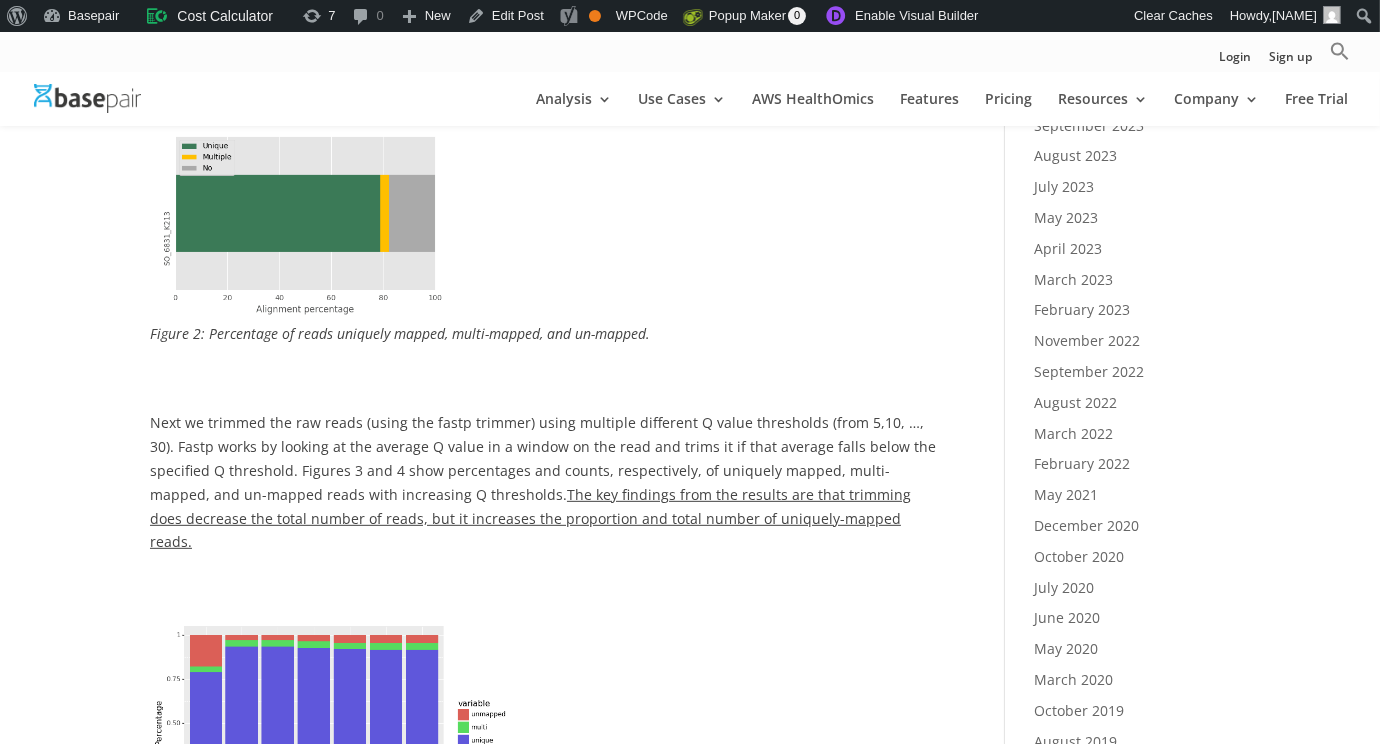 click on "The key findings from the results are that trimming does decrease the total number of reads, but it increases the proportion and total number of uniquely-mapped reads." at bounding box center (530, 518) 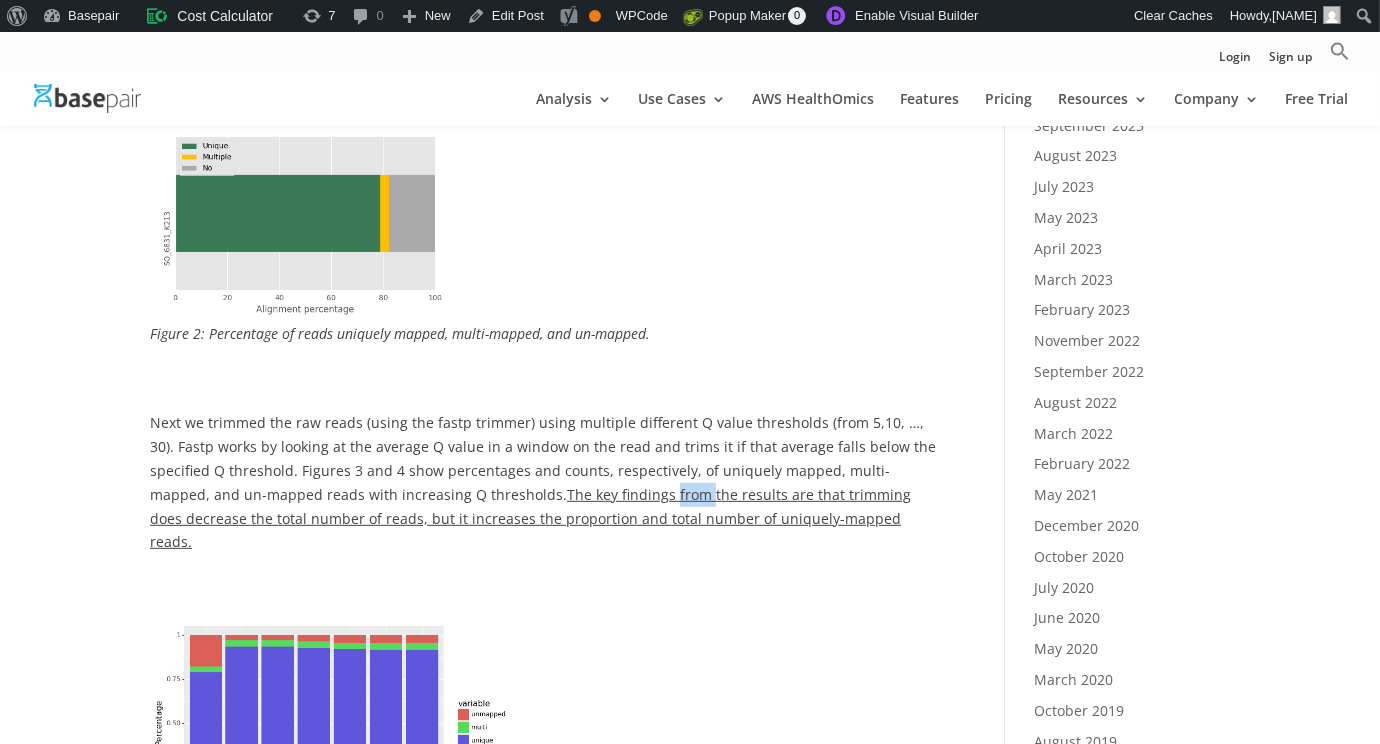 click on "The key findings from the results are that trimming does decrease the total number of reads, but it increases the proportion and total number of uniquely-mapped reads." at bounding box center [530, 518] 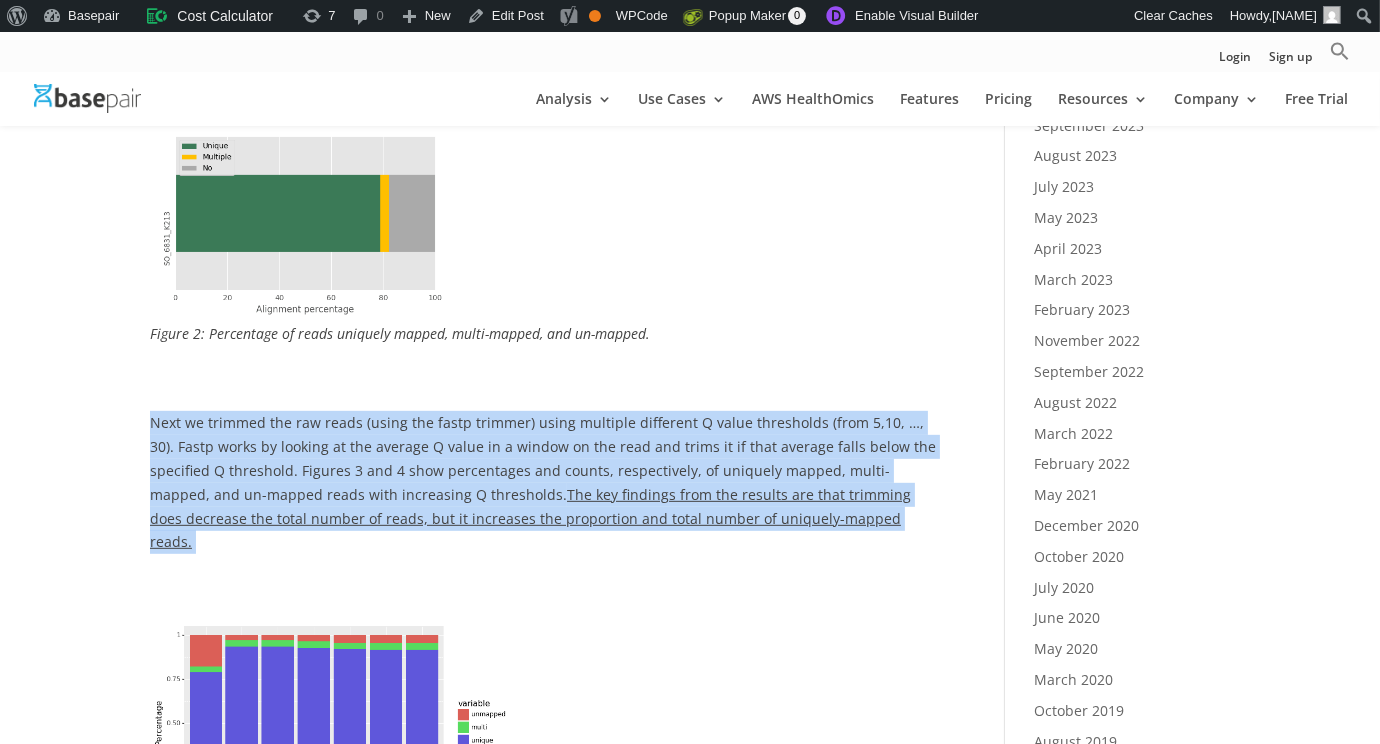 click on "The key findings from the results are that trimming does decrease the total number of reads, but it increases the proportion and total number of uniquely-mapped reads." at bounding box center (530, 518) 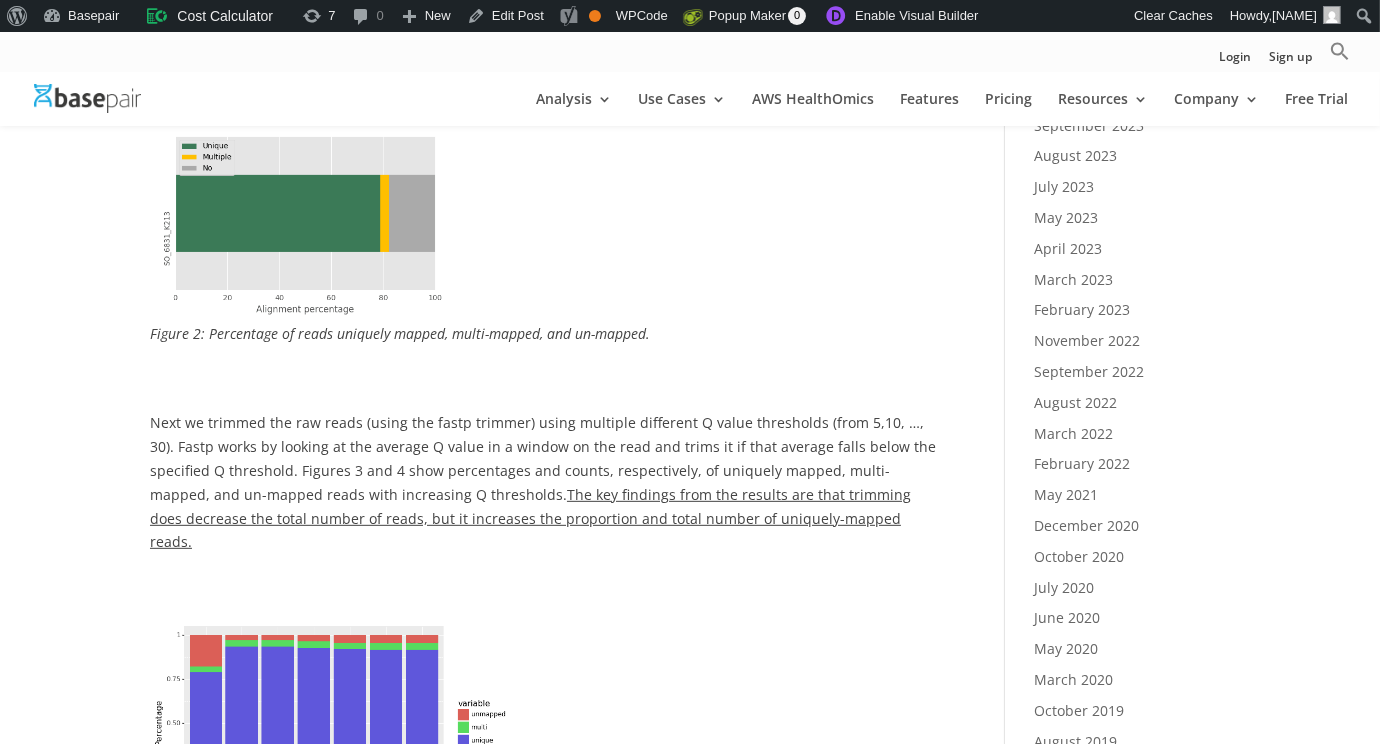 click at bounding box center [547, 608] 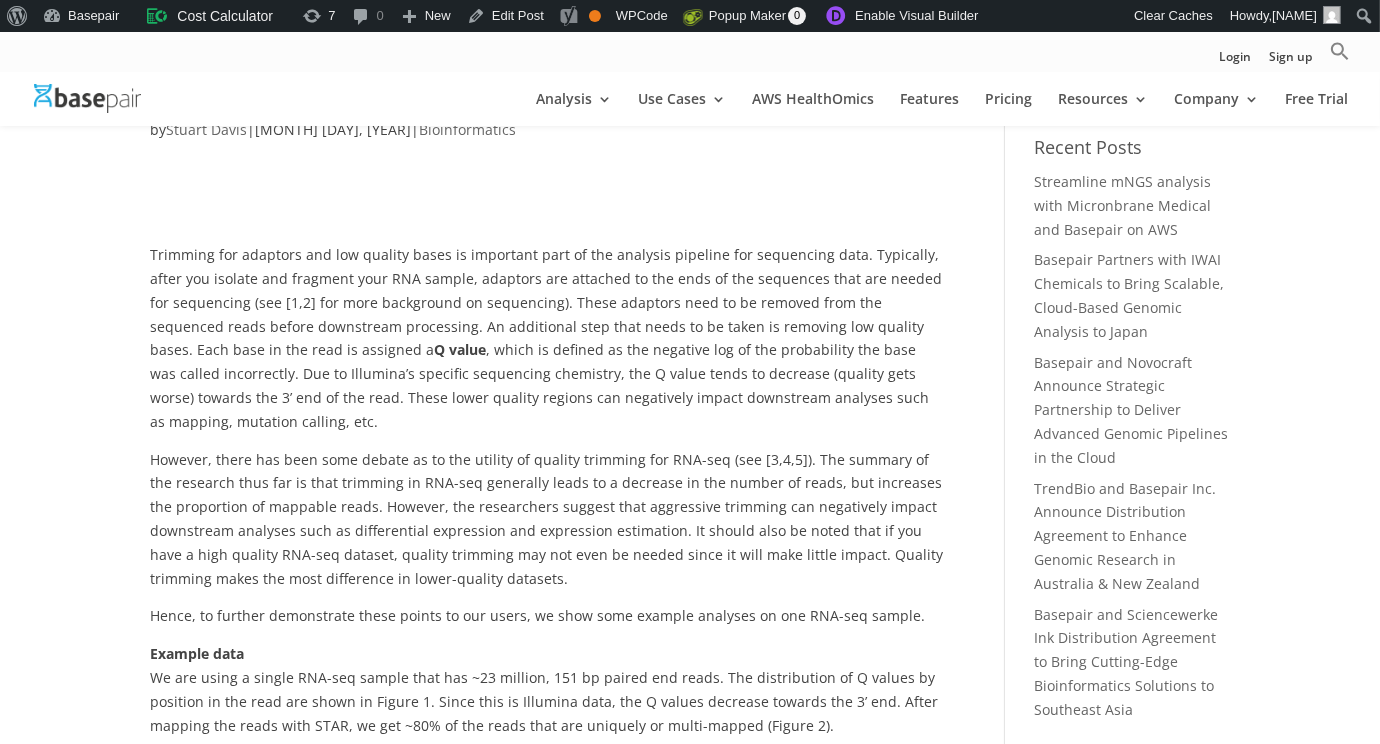 scroll, scrollTop: 0, scrollLeft: 0, axis: both 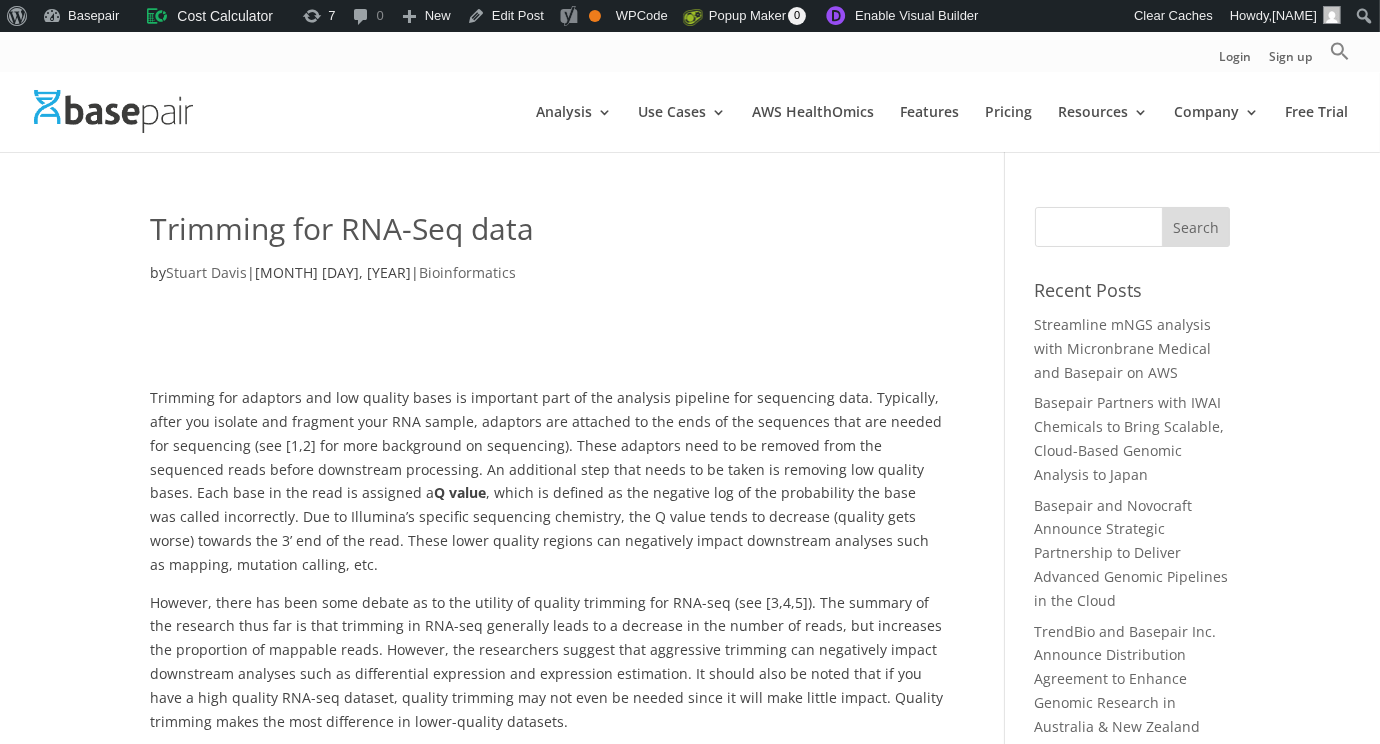 click on "Search for:" at bounding box center (1132, 227) 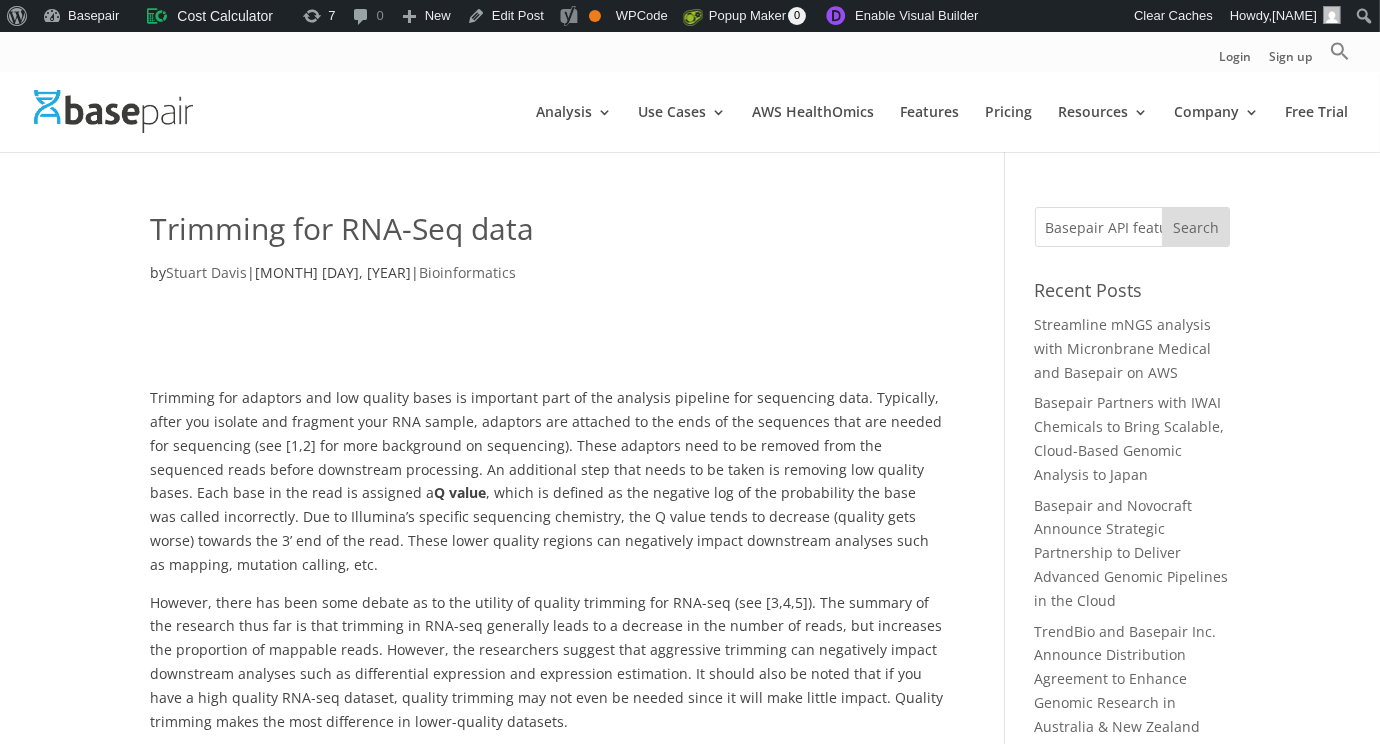 type on "Basepair API features" 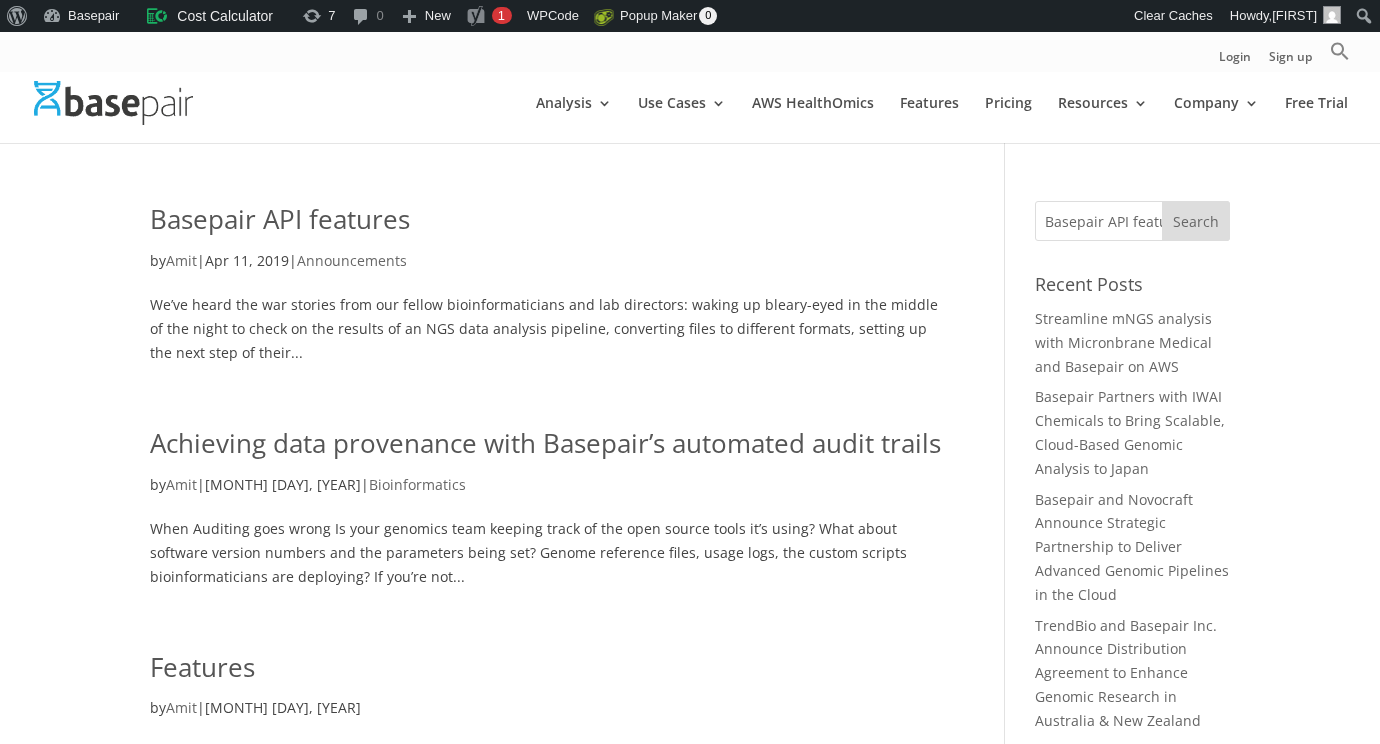 scroll, scrollTop: 0, scrollLeft: 0, axis: both 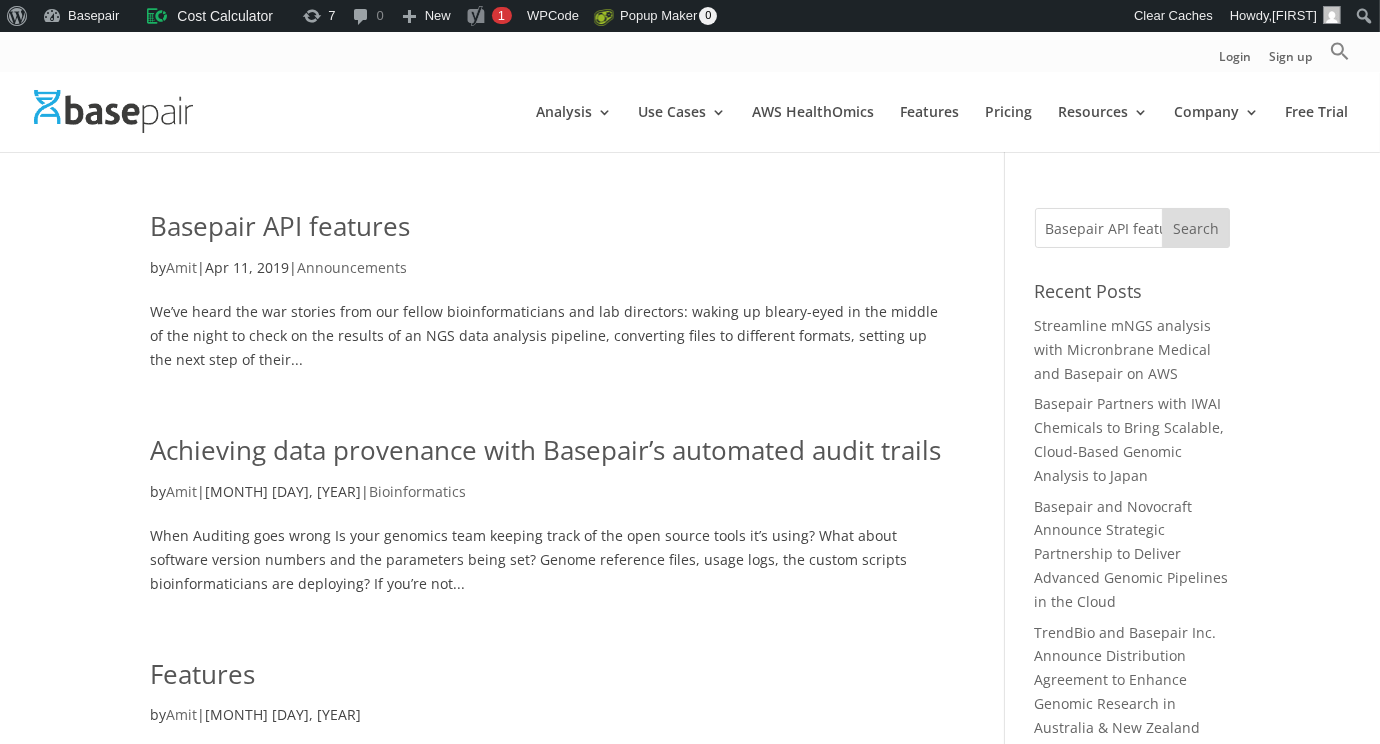 click on "Basepair API features" at bounding box center [280, 226] 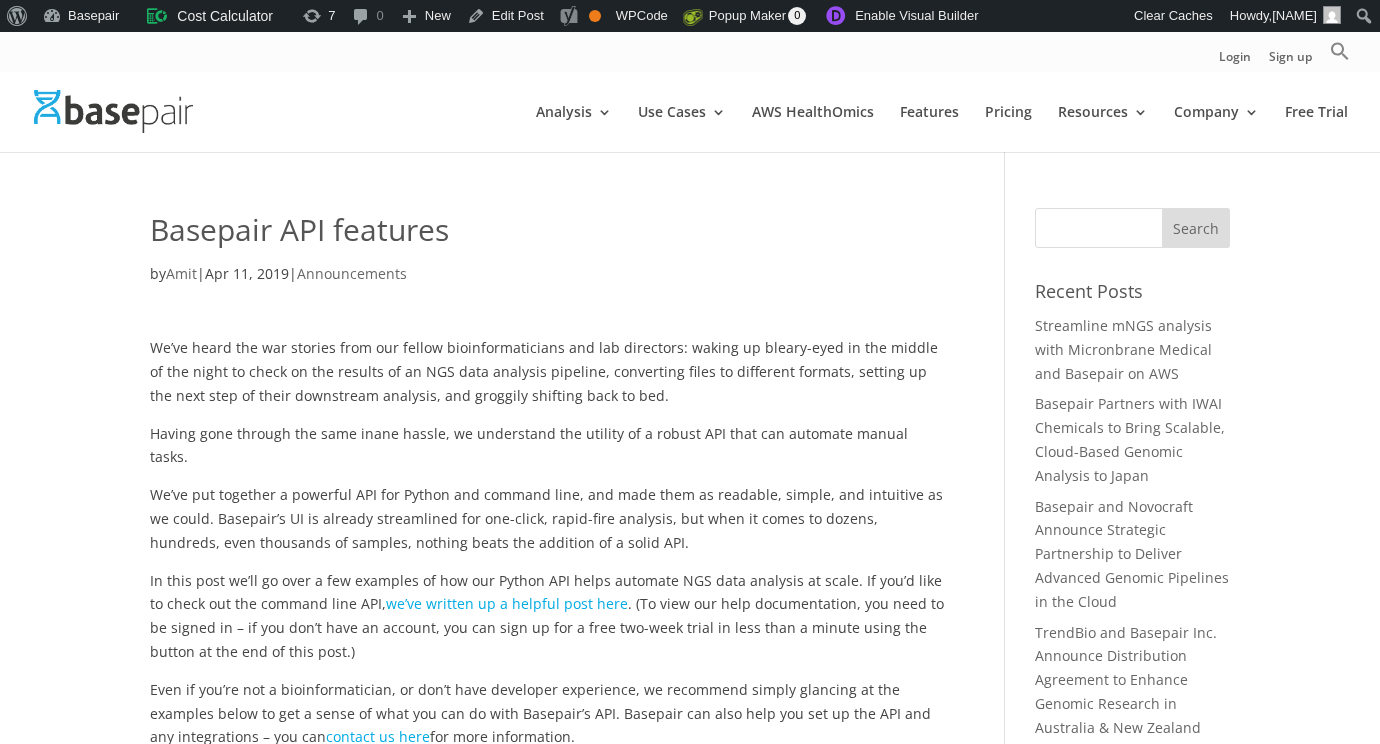 scroll, scrollTop: 0, scrollLeft: 0, axis: both 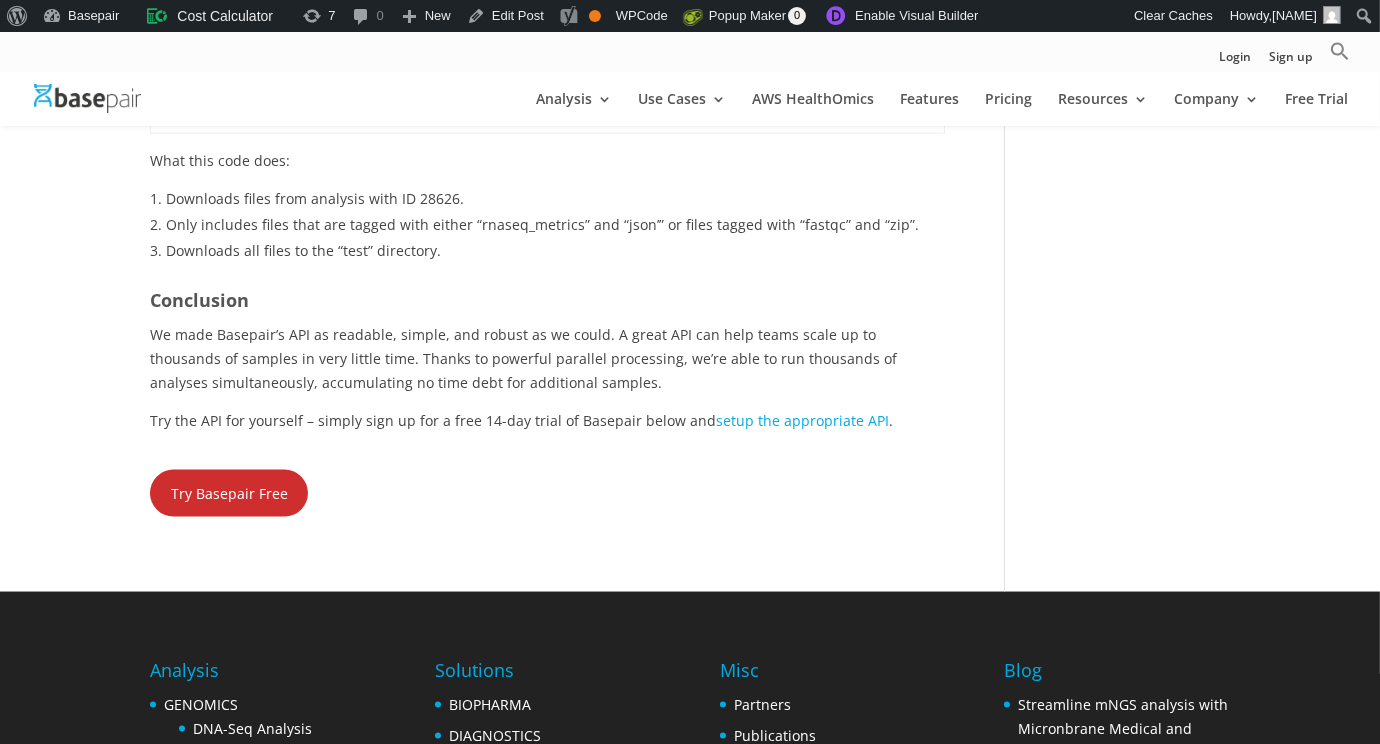 click on "Try Basepair Free" at bounding box center [229, 493] 